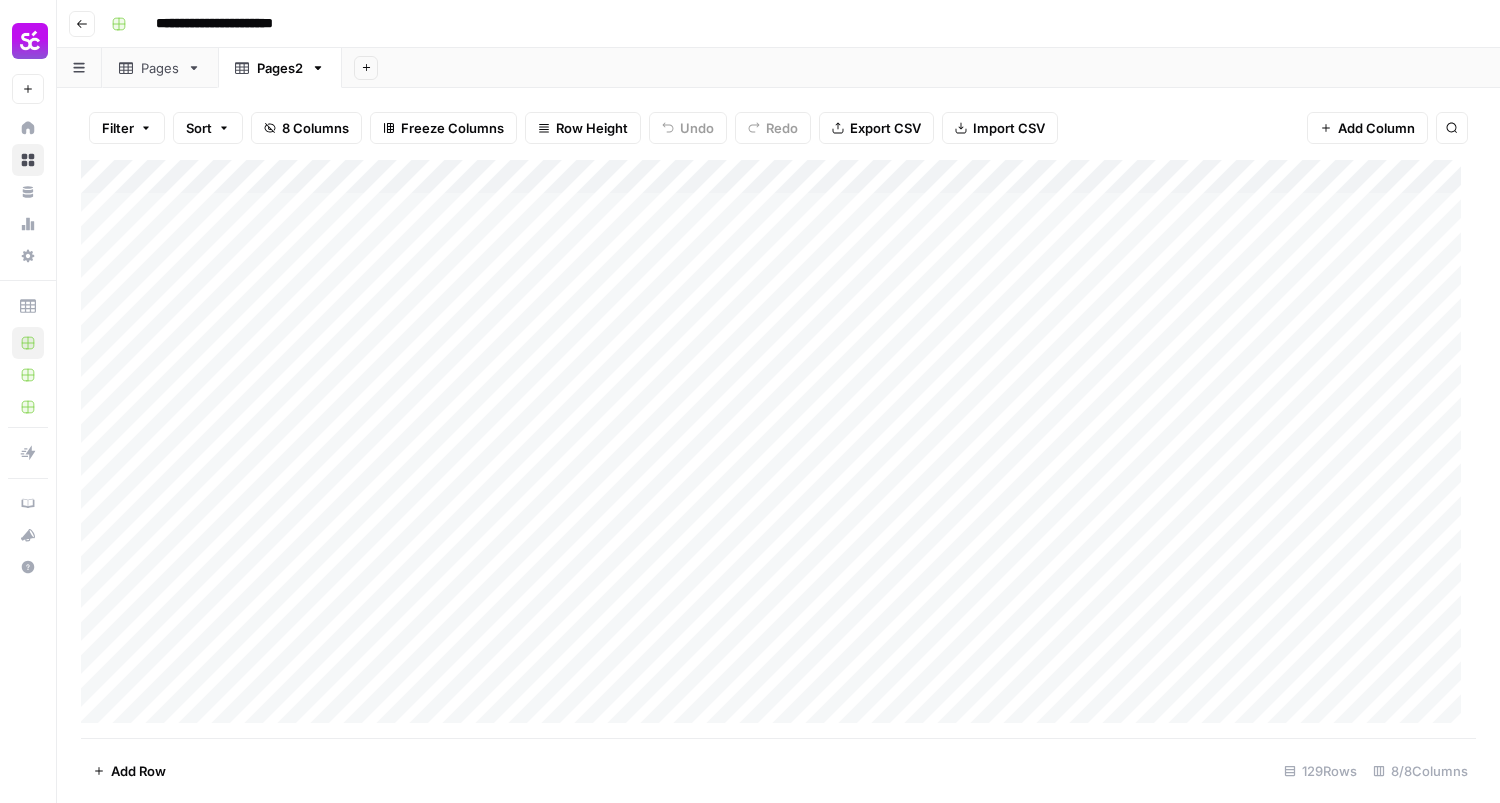 scroll, scrollTop: 0, scrollLeft: 0, axis: both 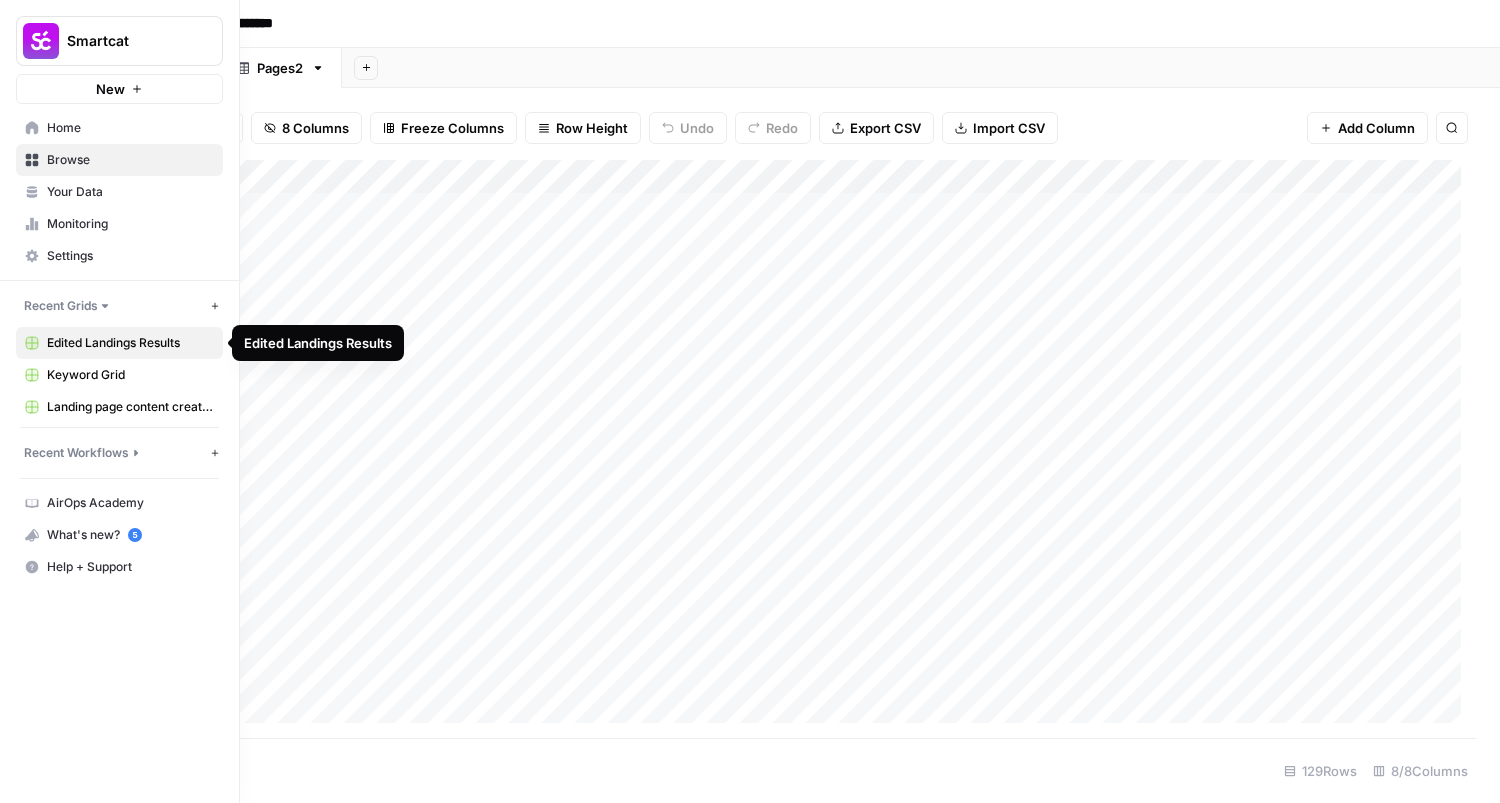 click on "Edited Landings Results" at bounding box center (130, 343) 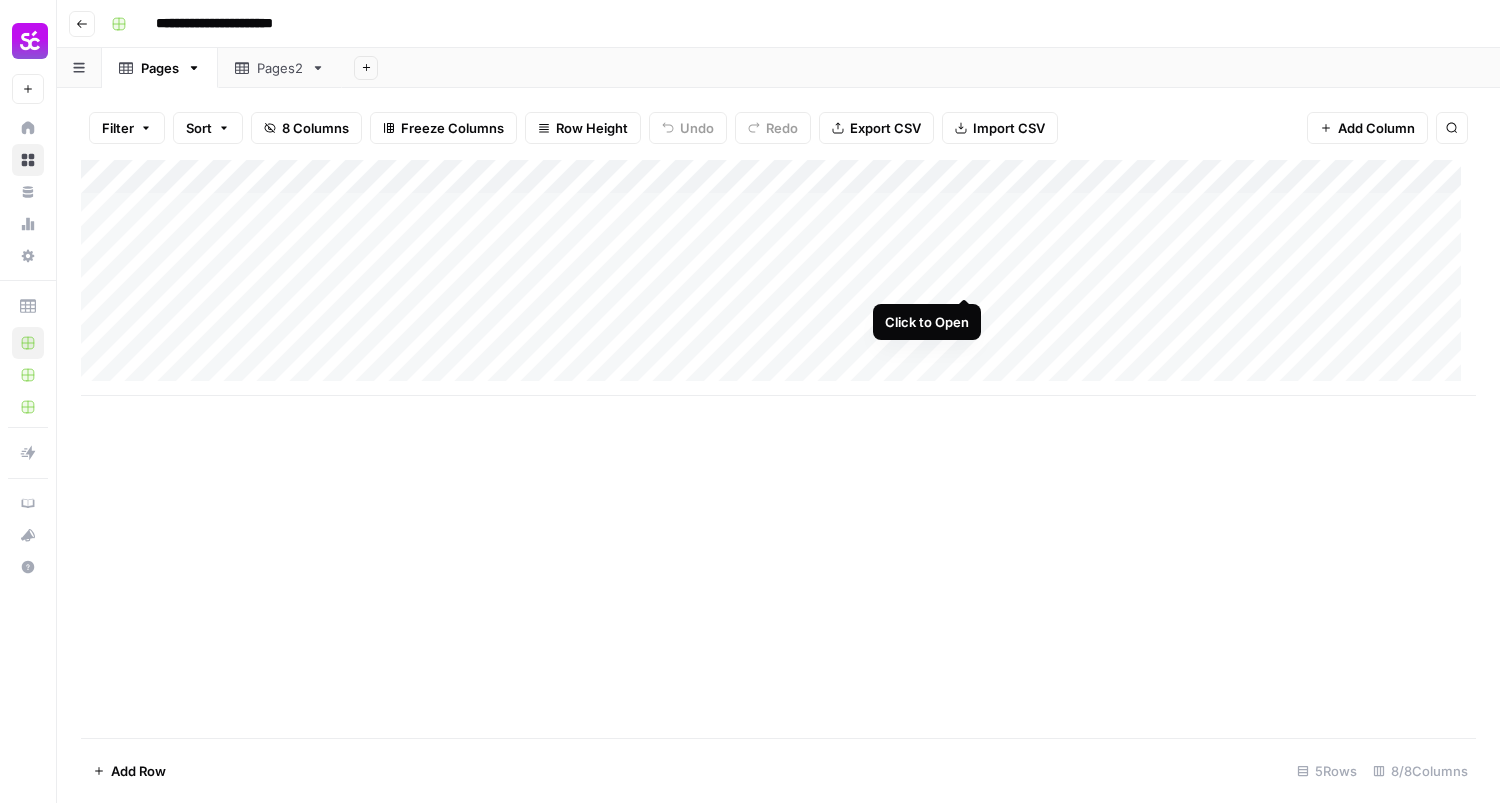 click on "Add Column" at bounding box center (778, 278) 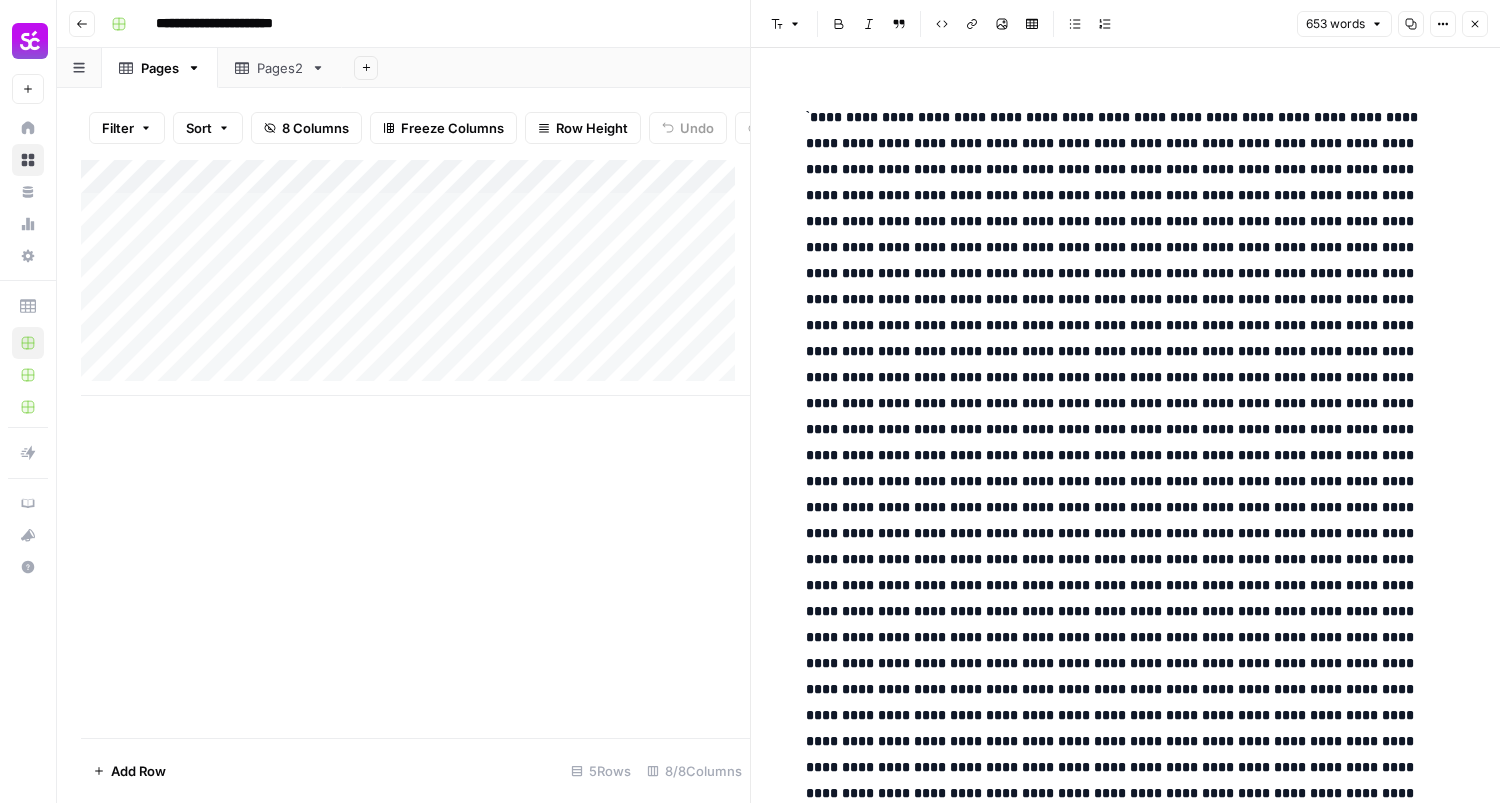 click 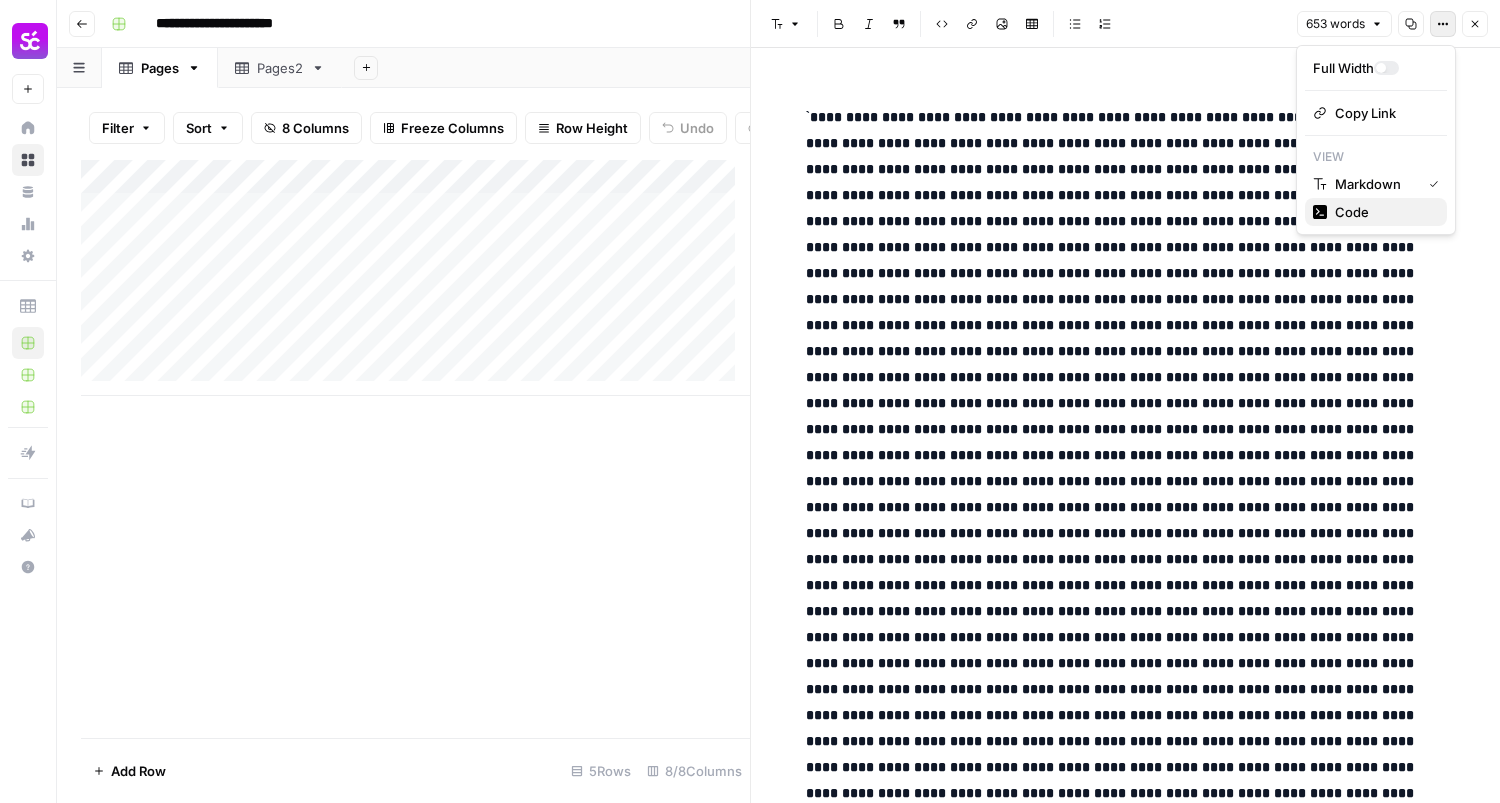 click on "Code" at bounding box center (1352, 212) 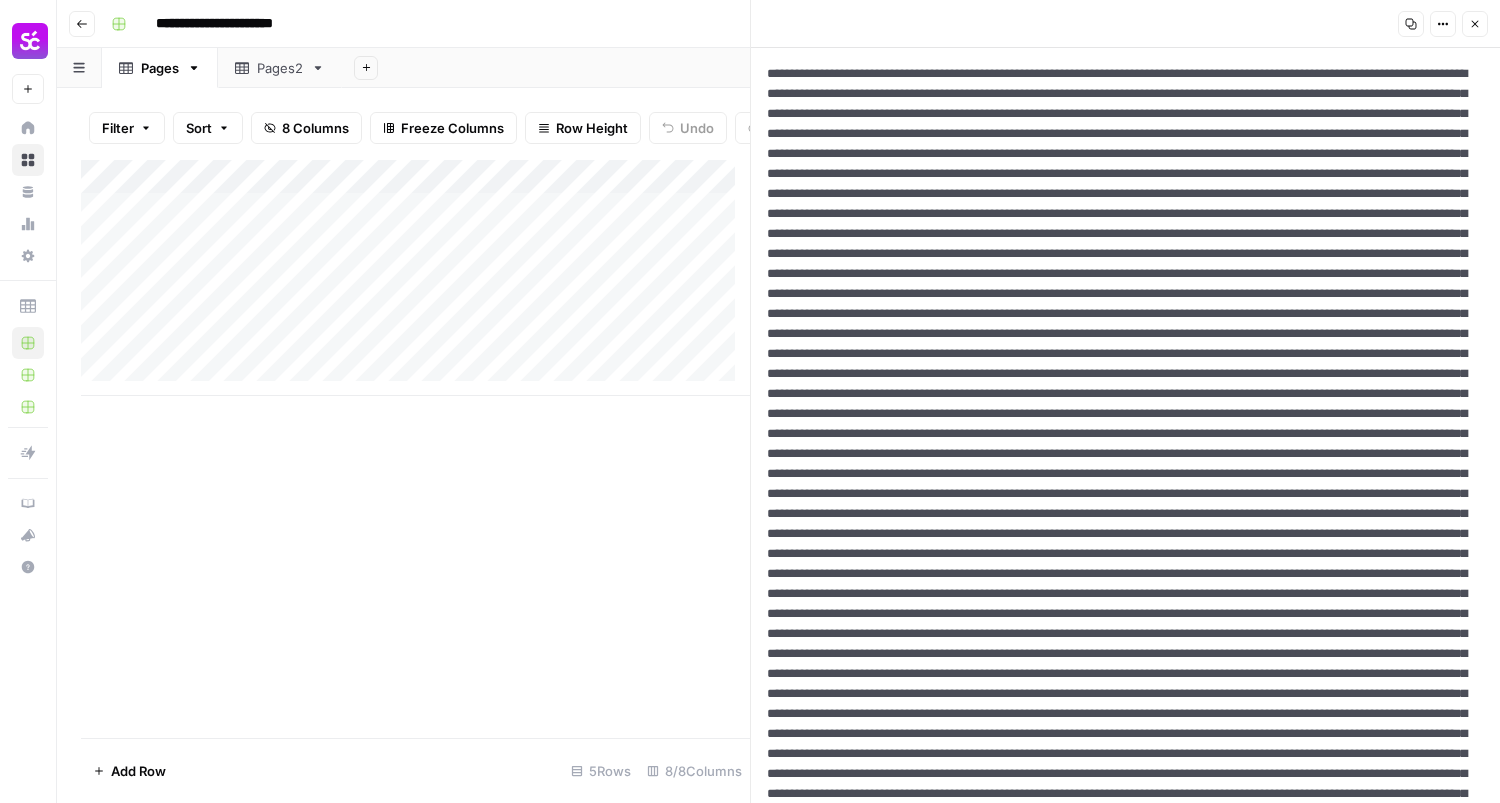 click at bounding box center [1118, 784] 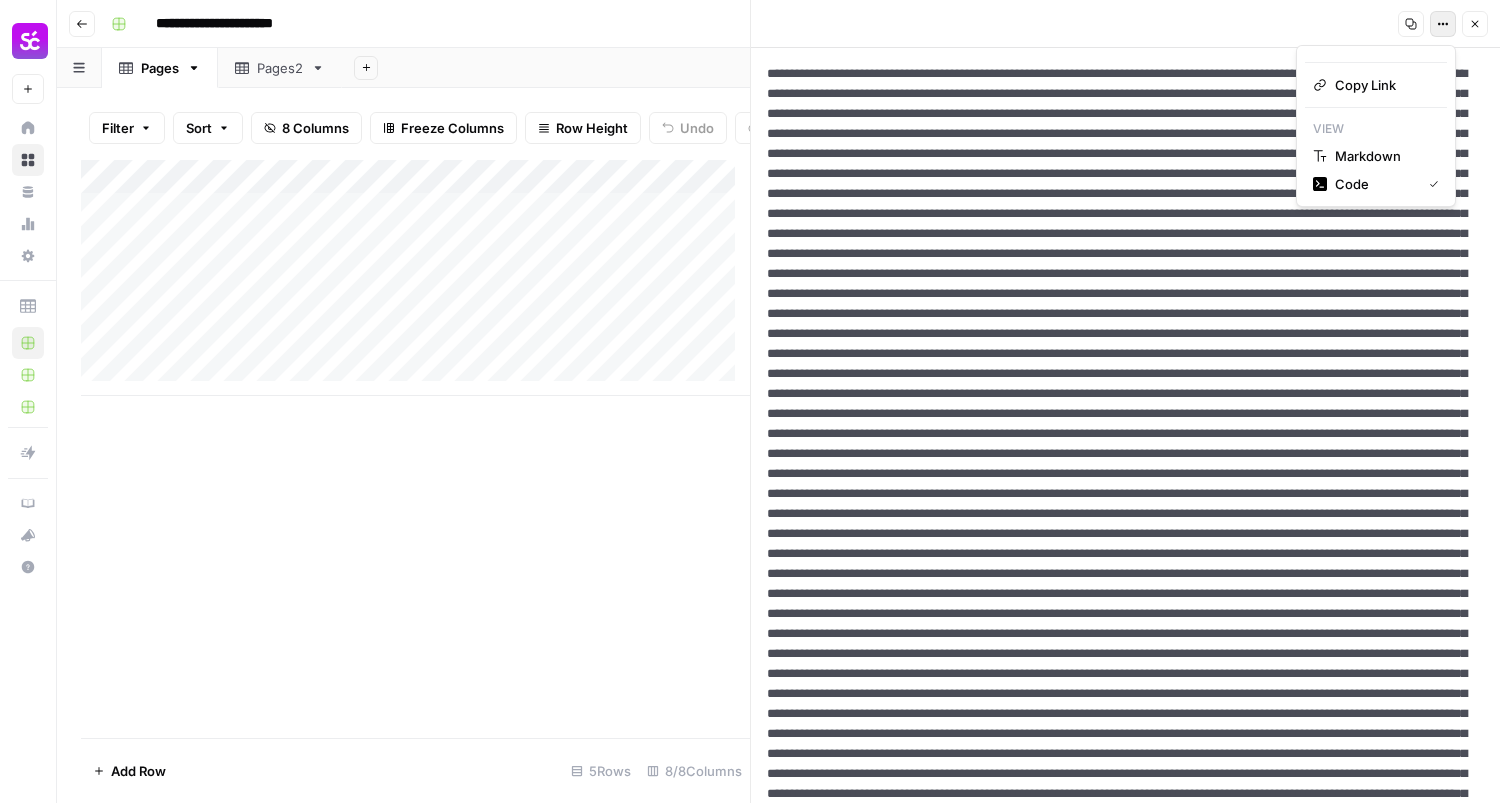 click on "Options" at bounding box center (1443, 24) 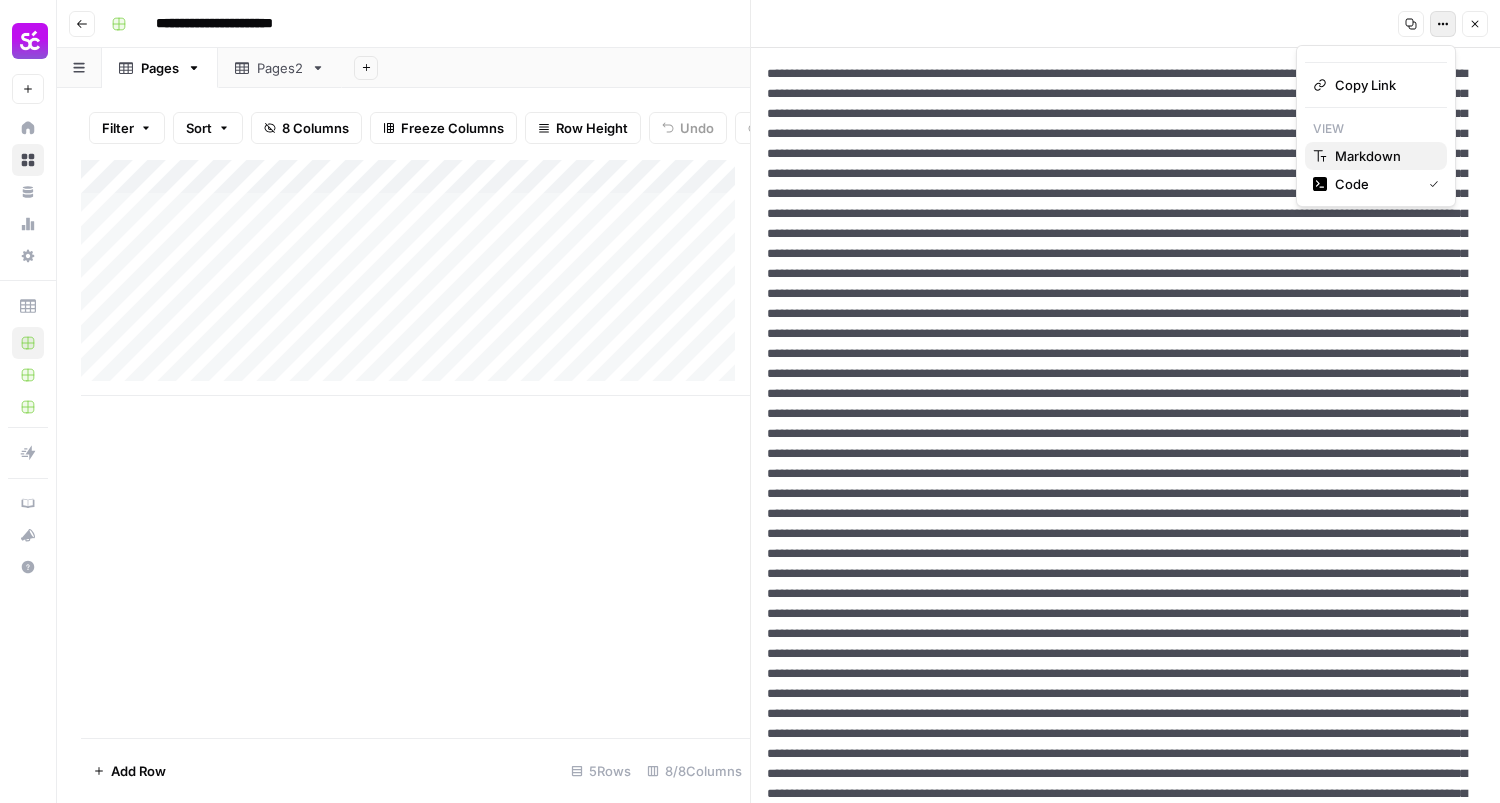 click on "Markdown" at bounding box center [1368, 156] 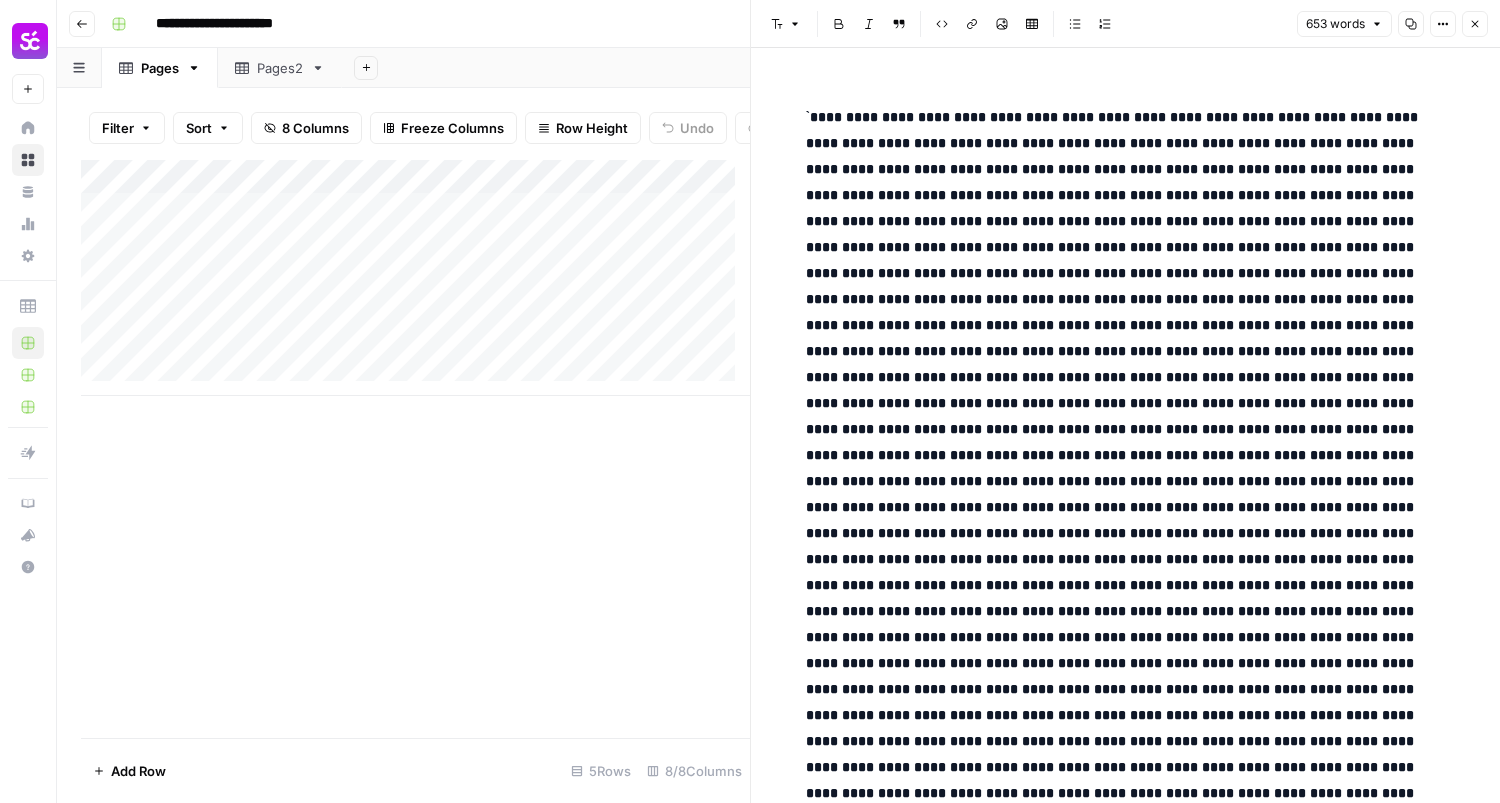 click at bounding box center (1114, 1079) 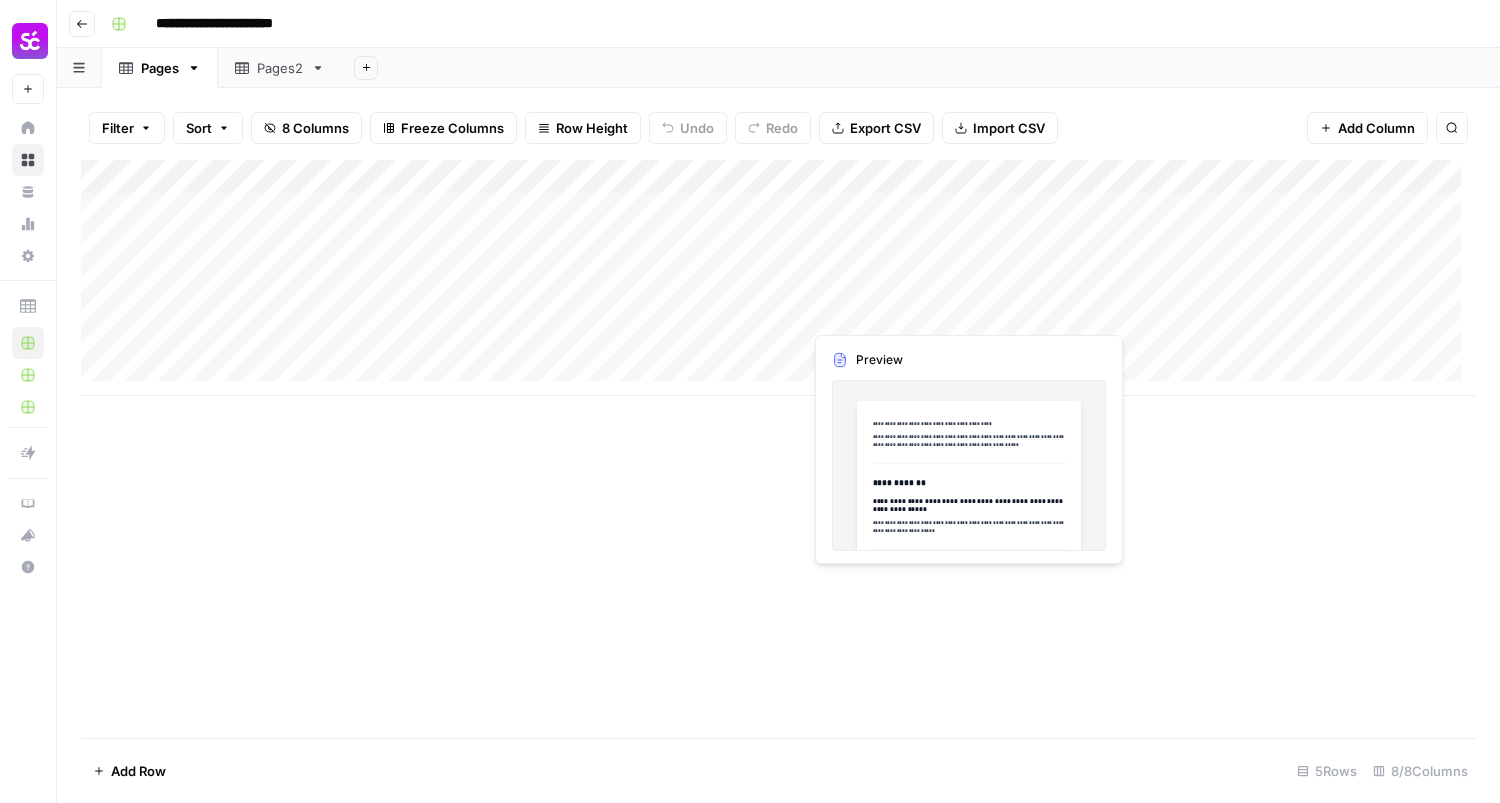 click on "Add Column" at bounding box center [778, 278] 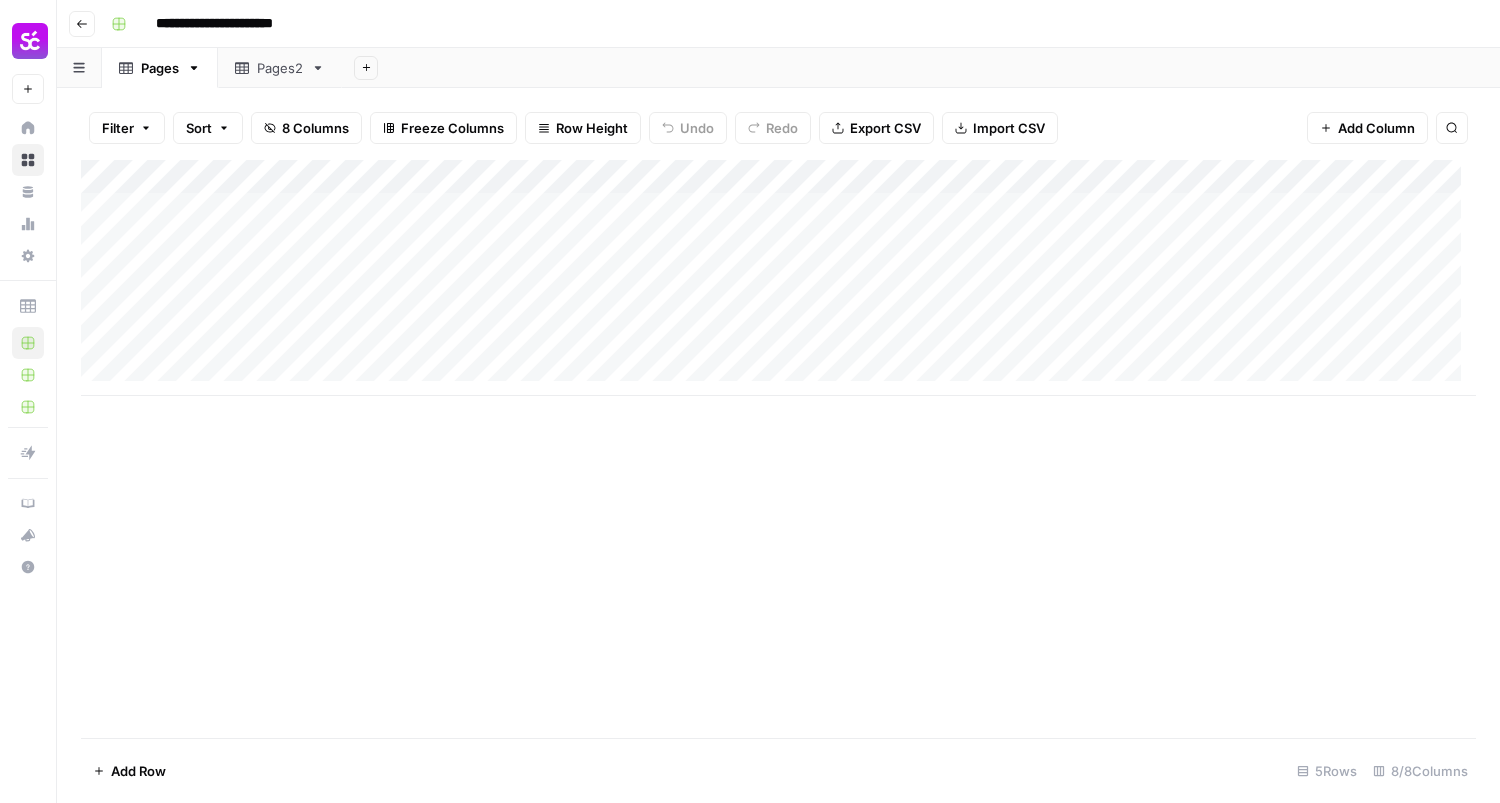 click on "Add Column" at bounding box center [778, 278] 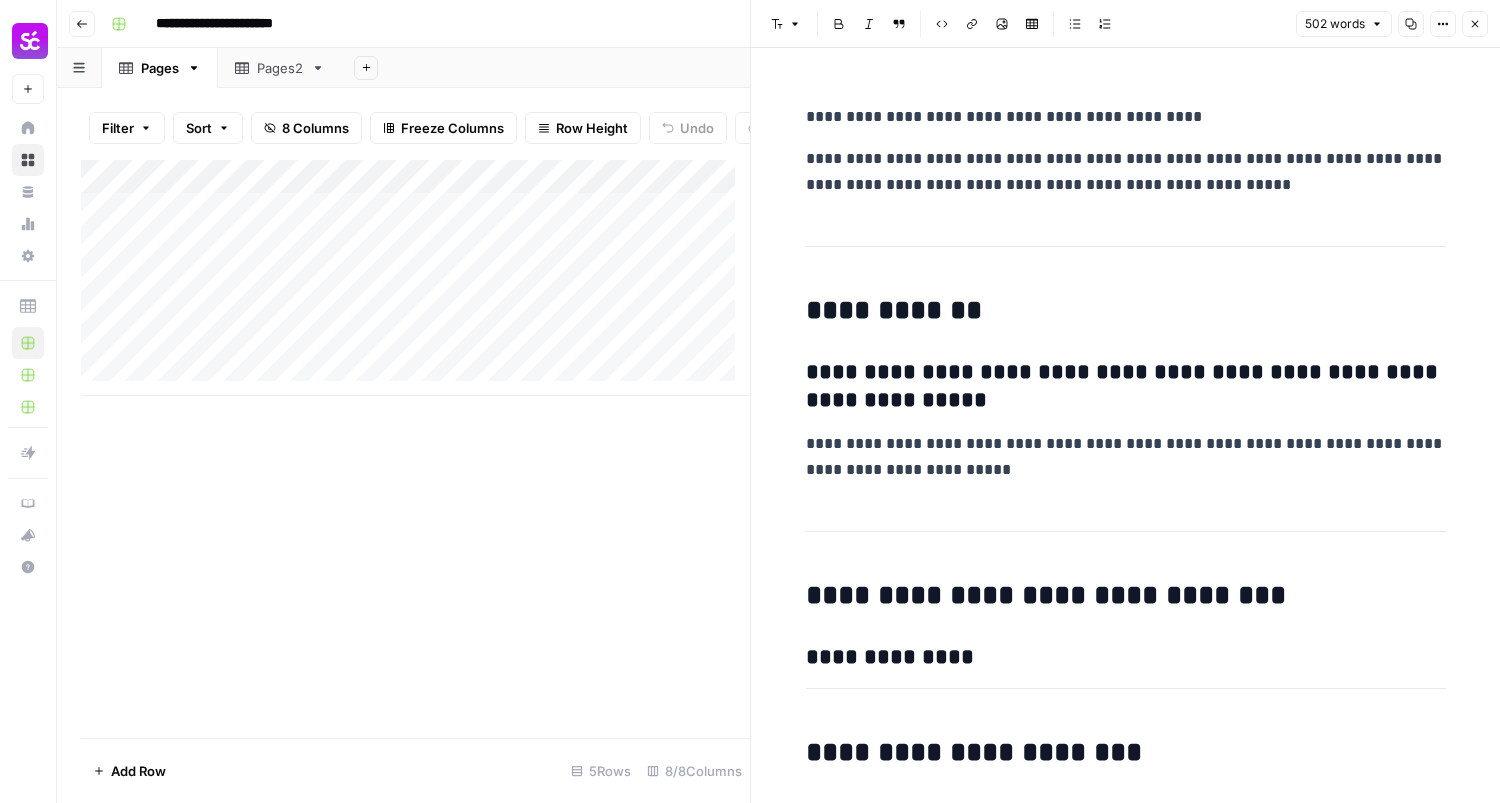scroll, scrollTop: 100, scrollLeft: 0, axis: vertical 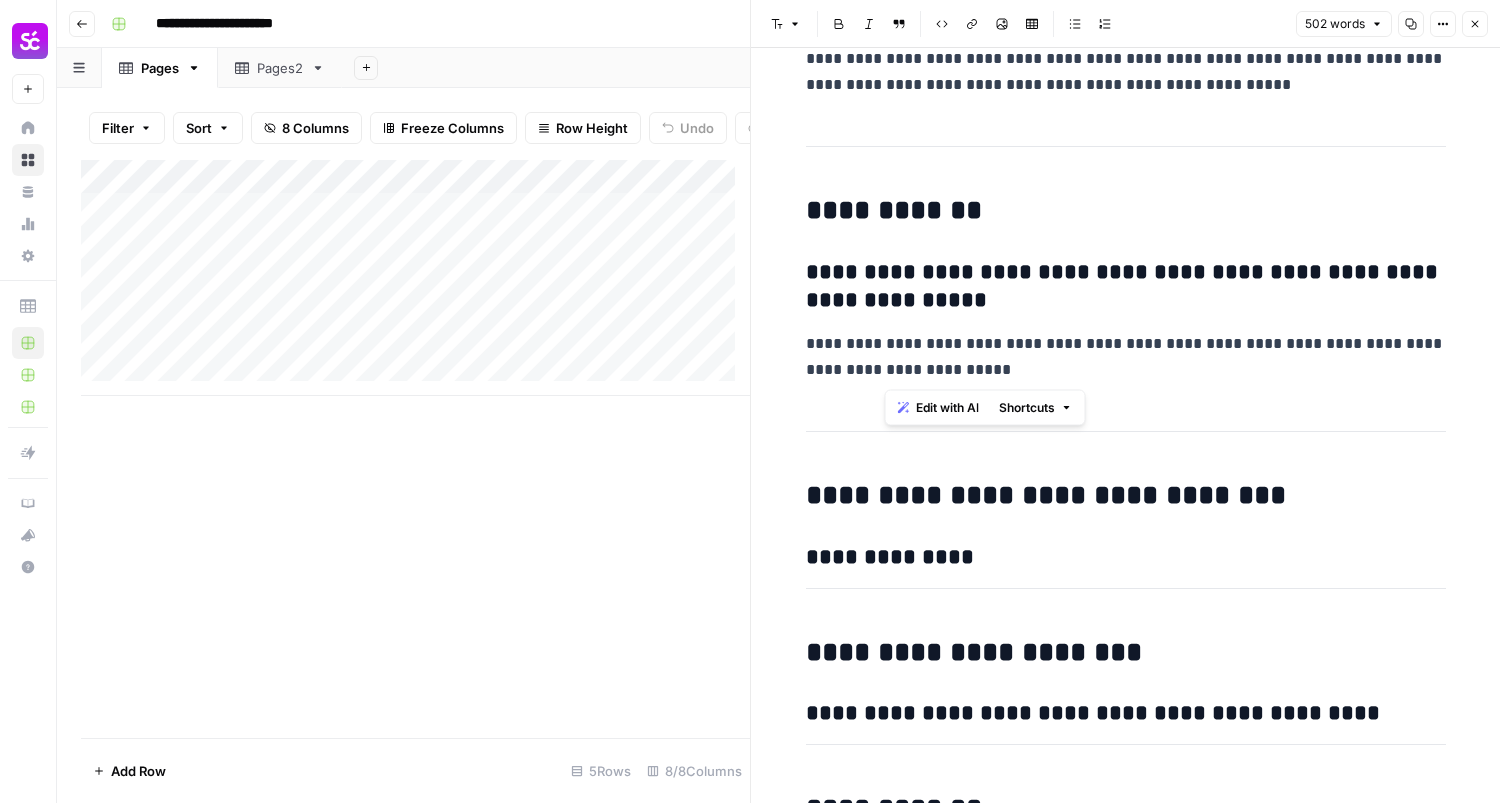 drag, startPoint x: 954, startPoint y: 376, endPoint x: 856, endPoint y: 378, distance: 98.02041 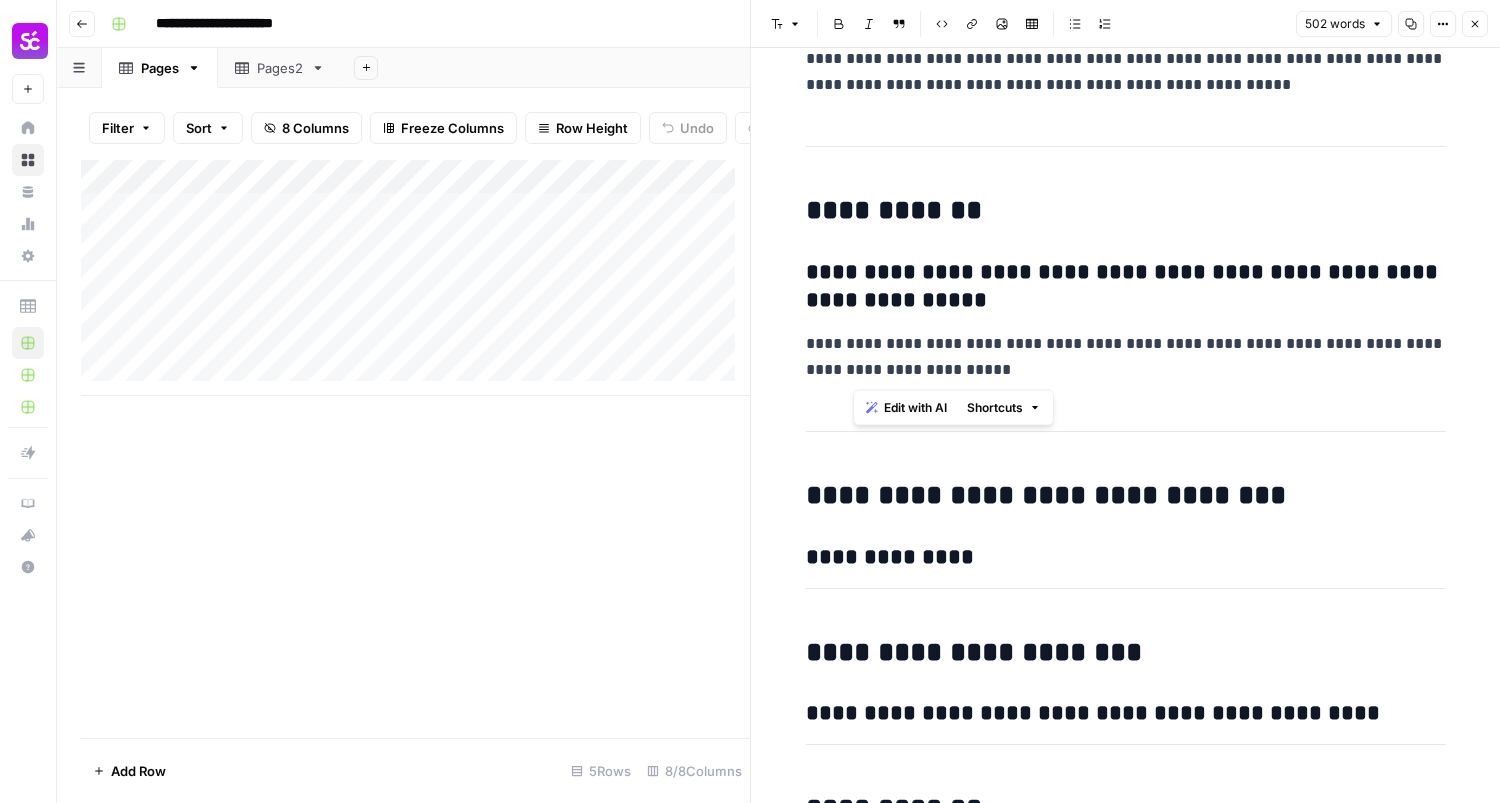 click on "**********" at bounding box center (1126, 357) 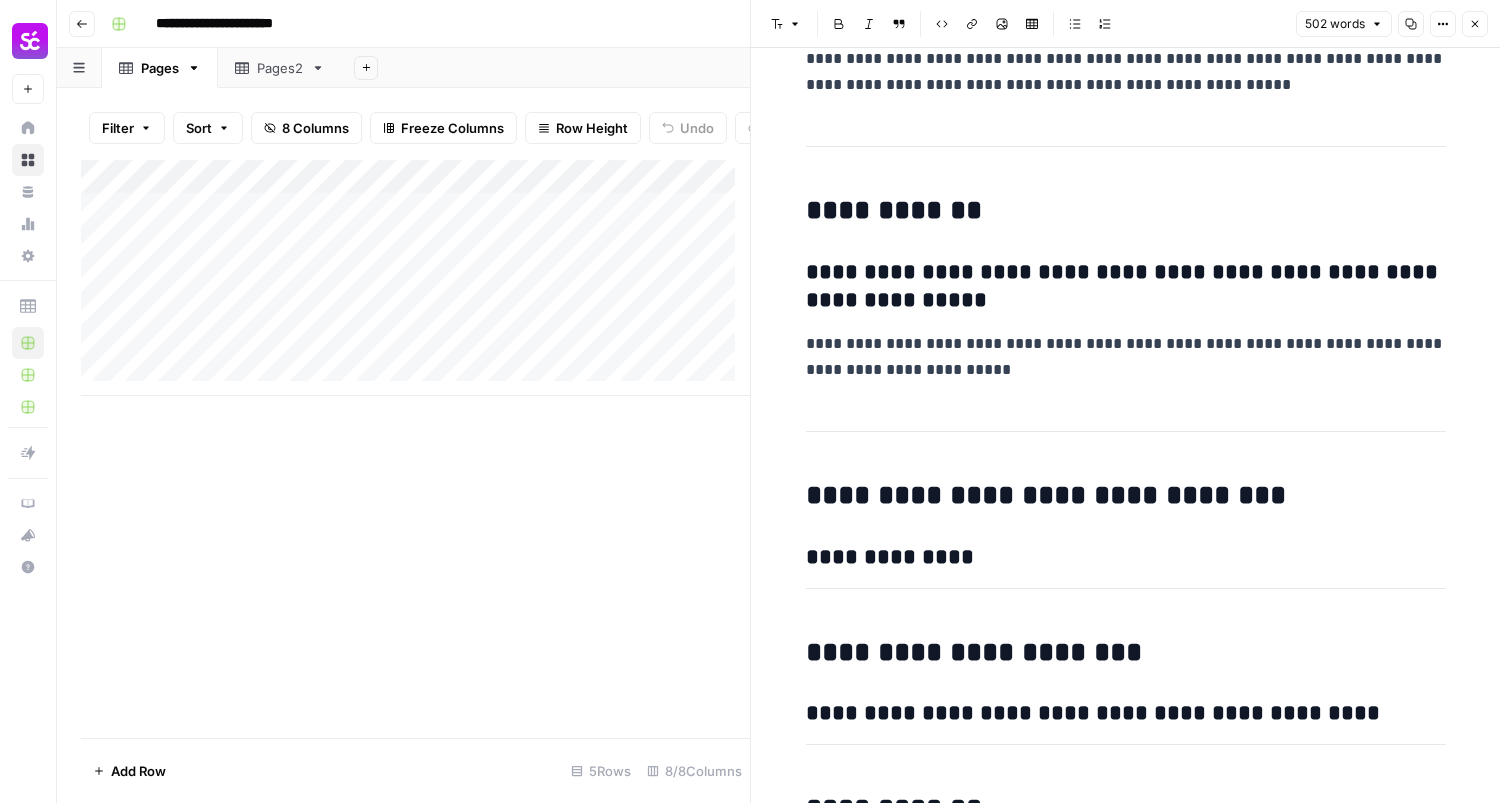 click on "**********" at bounding box center [1126, 357] 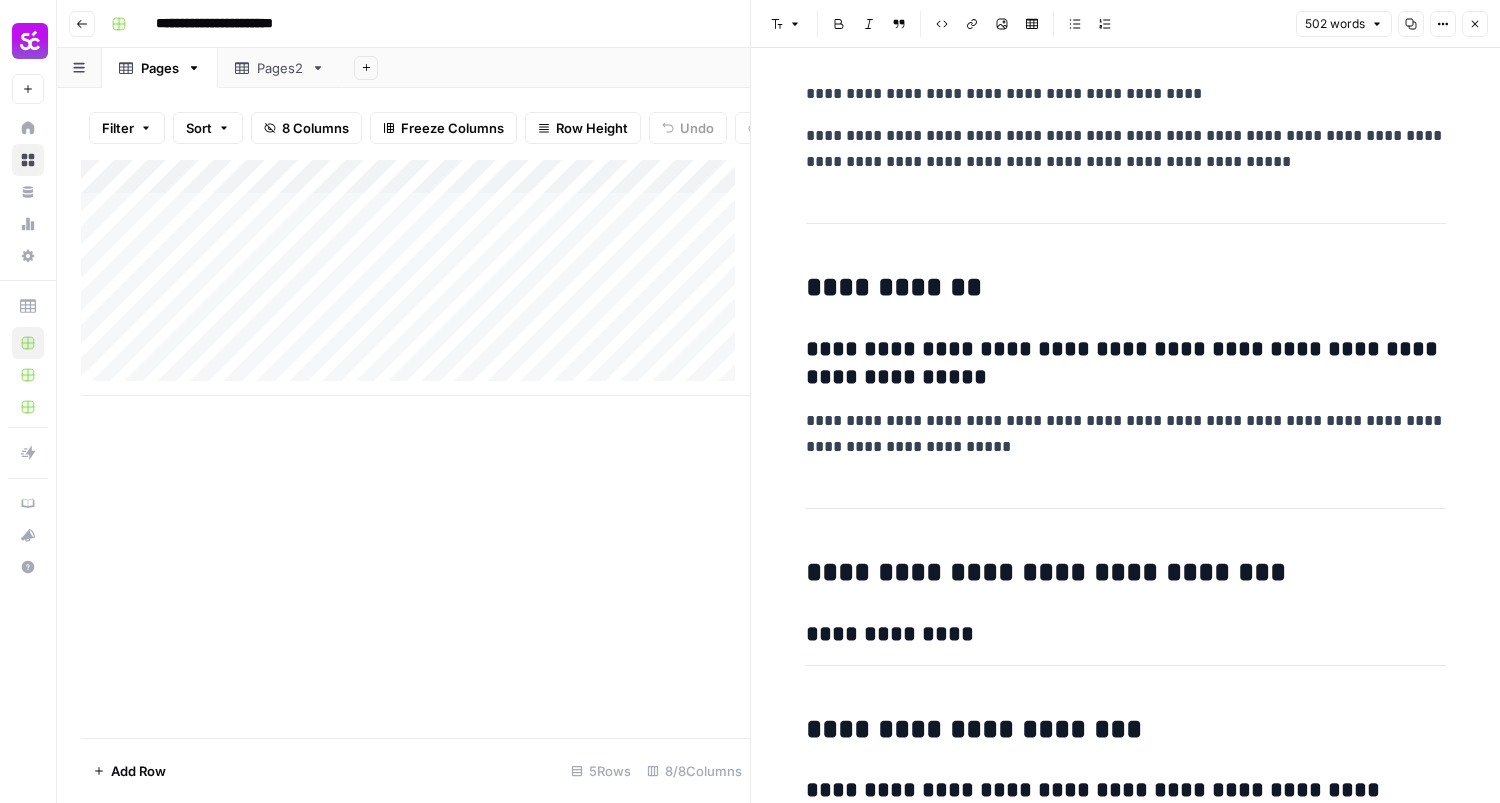 scroll, scrollTop: 0, scrollLeft: 0, axis: both 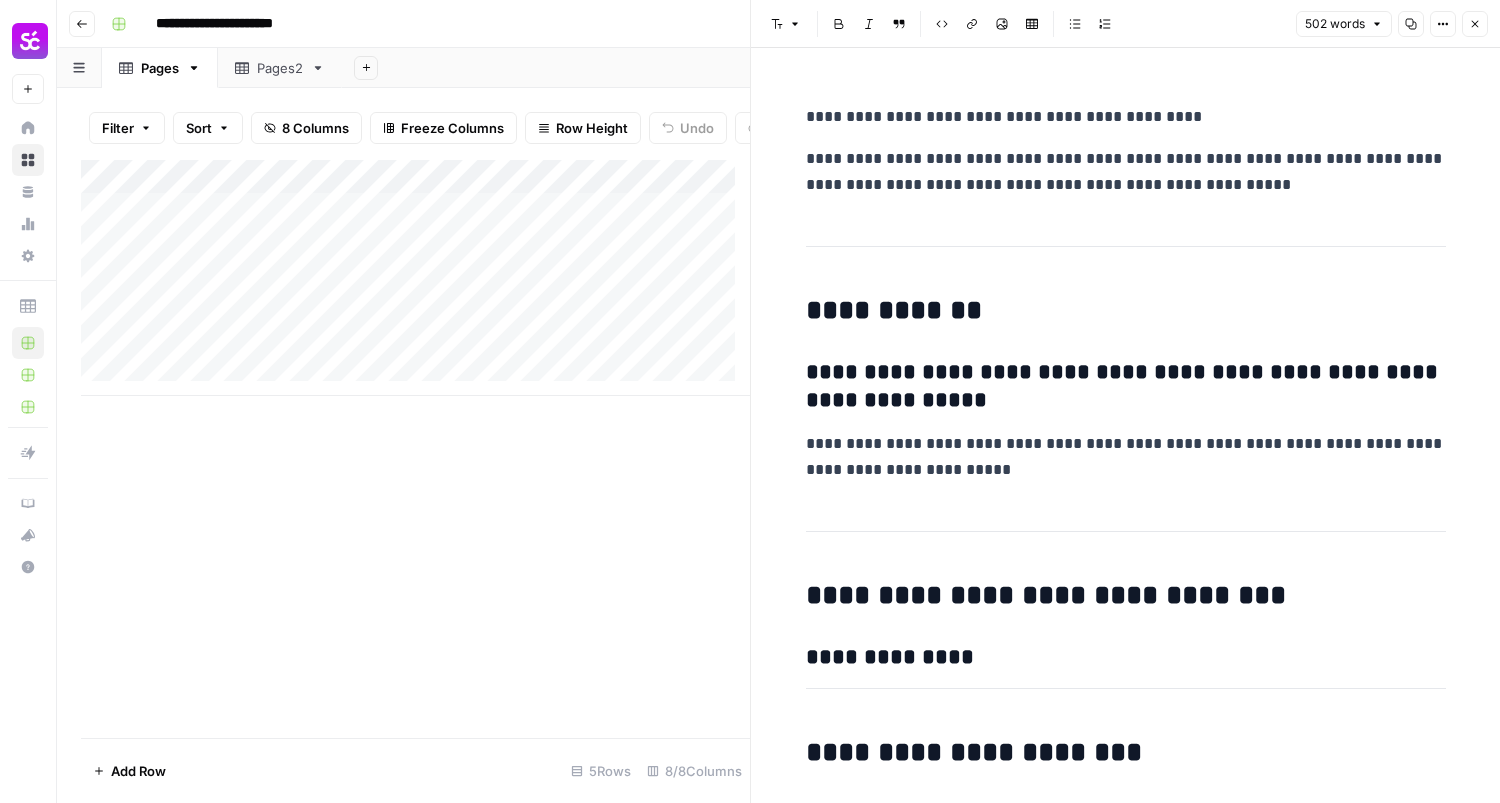 click on "**********" at bounding box center [1126, 172] 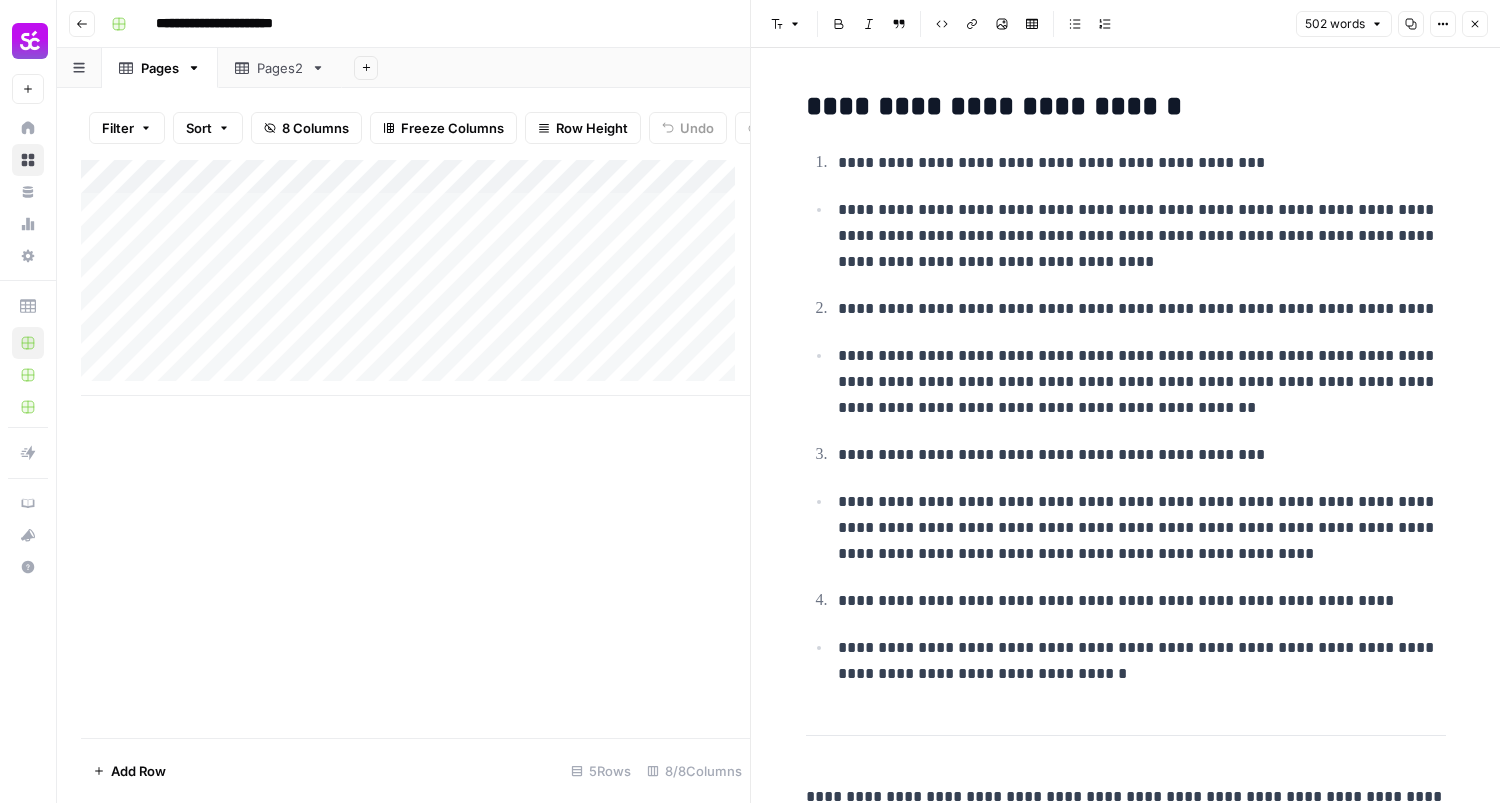 scroll, scrollTop: 3099, scrollLeft: 0, axis: vertical 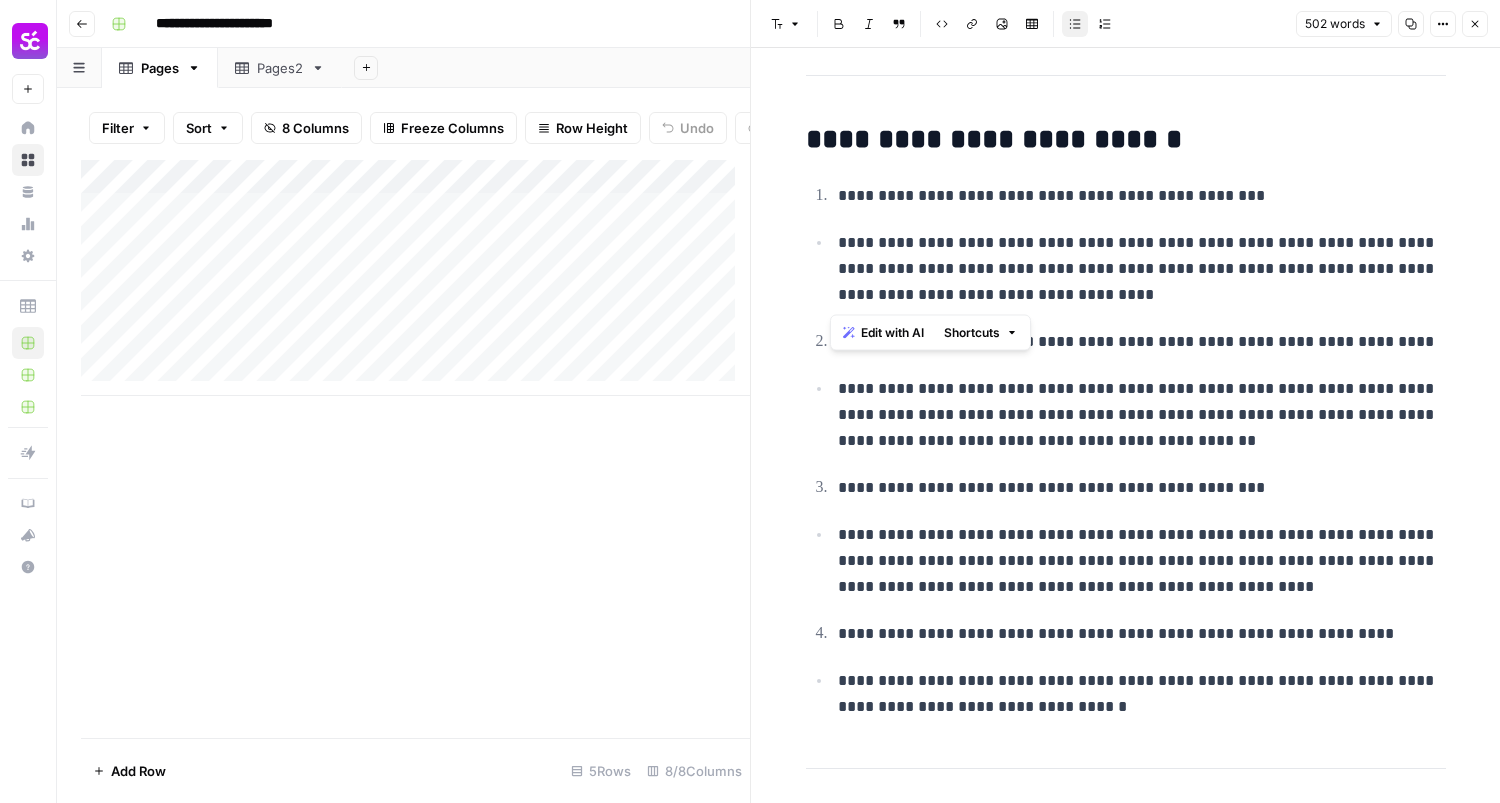 drag, startPoint x: 837, startPoint y: 247, endPoint x: 1109, endPoint y: 295, distance: 276.20282 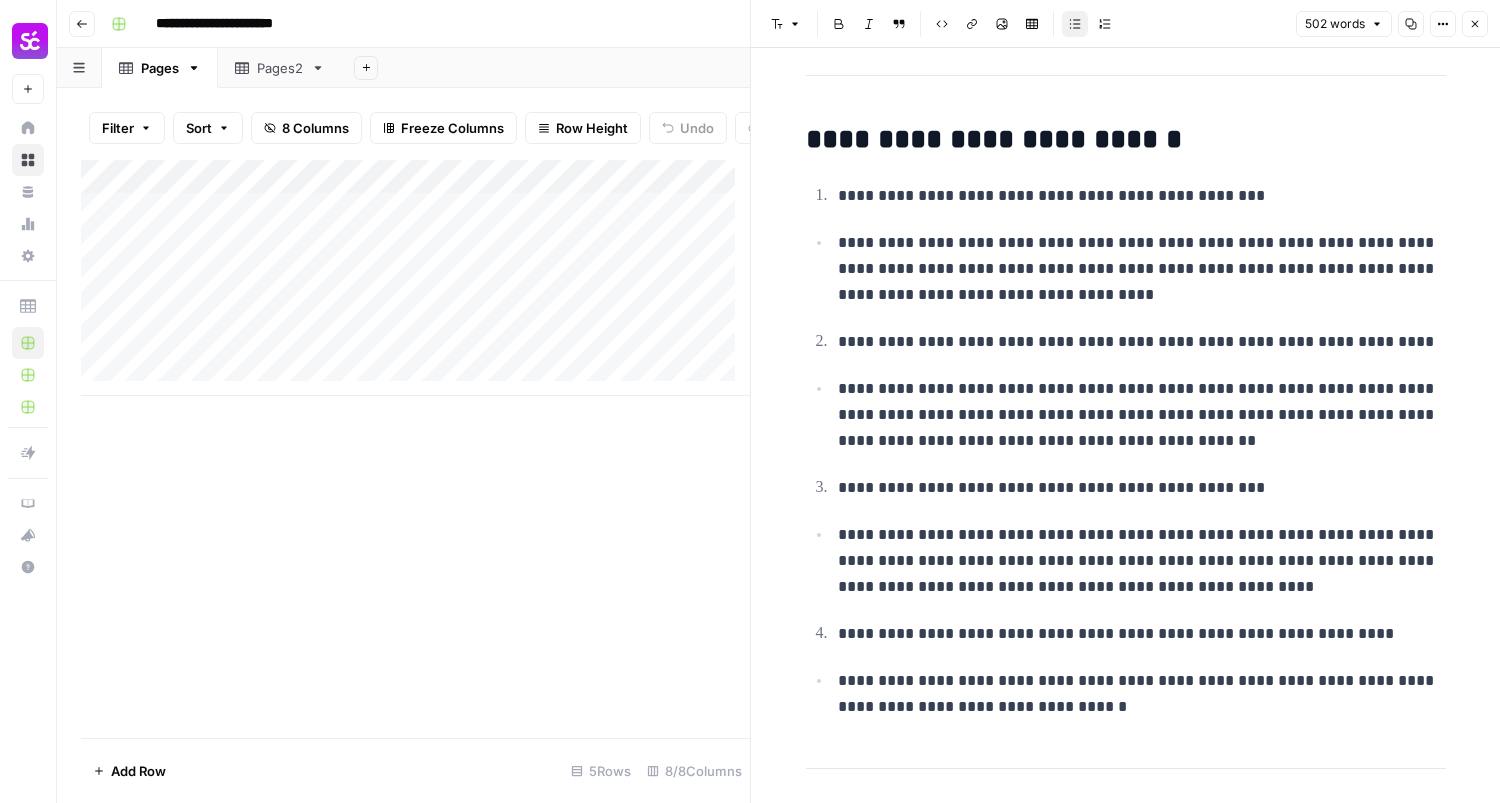 click on "**********" at bounding box center [1142, 694] 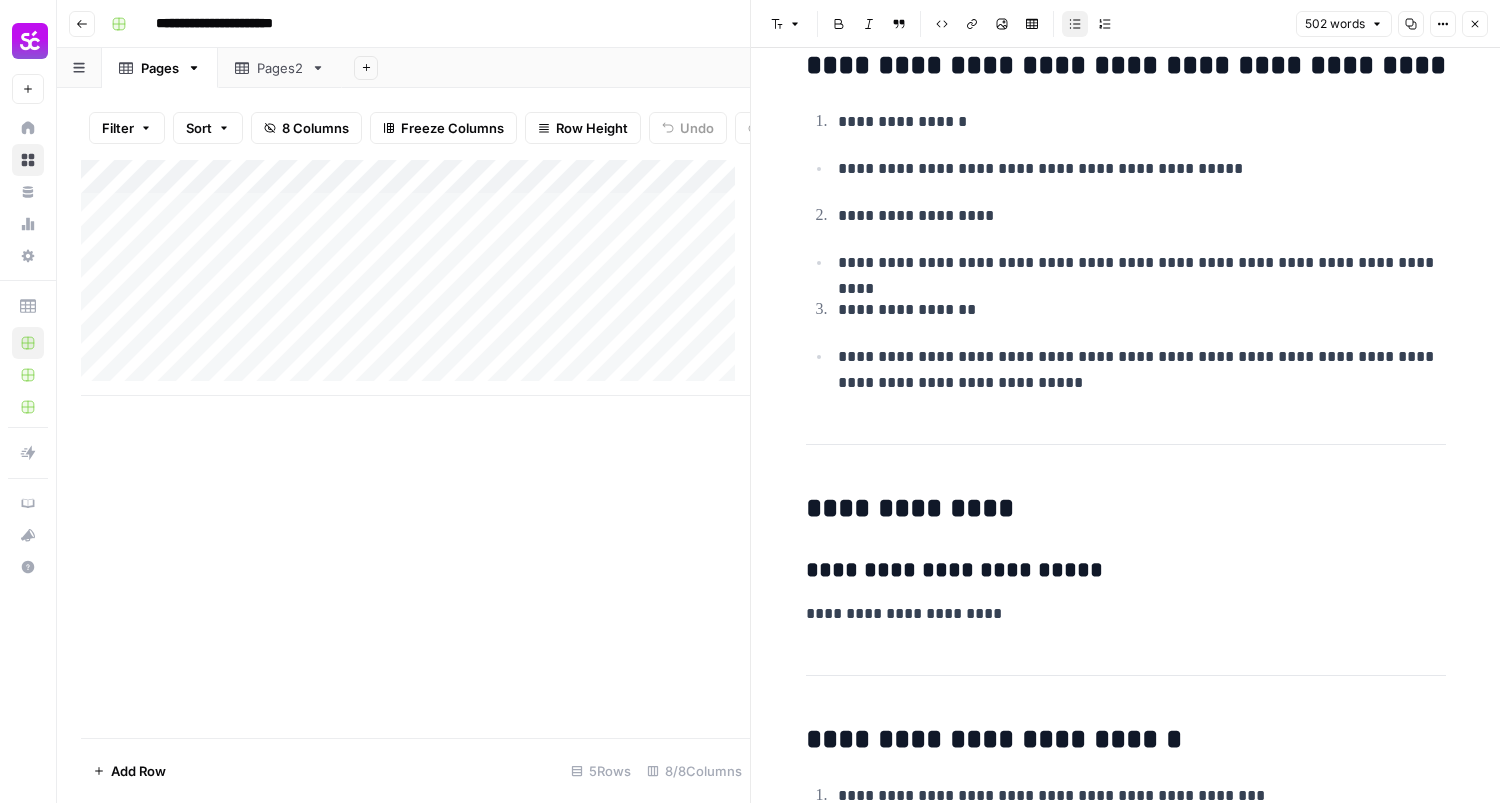 scroll, scrollTop: 2399, scrollLeft: 0, axis: vertical 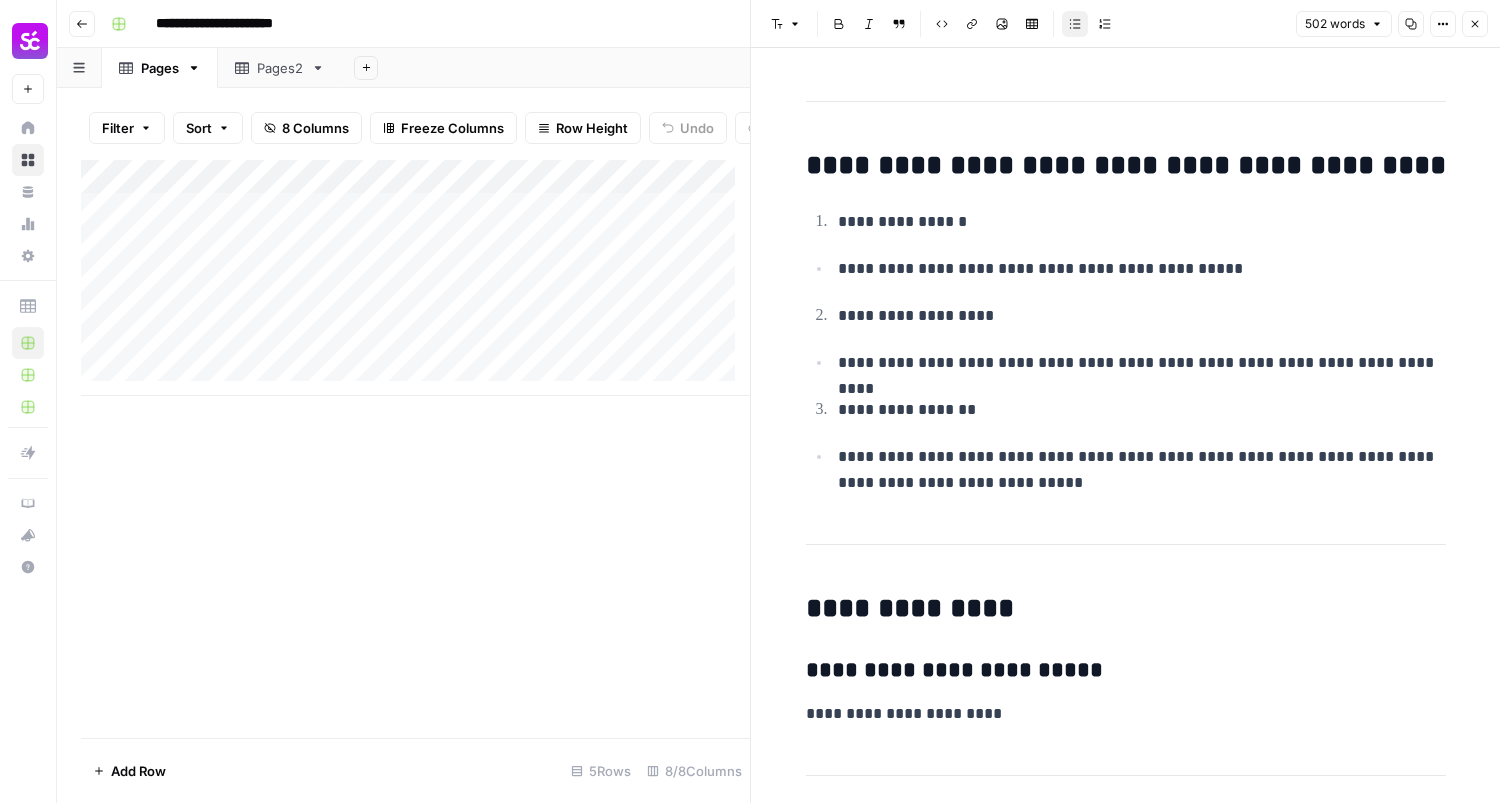 click on "**********" at bounding box center (1142, 470) 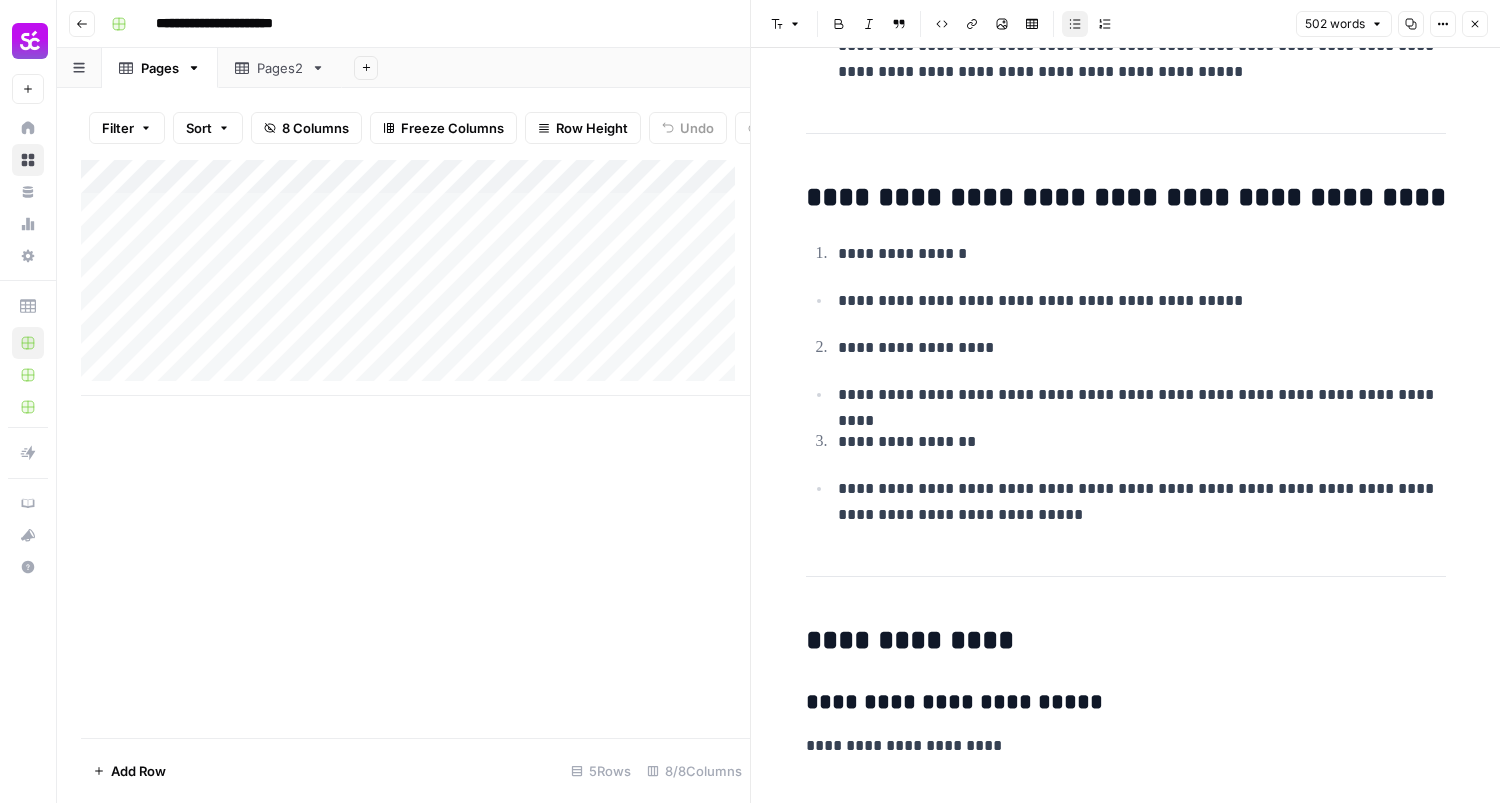 scroll, scrollTop: 2299, scrollLeft: 0, axis: vertical 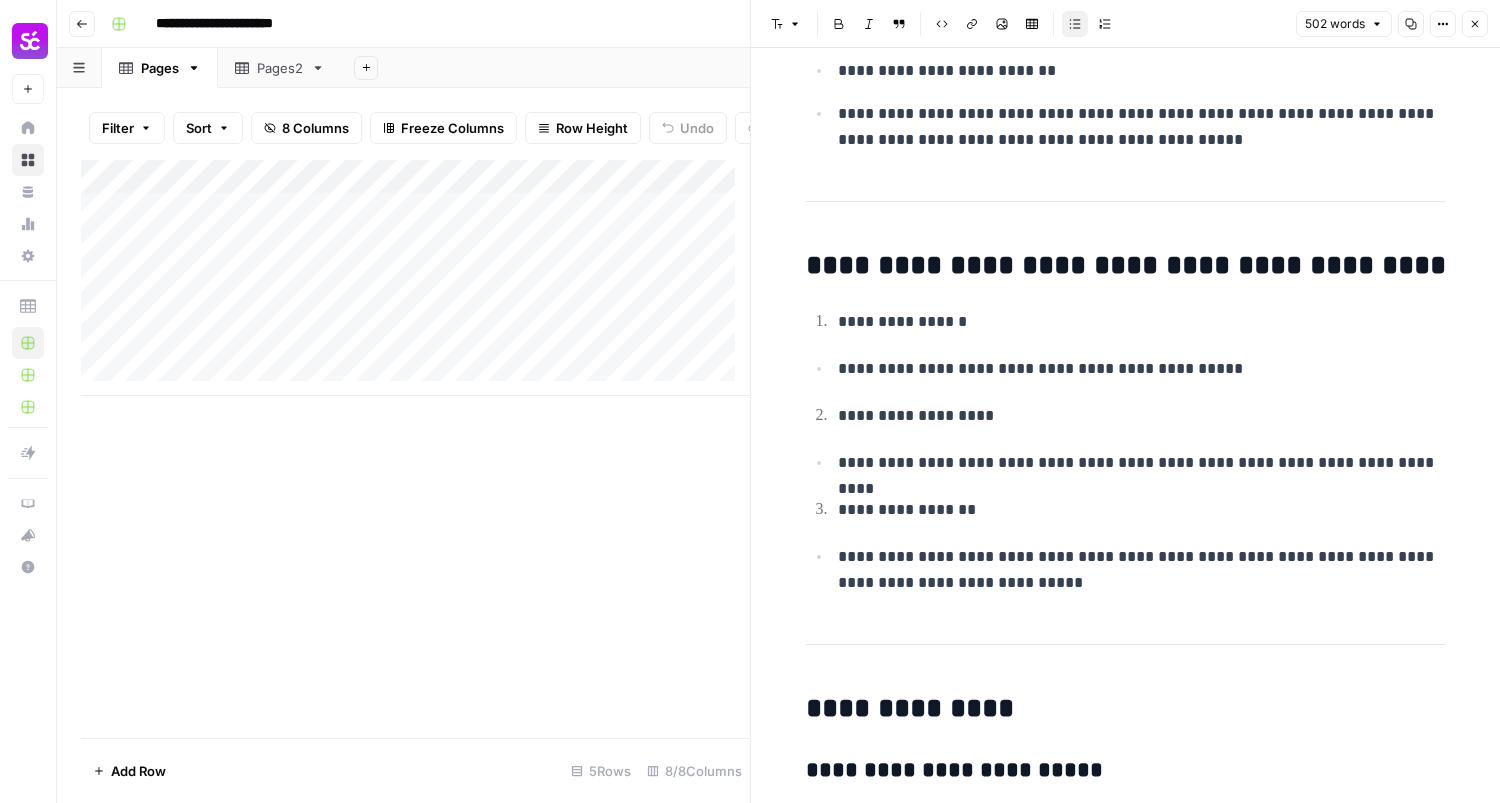 click on "**********" at bounding box center [1126, -258] 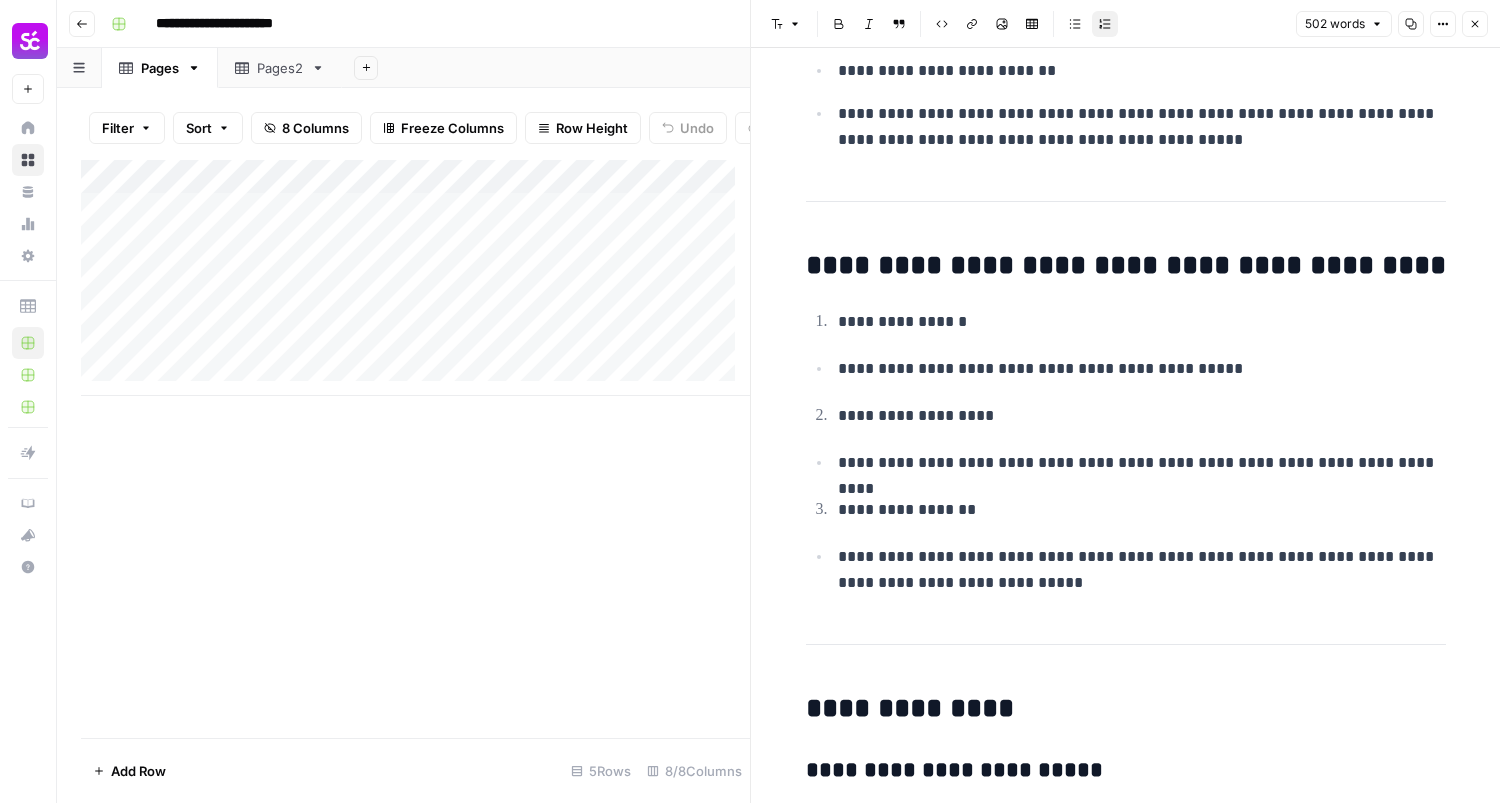 click on "**********" at bounding box center (1142, 369) 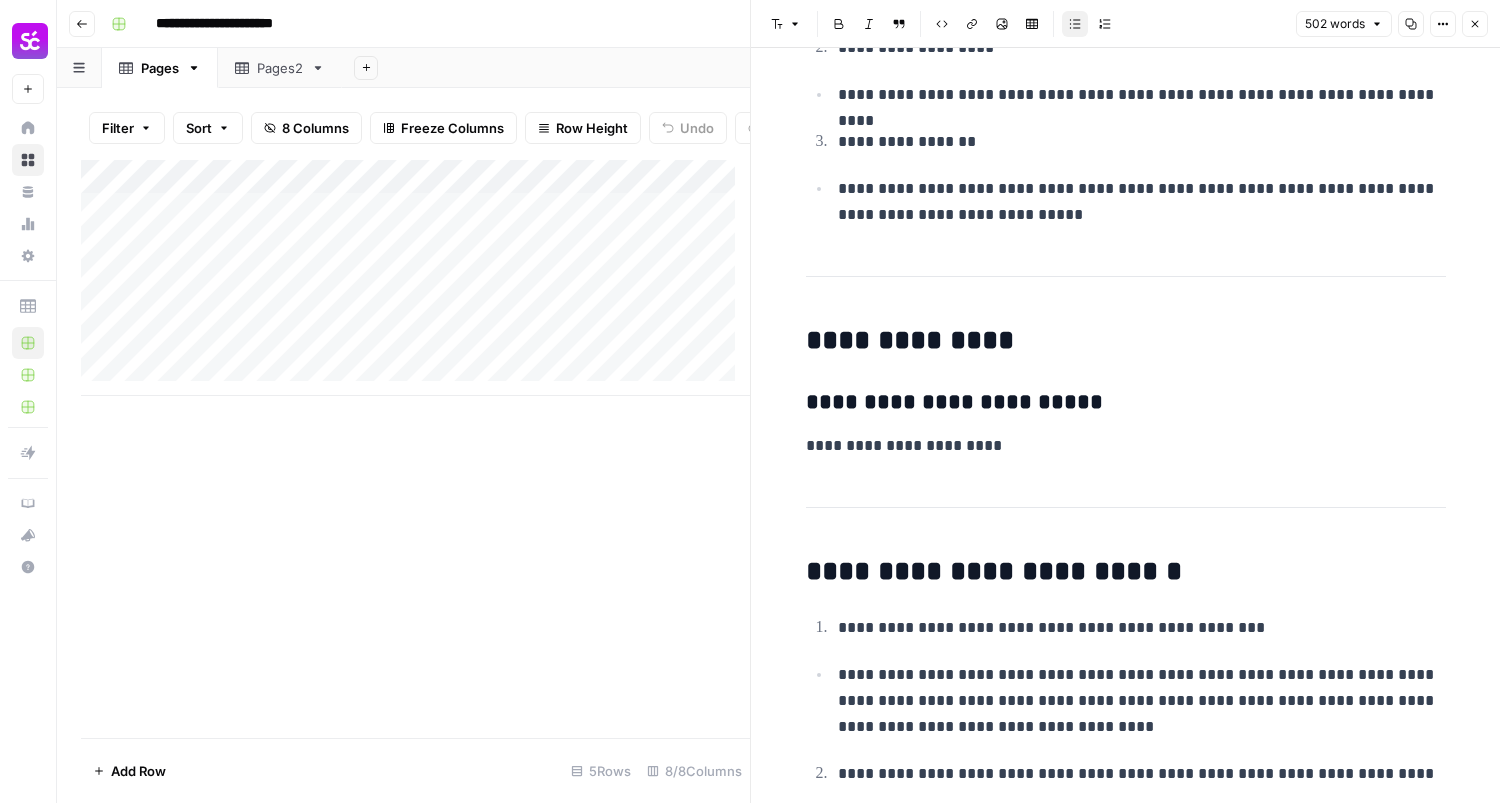 scroll, scrollTop: 2799, scrollLeft: 0, axis: vertical 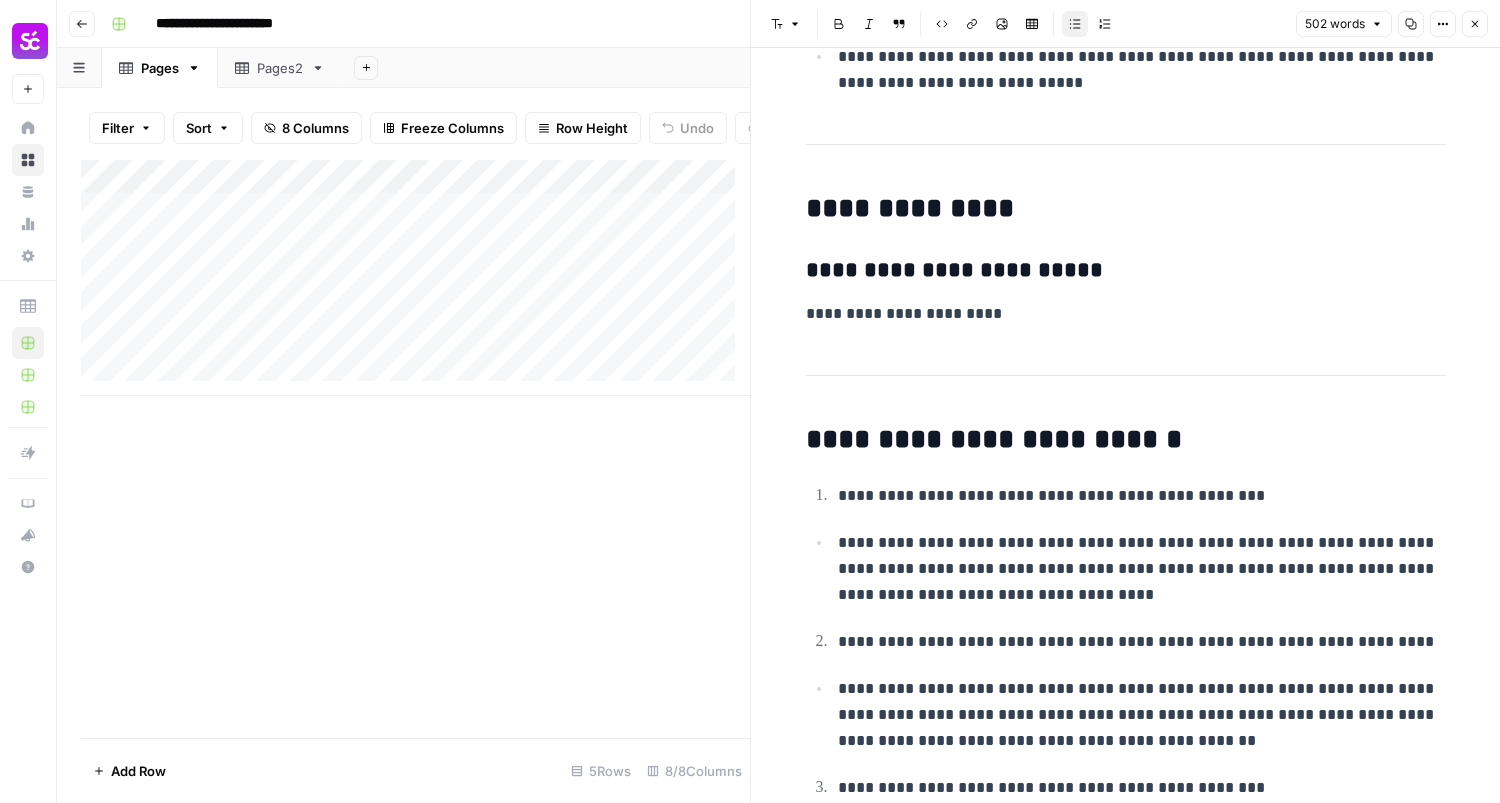 click on "**********" at bounding box center [1126, 271] 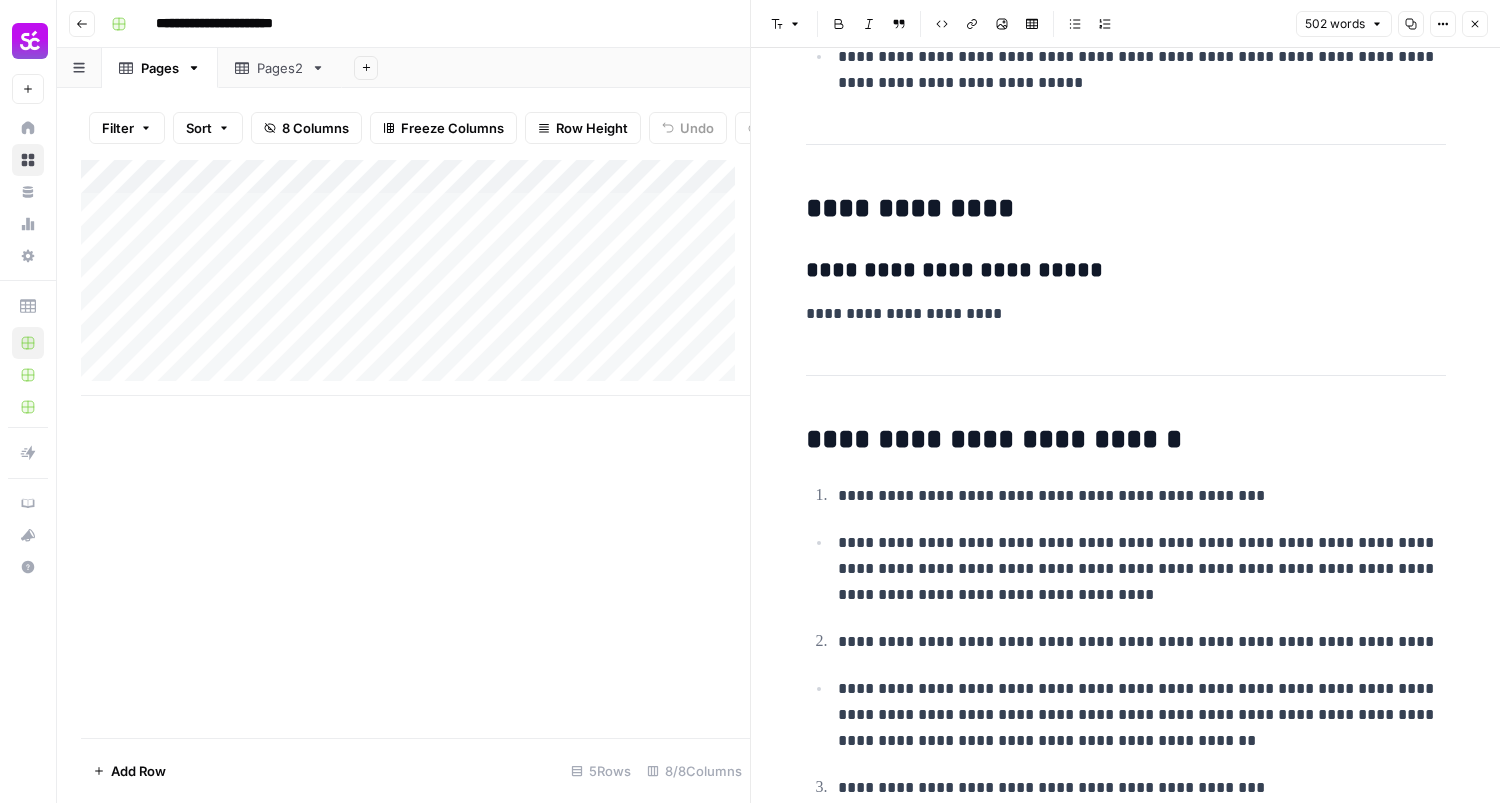 click on "**********" at bounding box center [1126, 440] 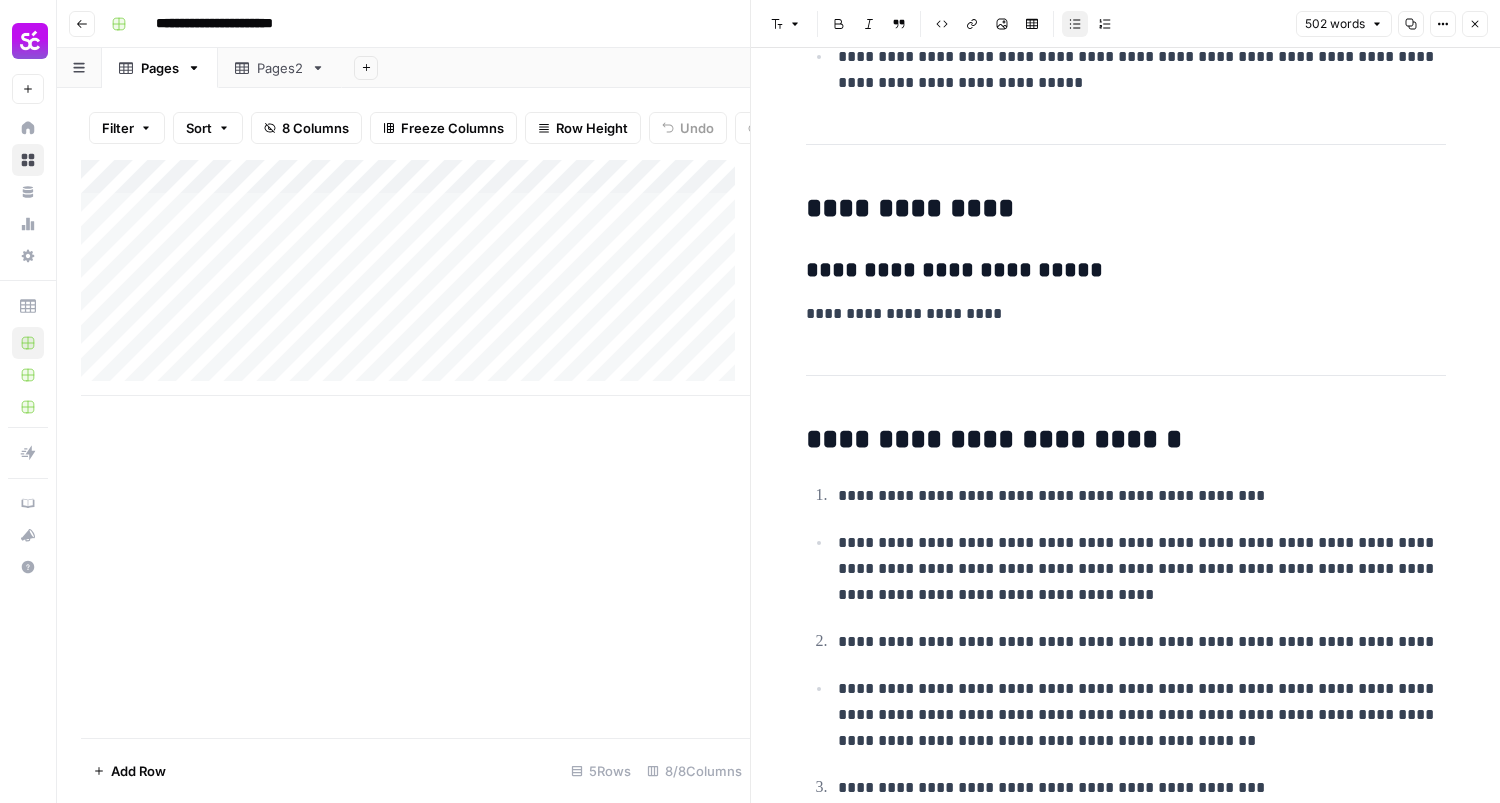 click on "**********" at bounding box center (1142, 569) 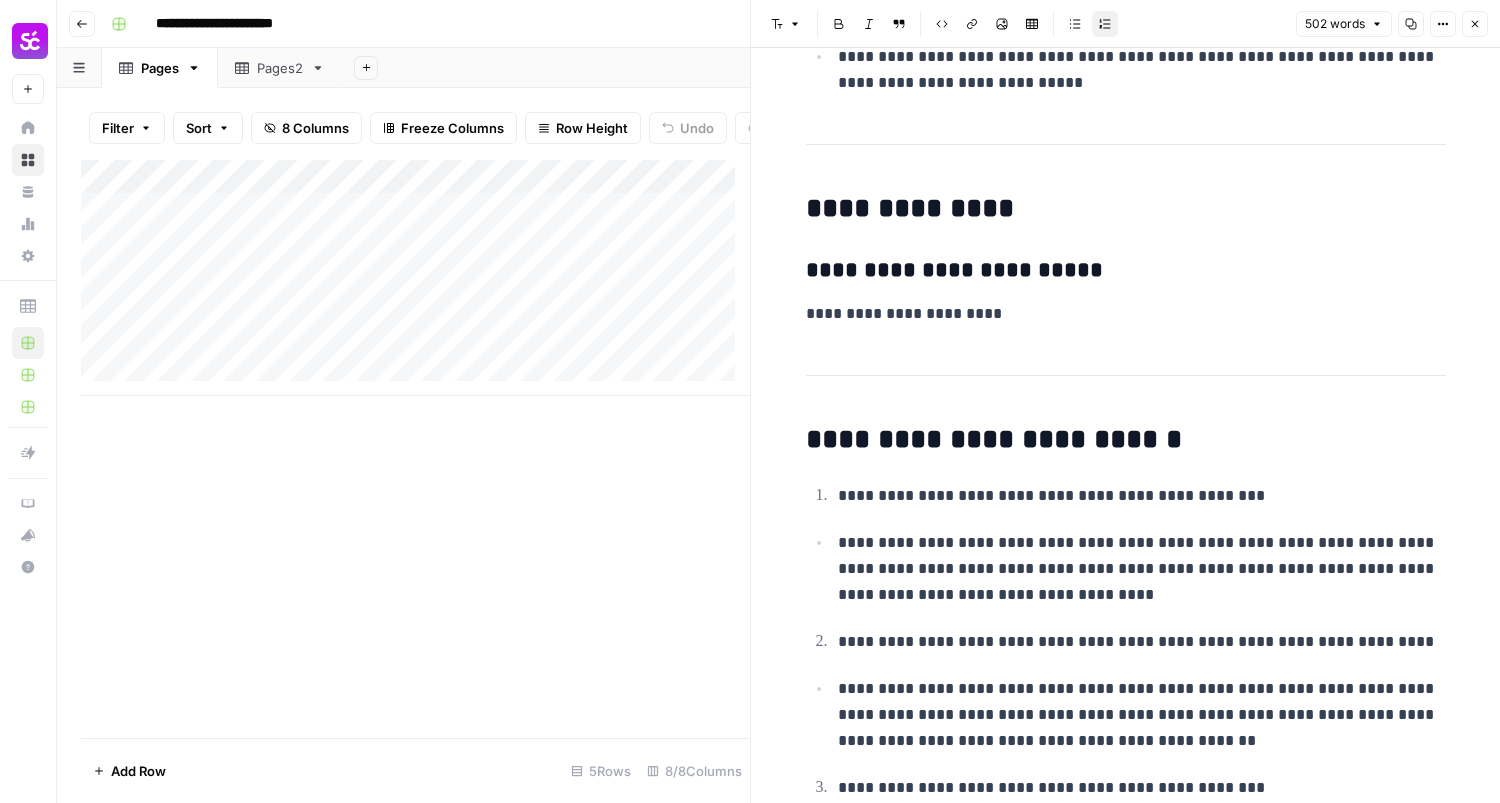 click on "**********" at bounding box center (1126, 440) 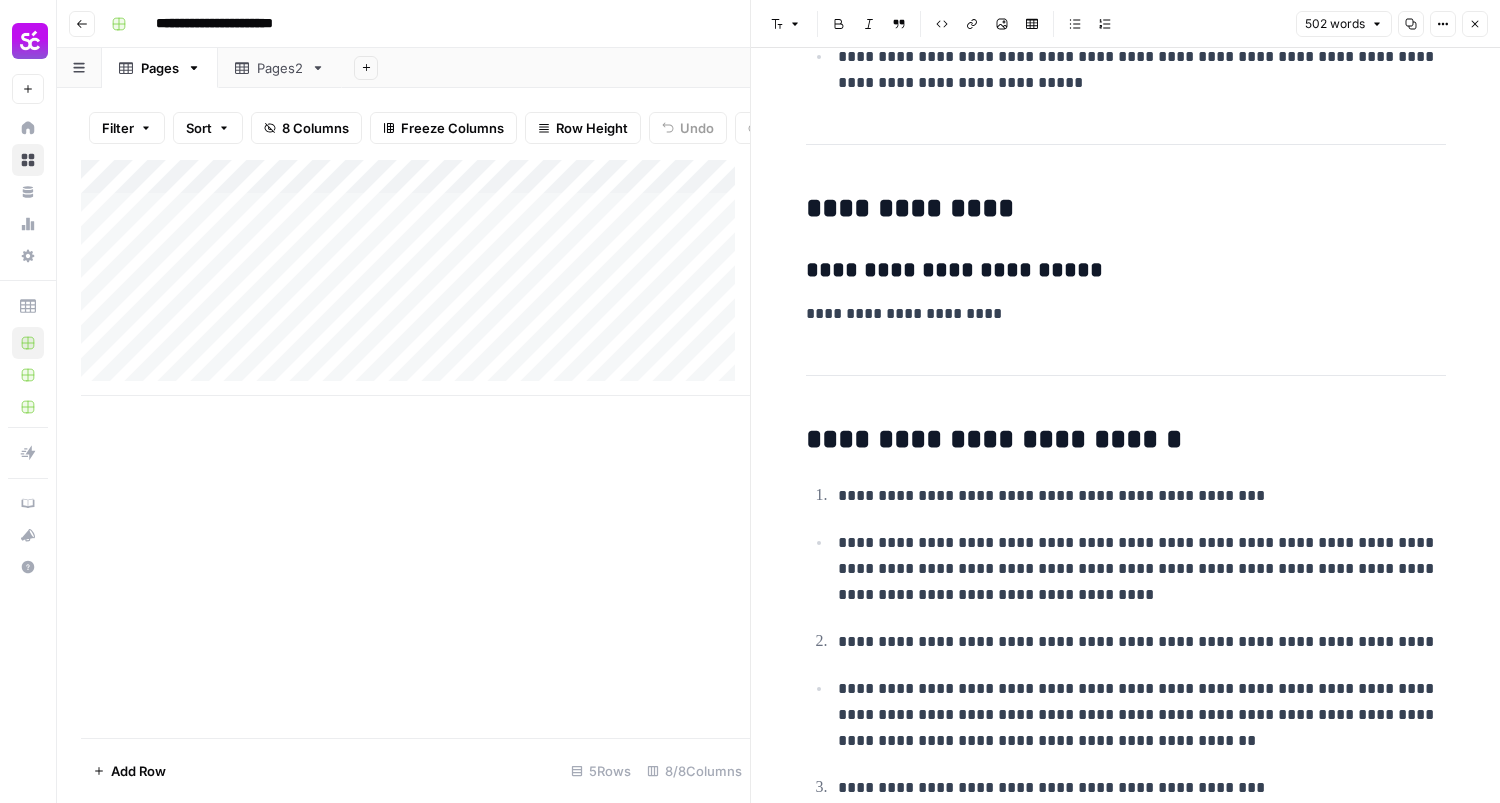 click on "**********" at bounding box center (1142, 496) 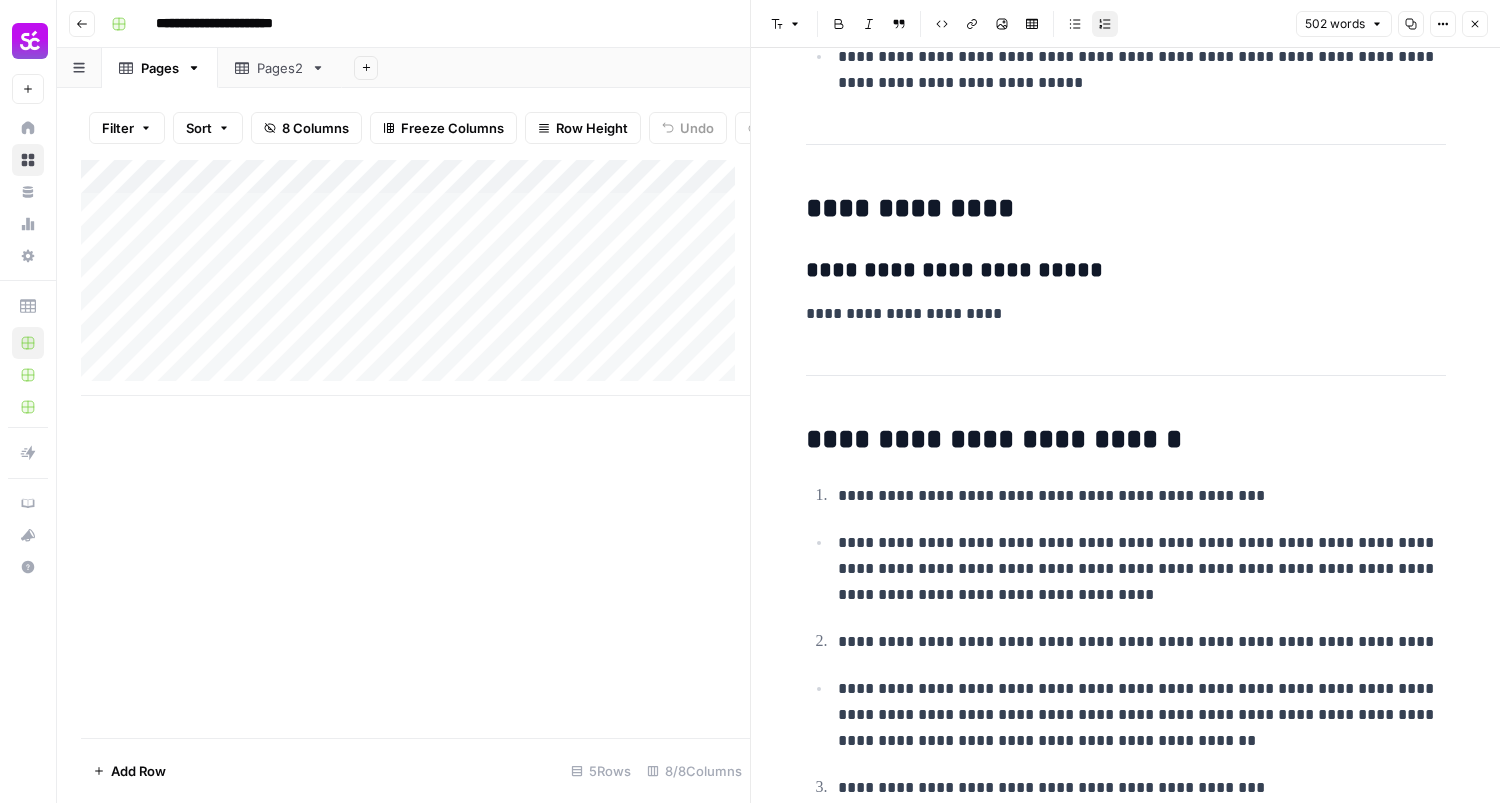 click on "**********" at bounding box center [1126, 440] 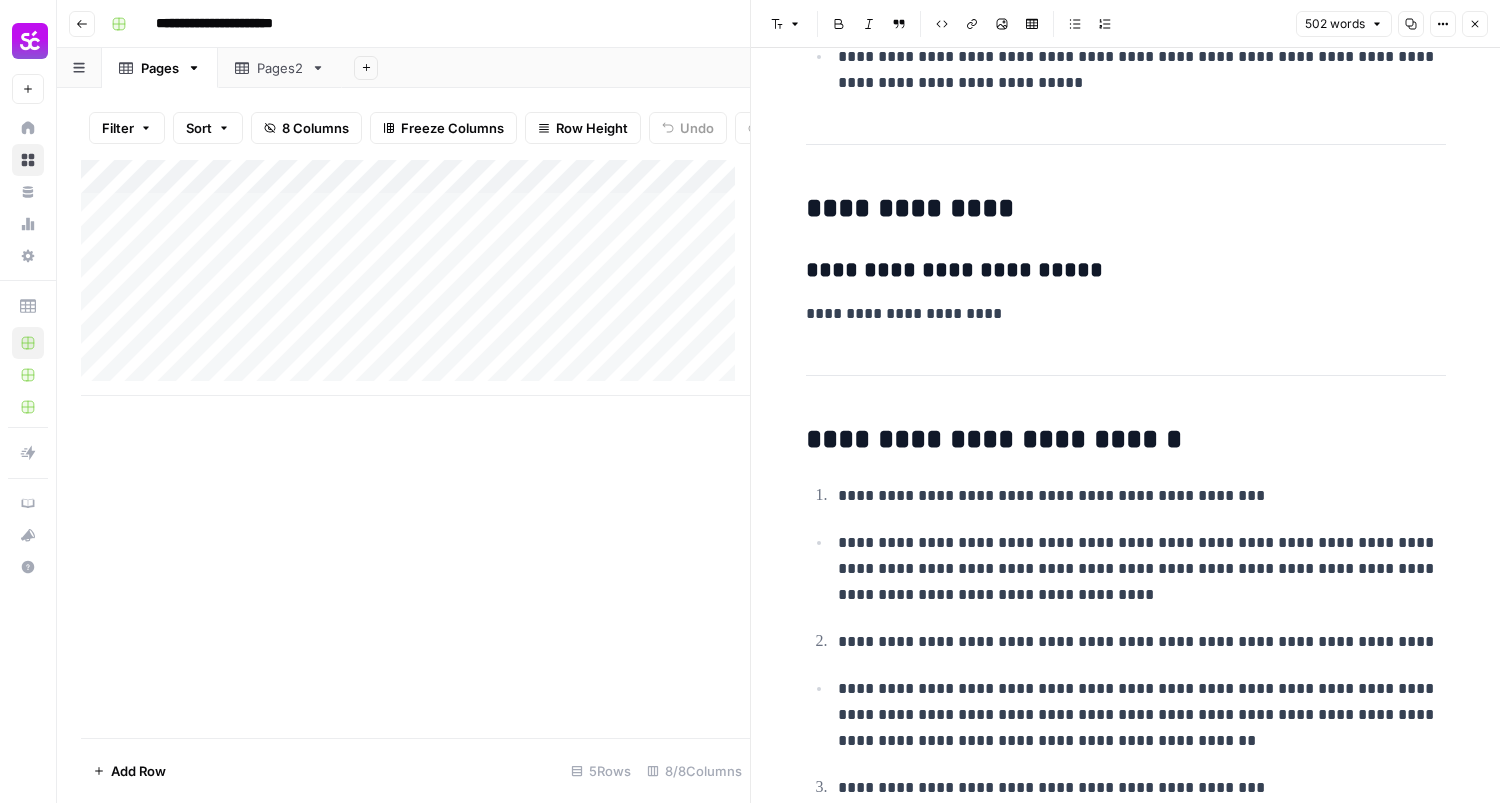 click on "**********" at bounding box center [1126, -758] 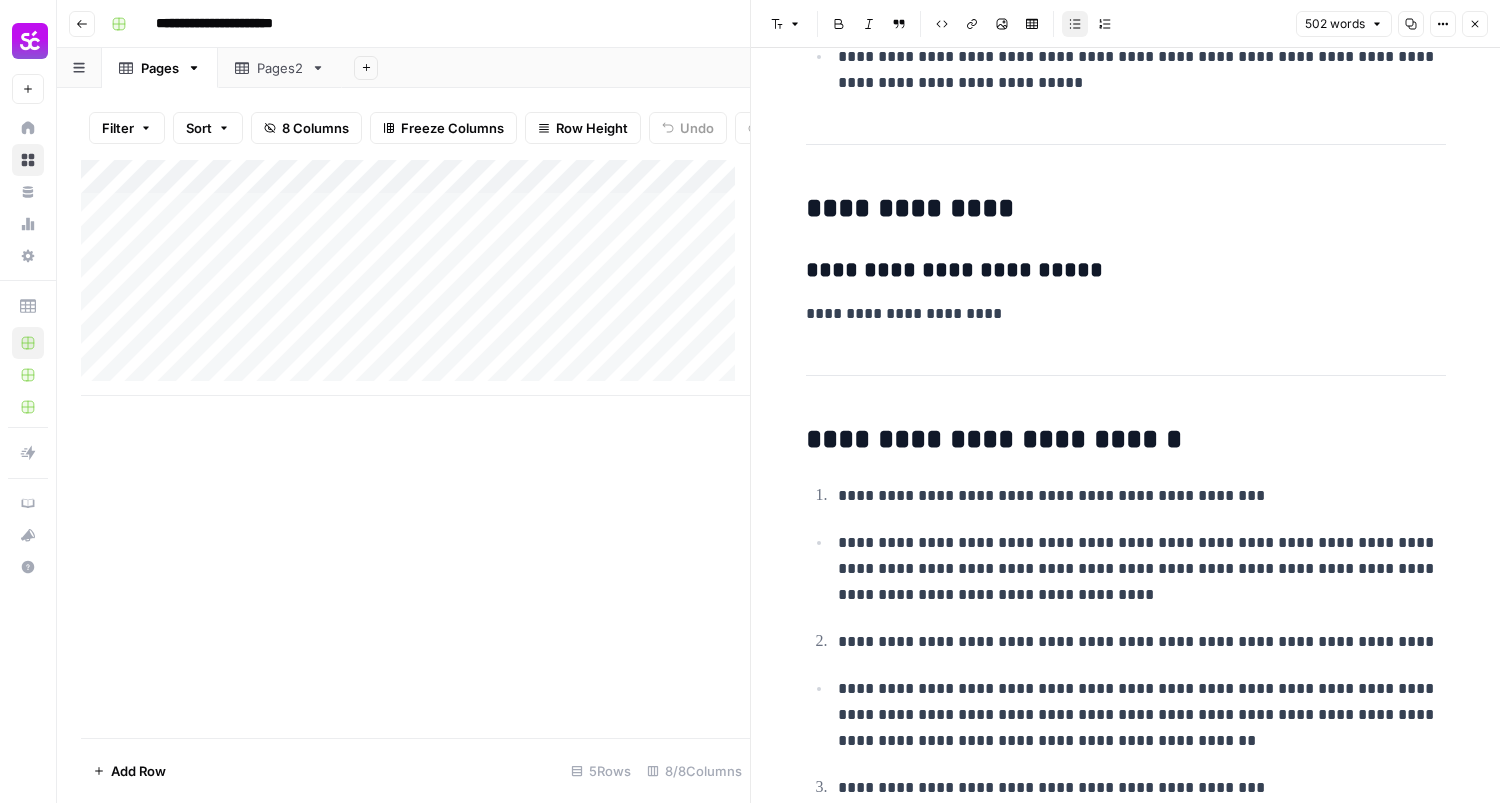 click on "**********" at bounding box center [1142, 496] 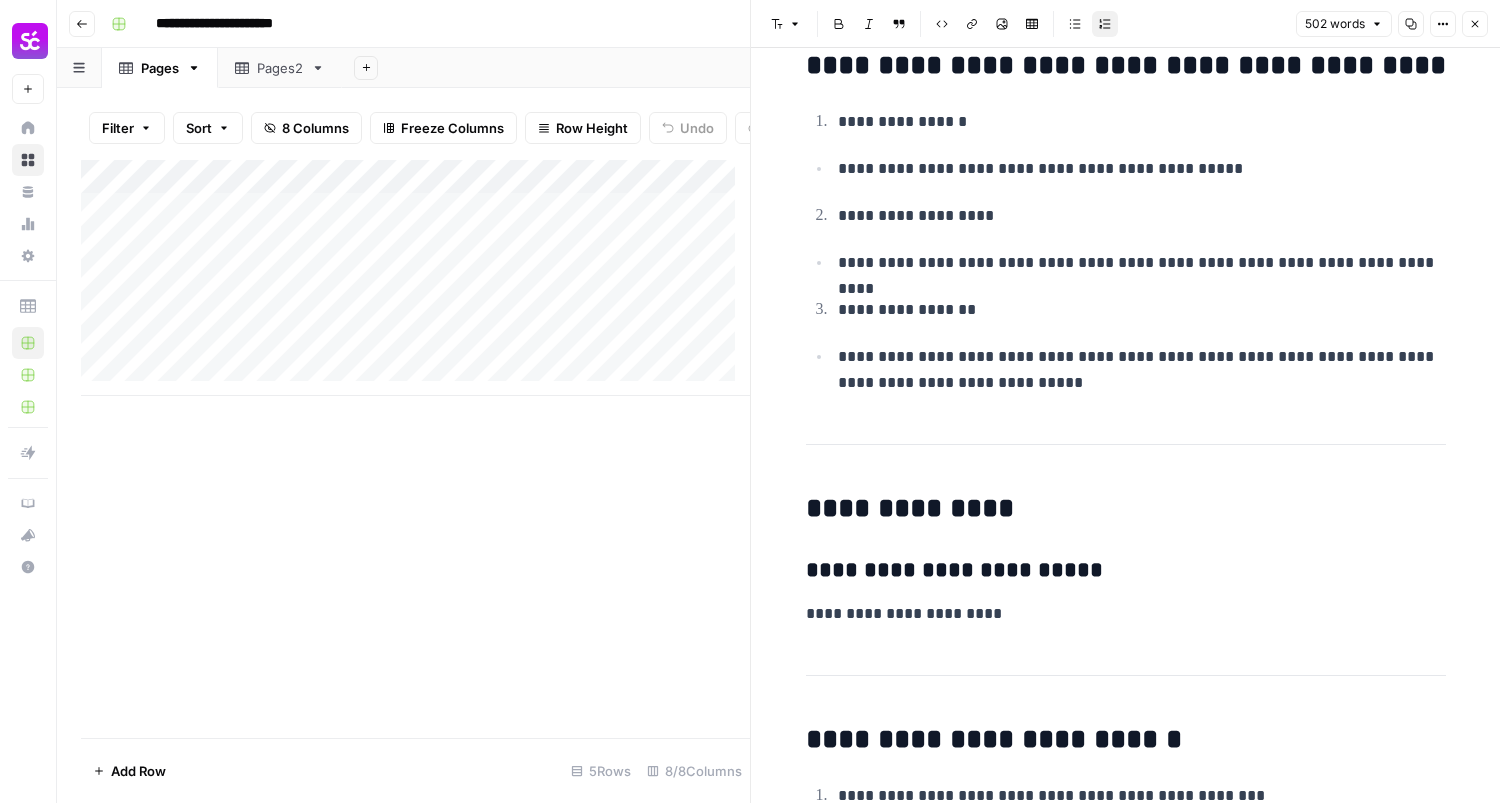 scroll, scrollTop: 2199, scrollLeft: 0, axis: vertical 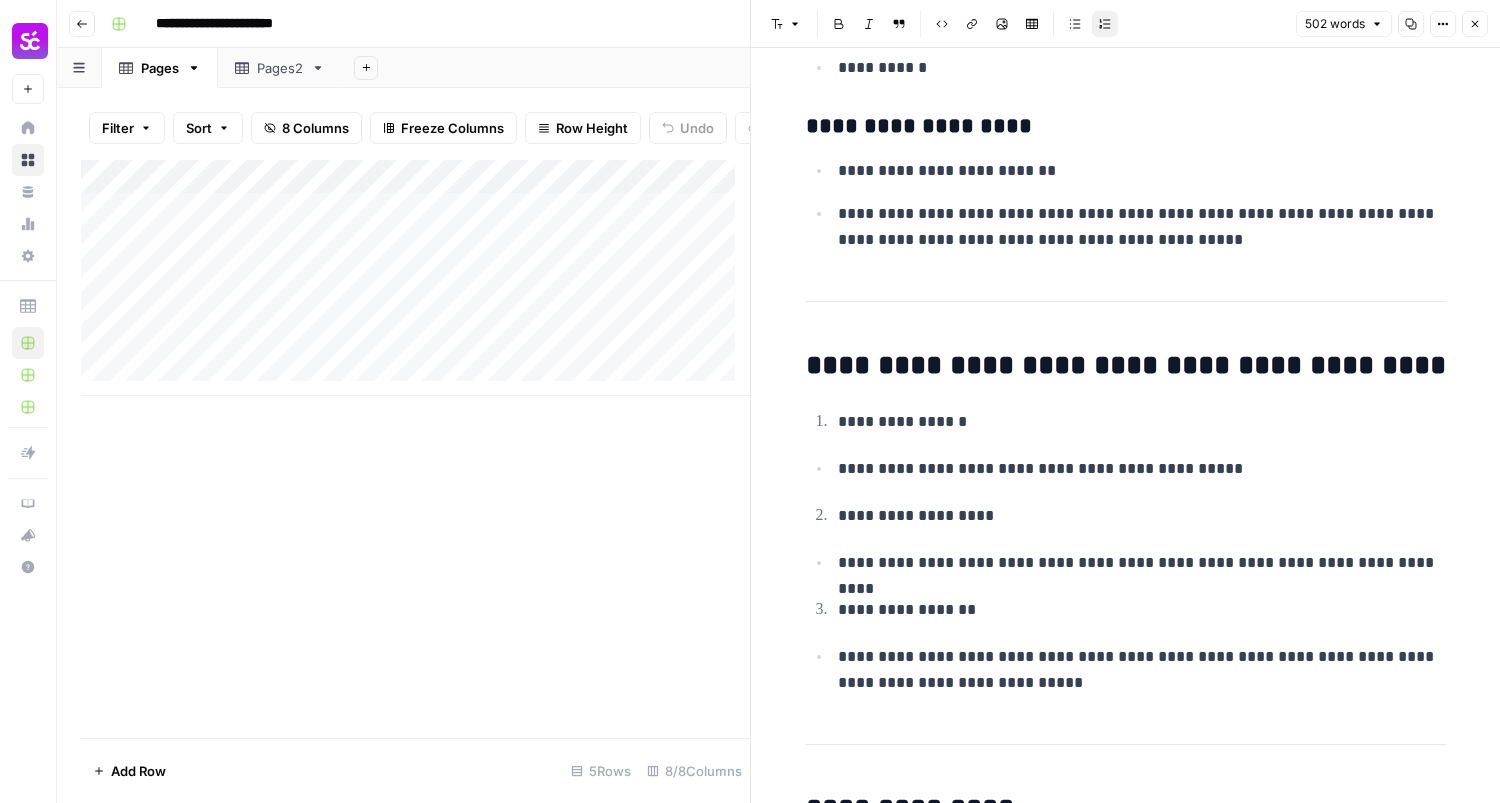 click on "**********" at bounding box center (1142, 422) 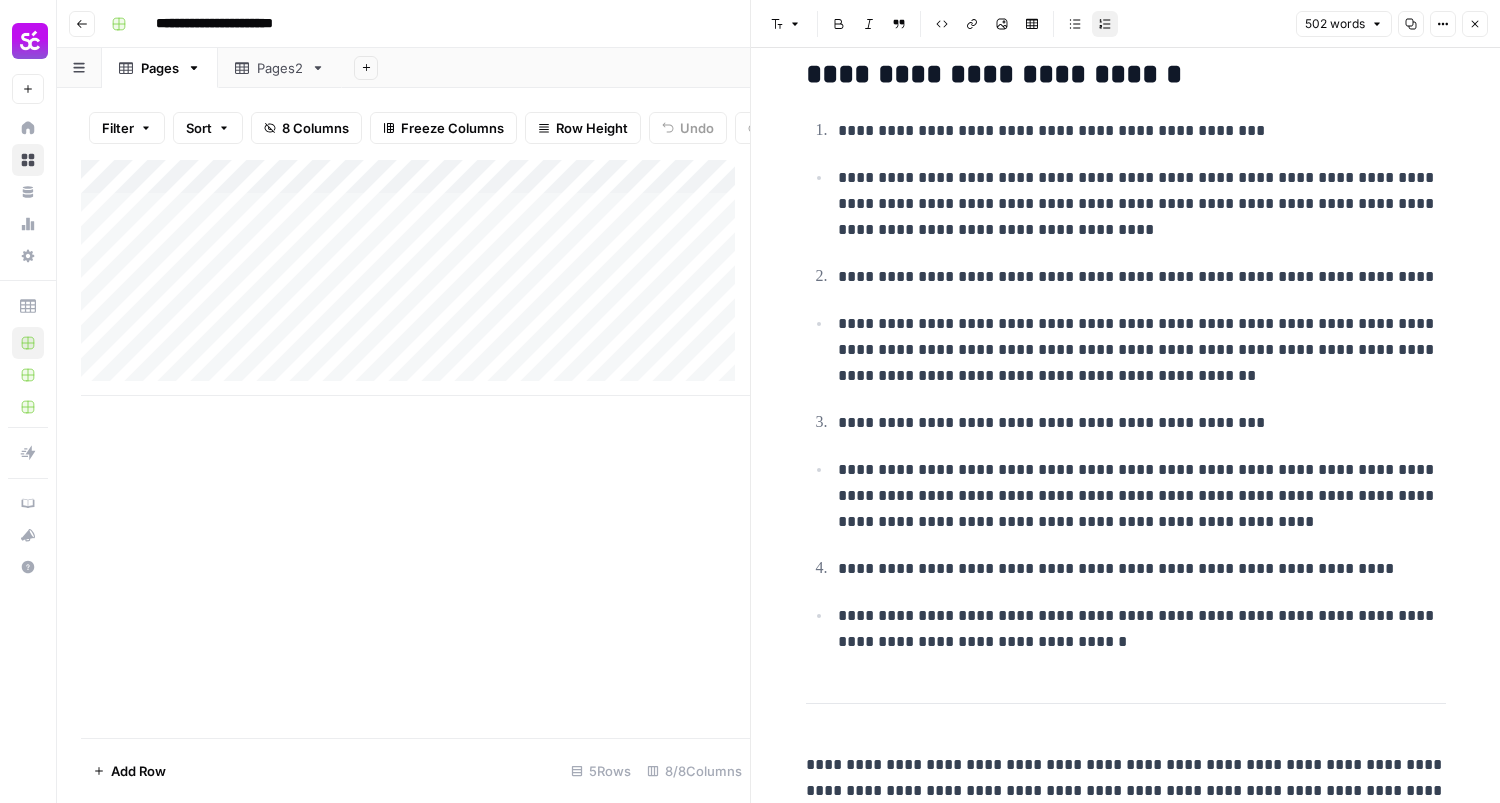 scroll, scrollTop: 3199, scrollLeft: 0, axis: vertical 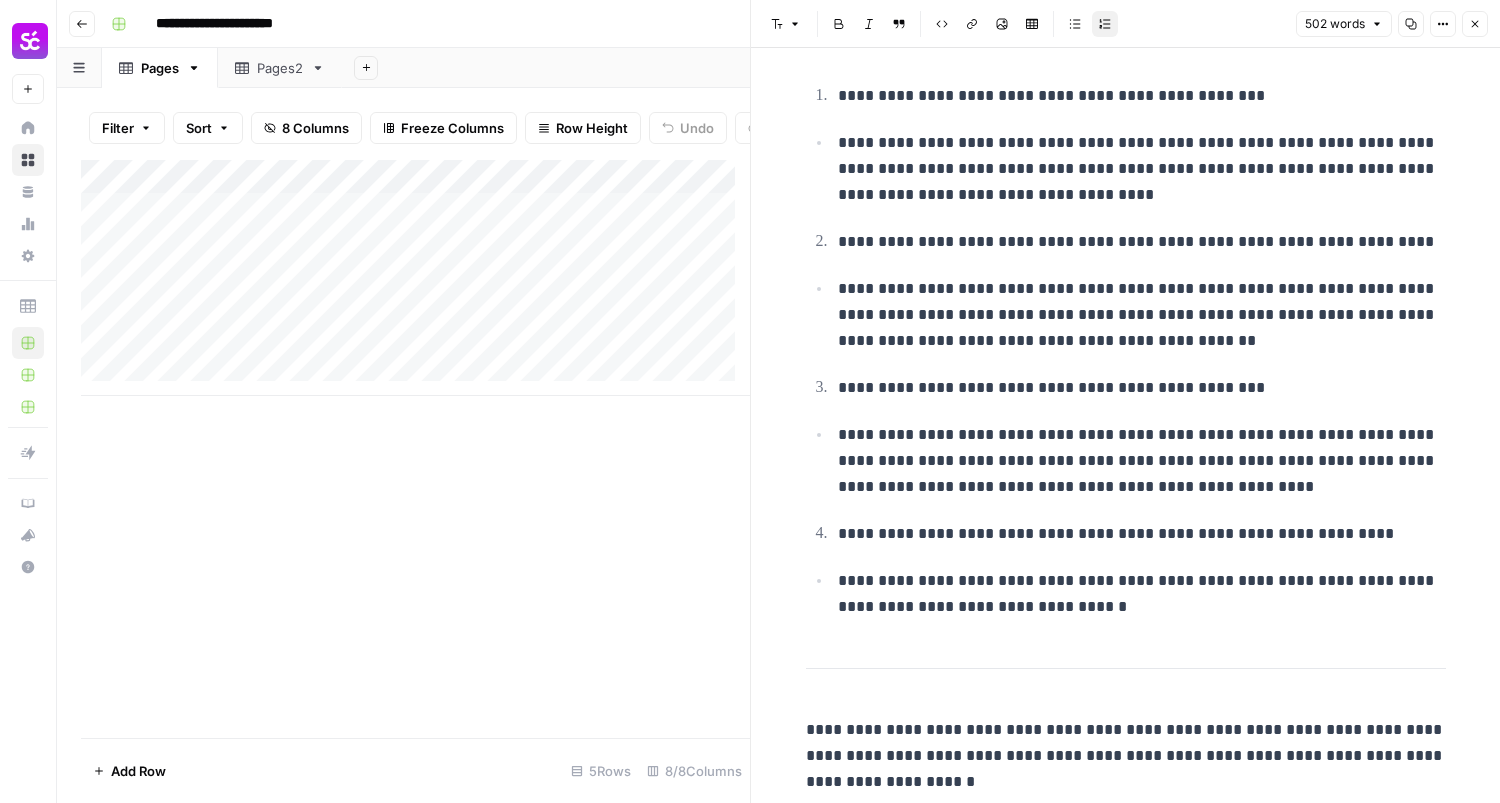 click on "Pages2" at bounding box center [280, 68] 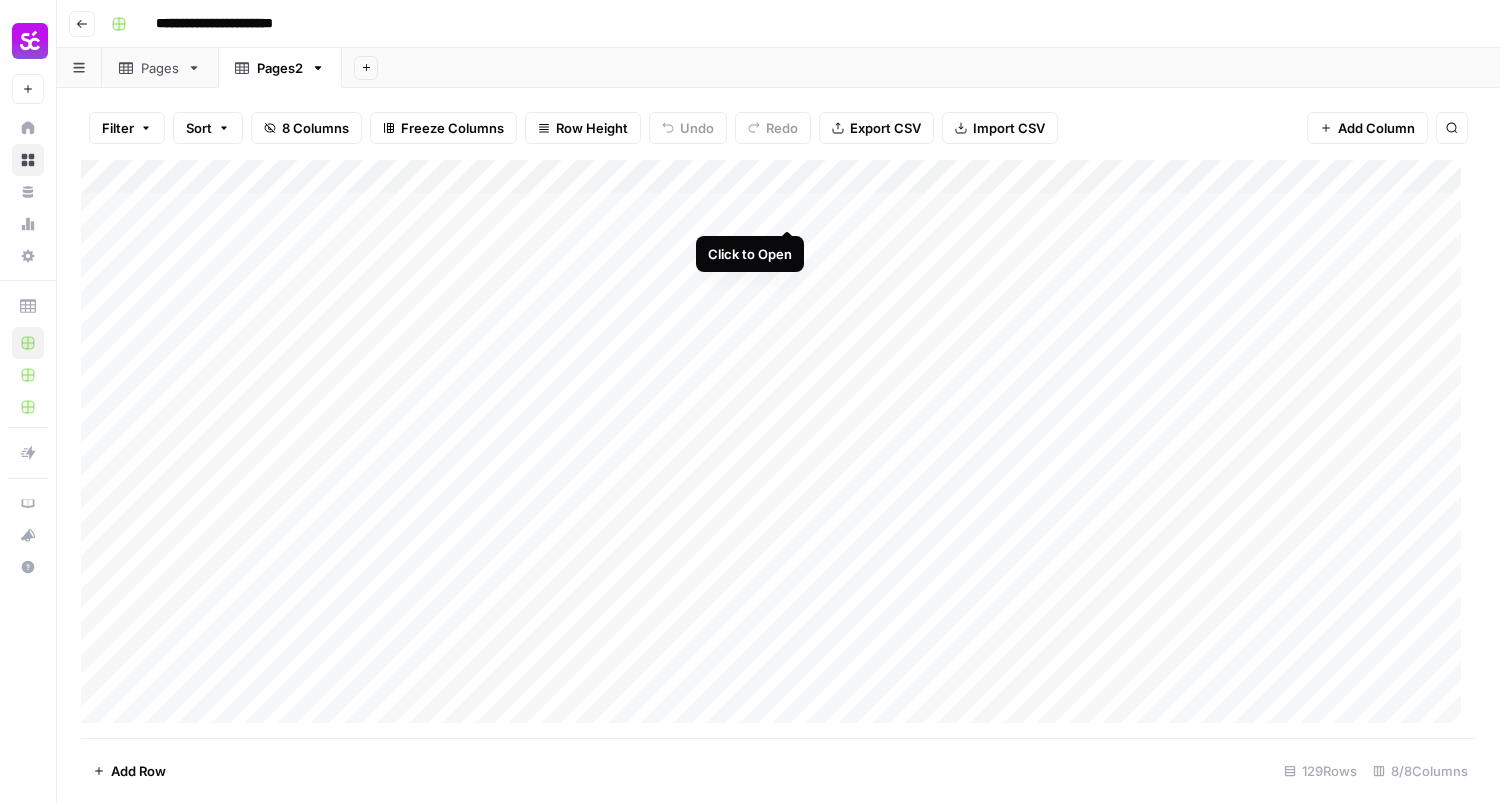 click on "Add Column" at bounding box center [778, 449] 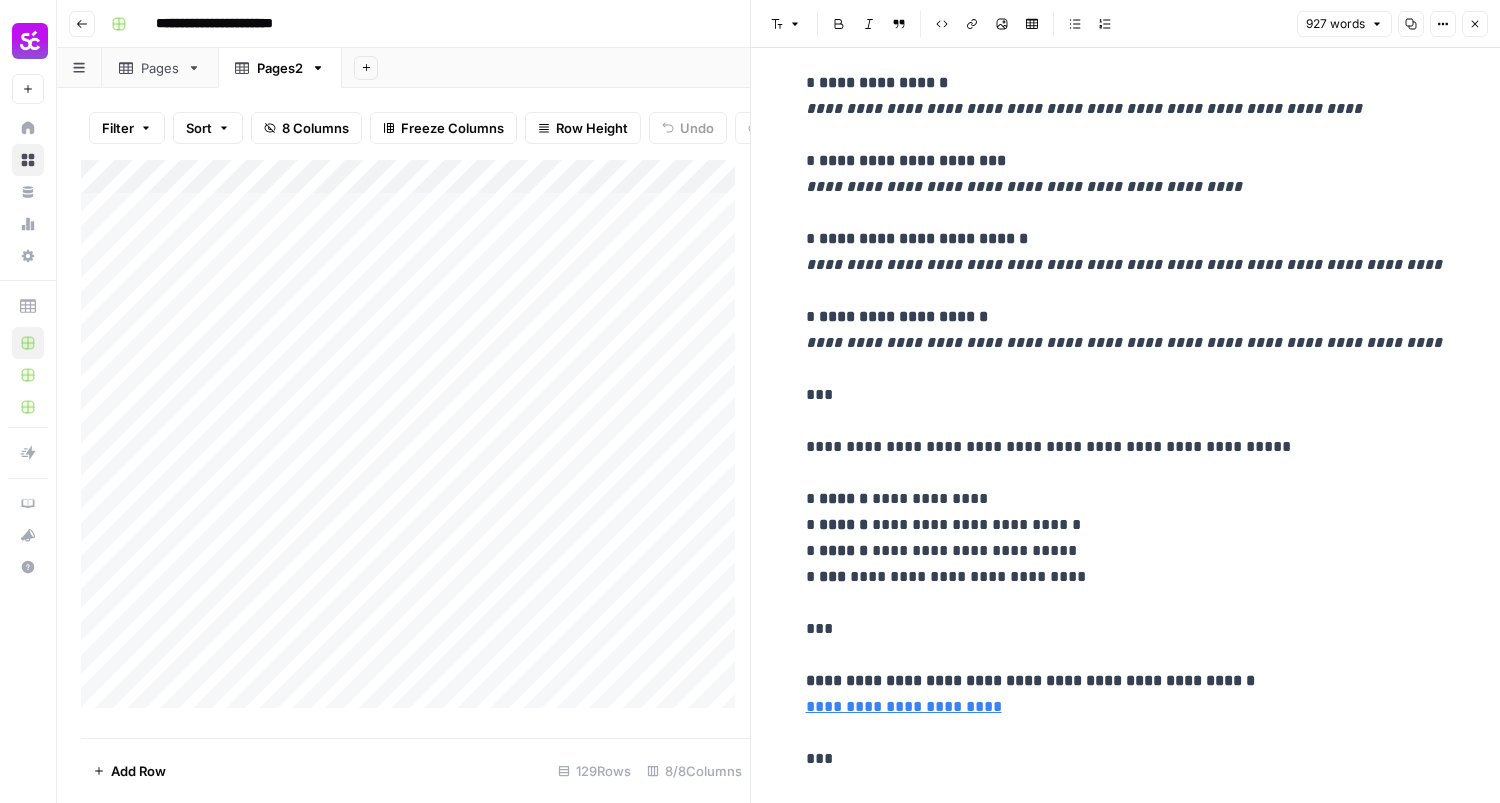scroll, scrollTop: 2700, scrollLeft: 0, axis: vertical 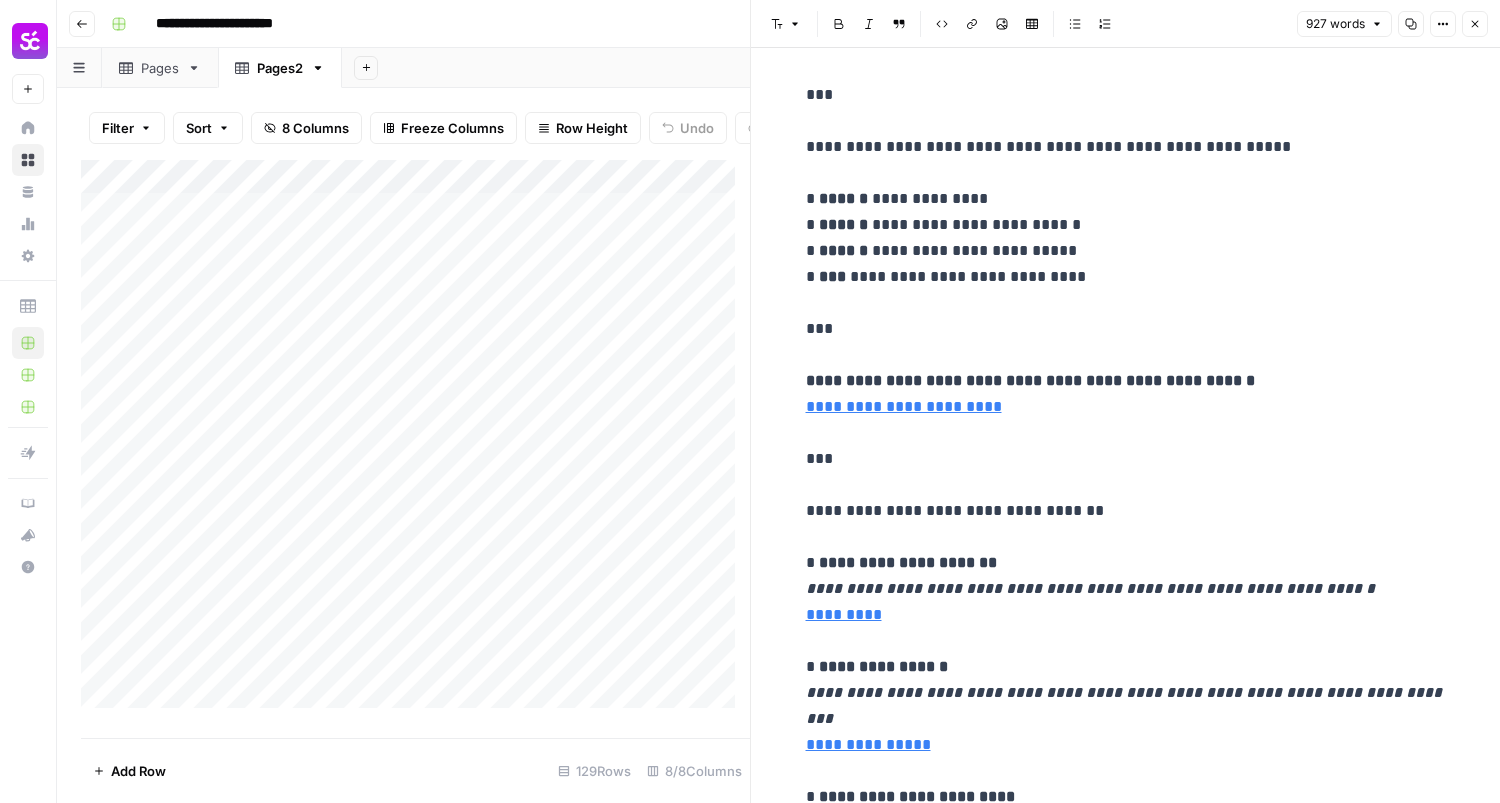 click on "Close" at bounding box center (1475, 24) 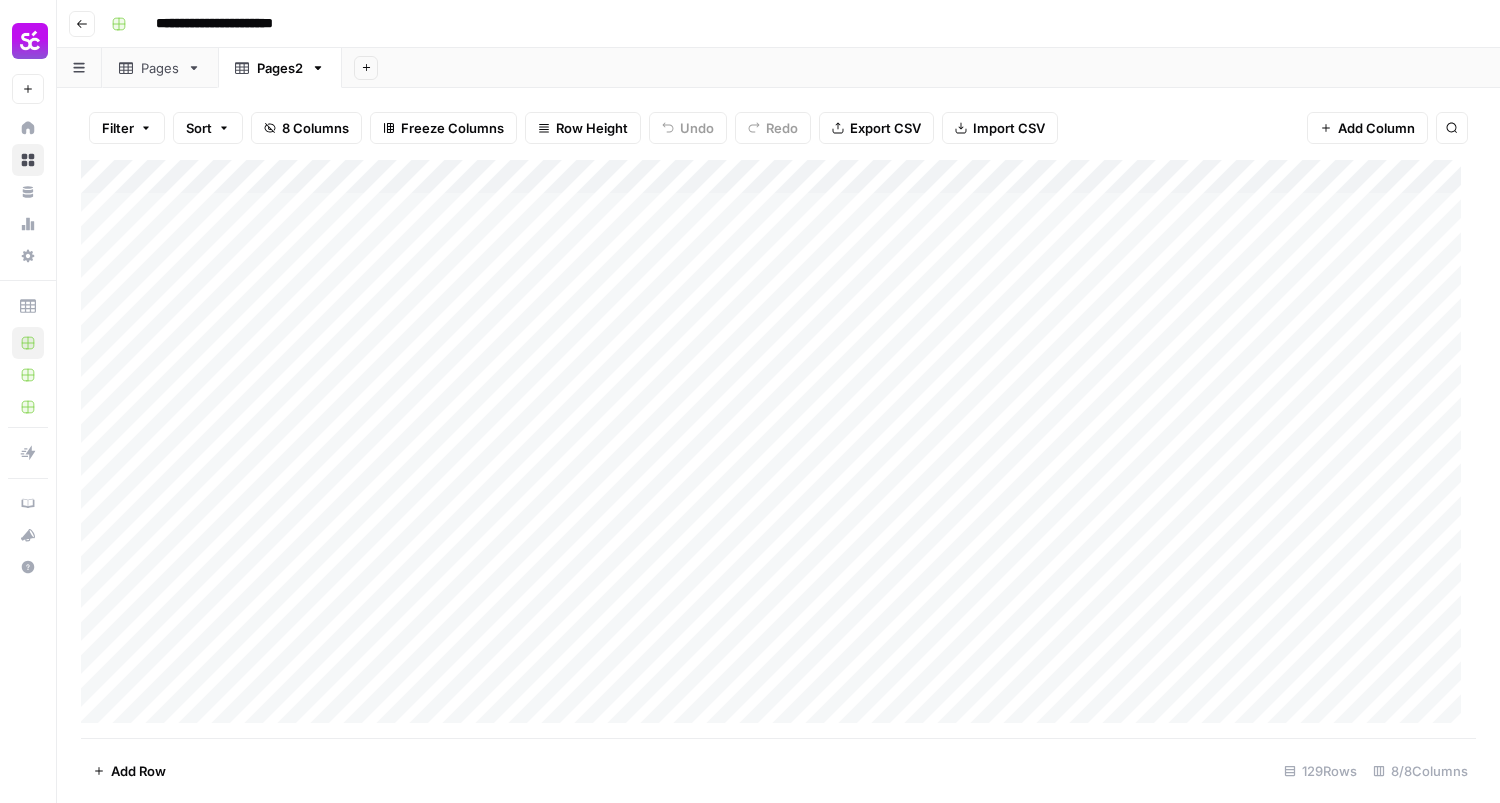 click on "Pages" at bounding box center (160, 68) 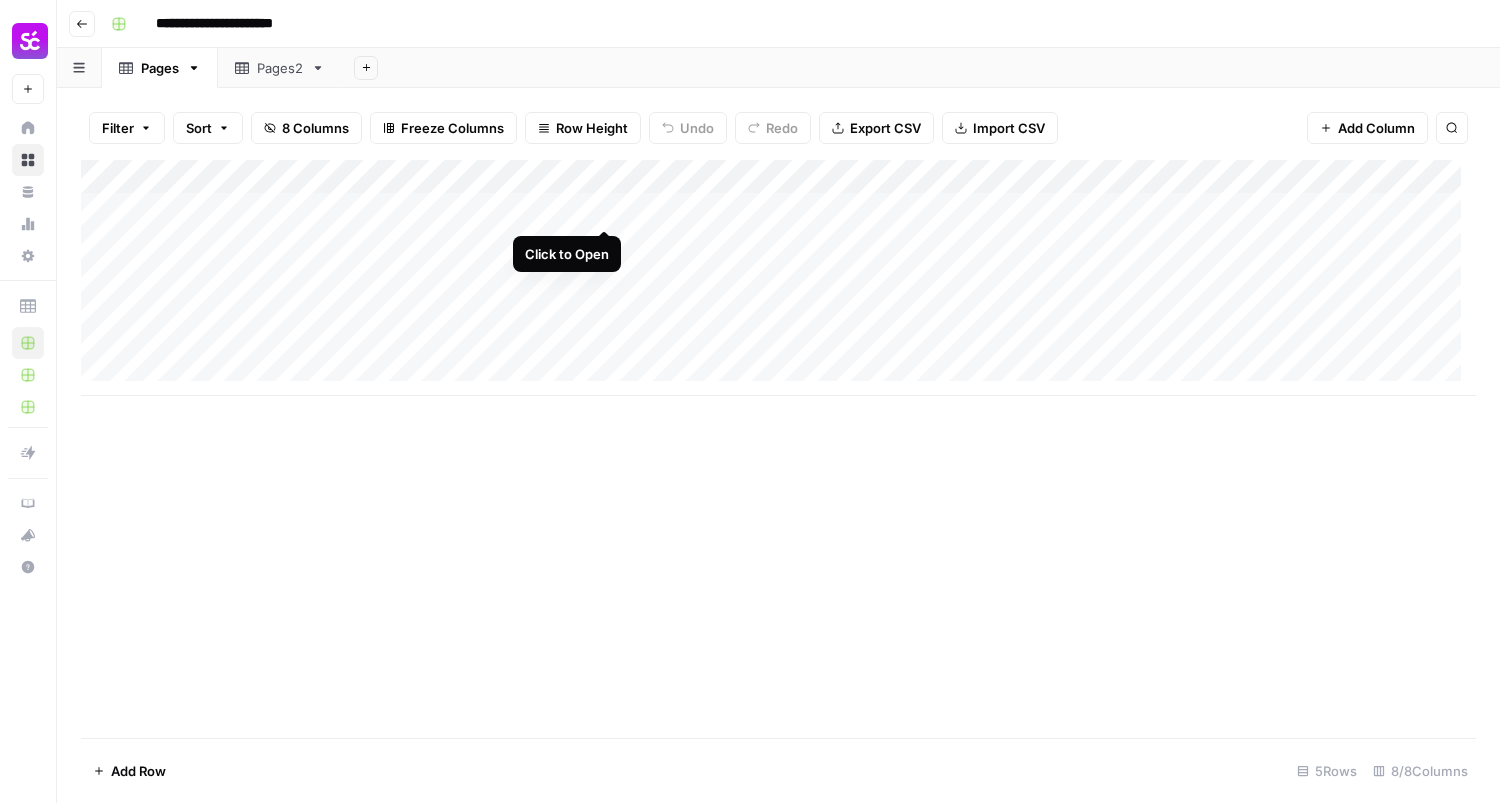 click on "Add Column" at bounding box center (778, 278) 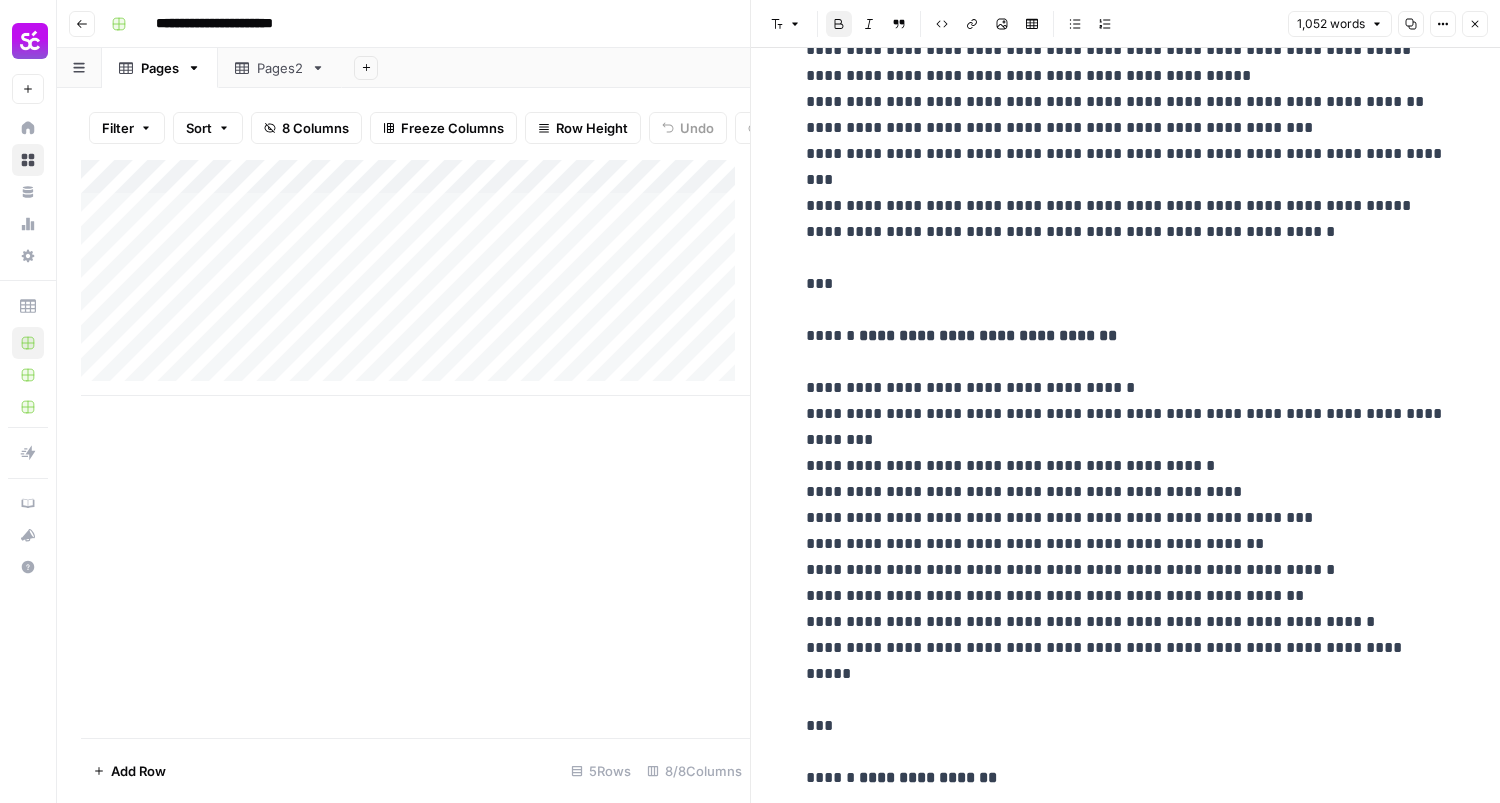 scroll, scrollTop: 4169, scrollLeft: 0, axis: vertical 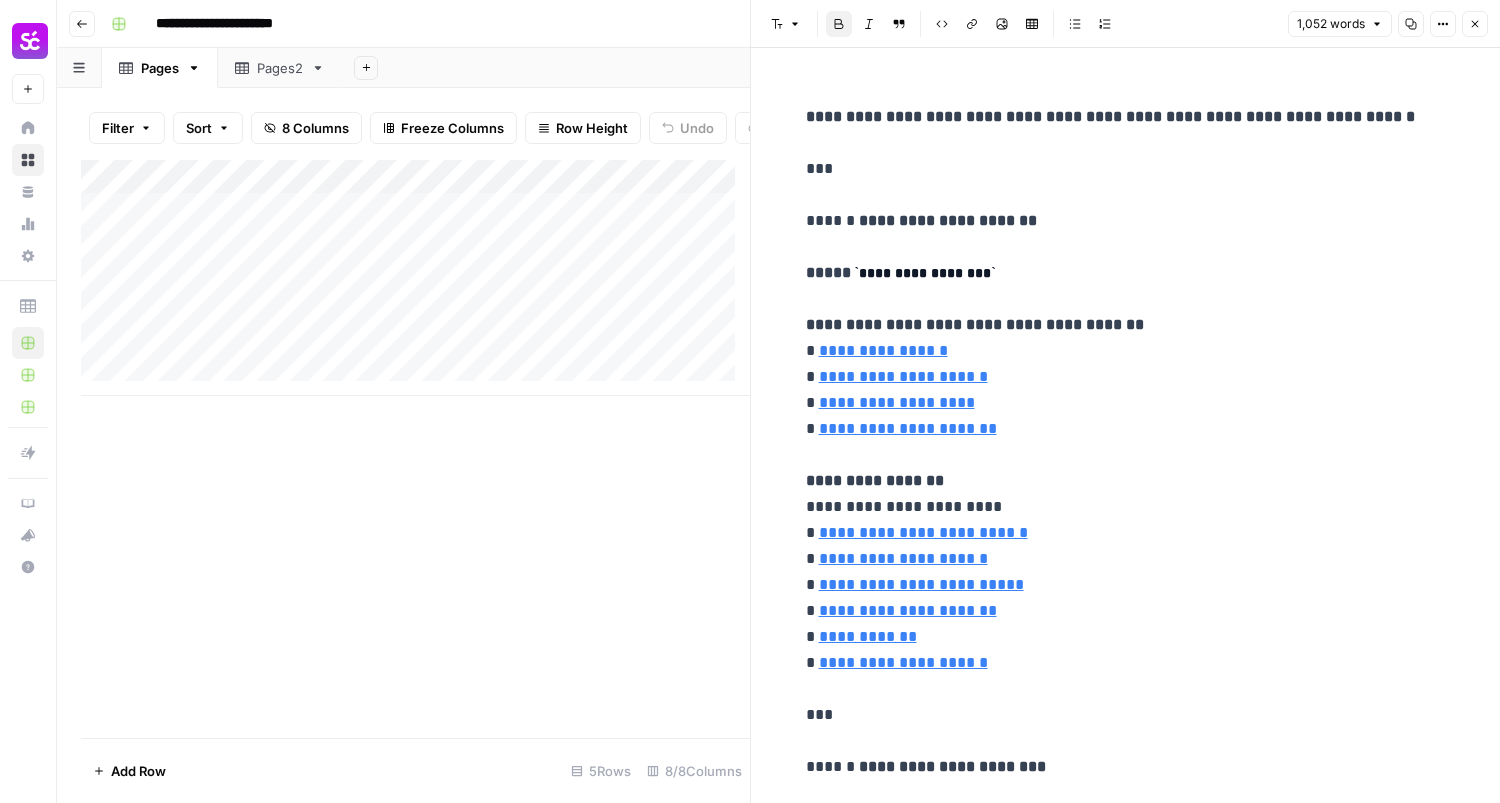 click on "**********" at bounding box center (1126, 2834) 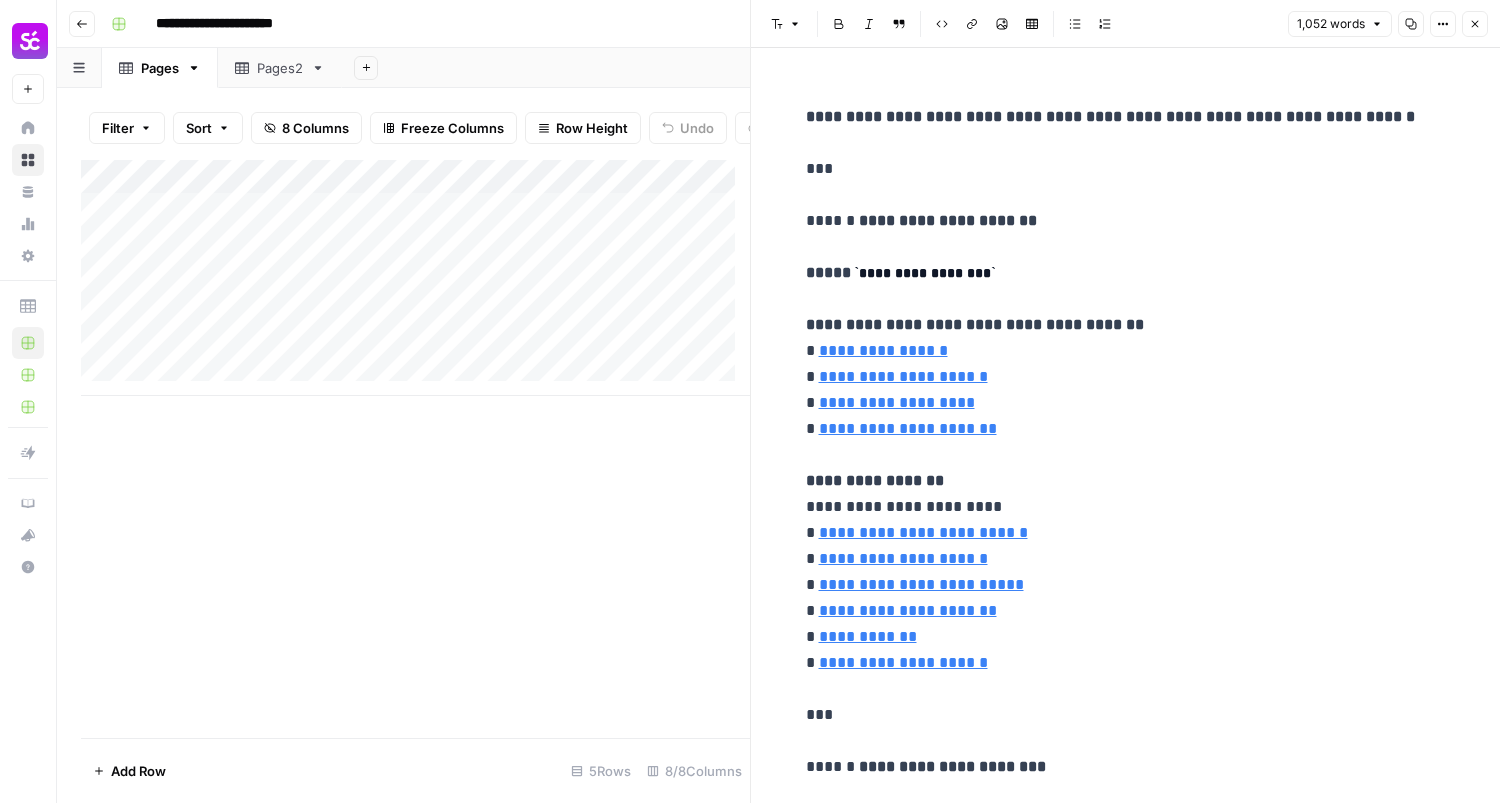 click on "**********" at bounding box center (1126, 2834) 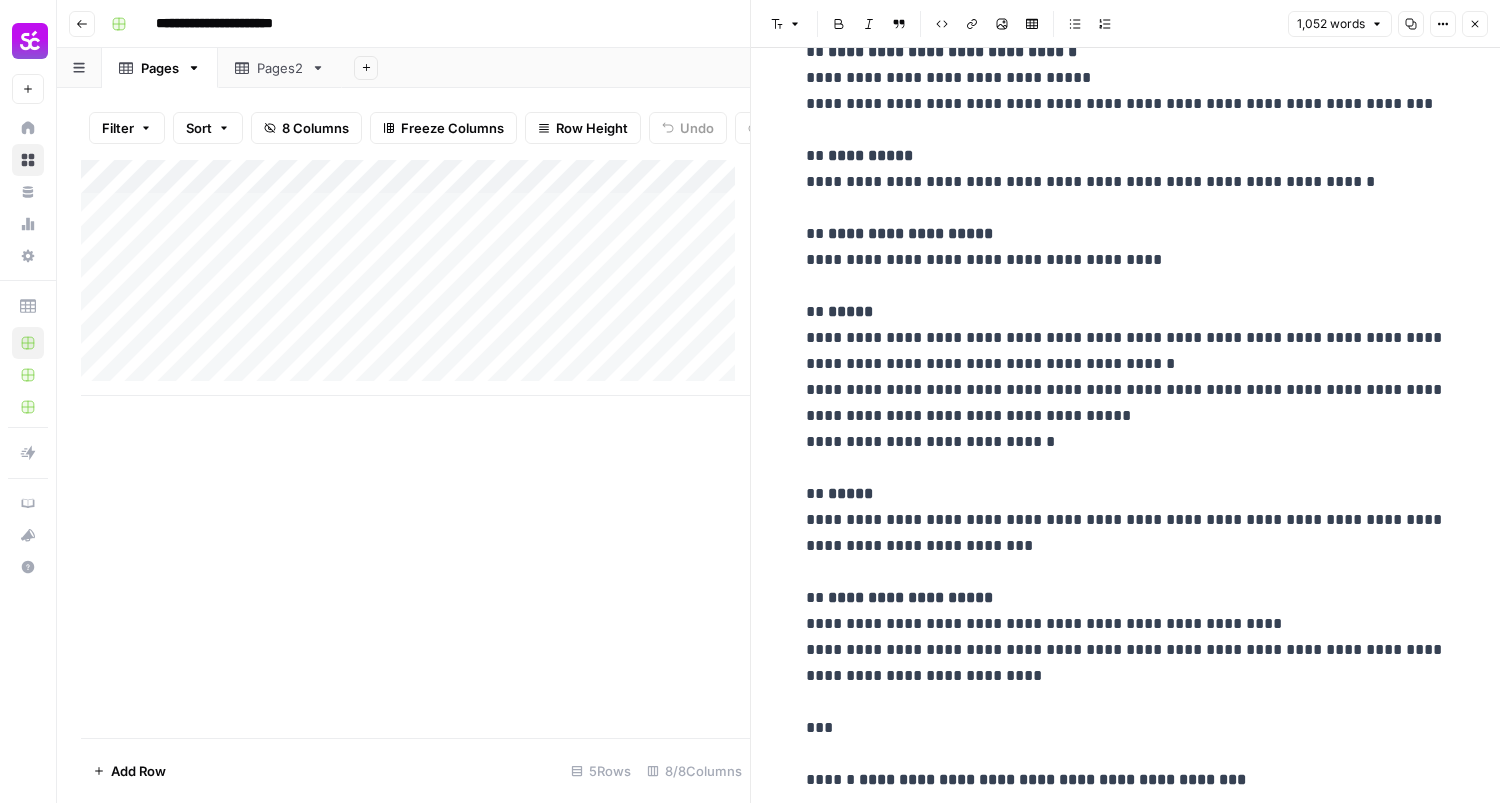 scroll, scrollTop: 3400, scrollLeft: 0, axis: vertical 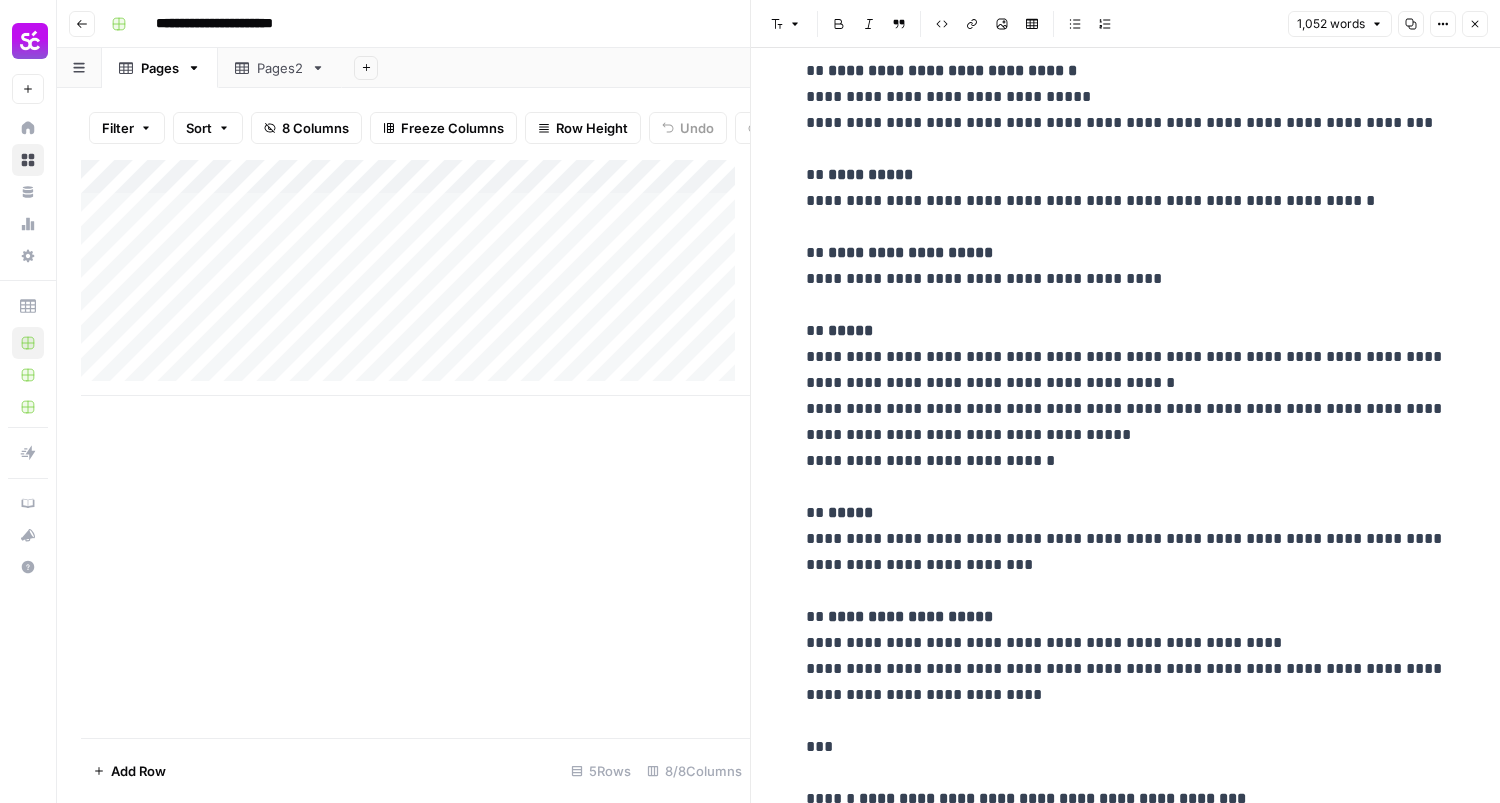 click on "**********" at bounding box center (1126, -566) 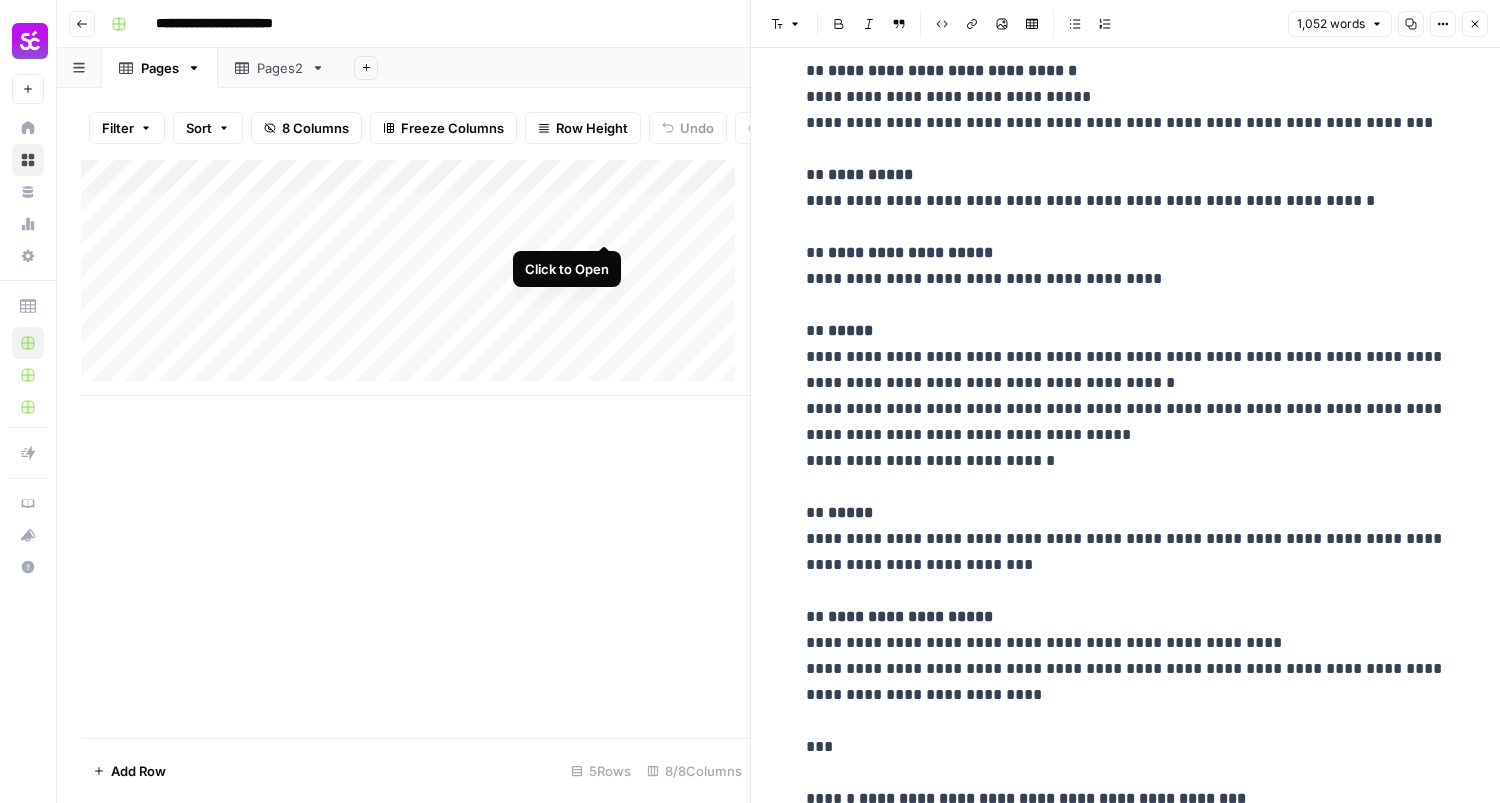 click on "Add Column" at bounding box center [415, 278] 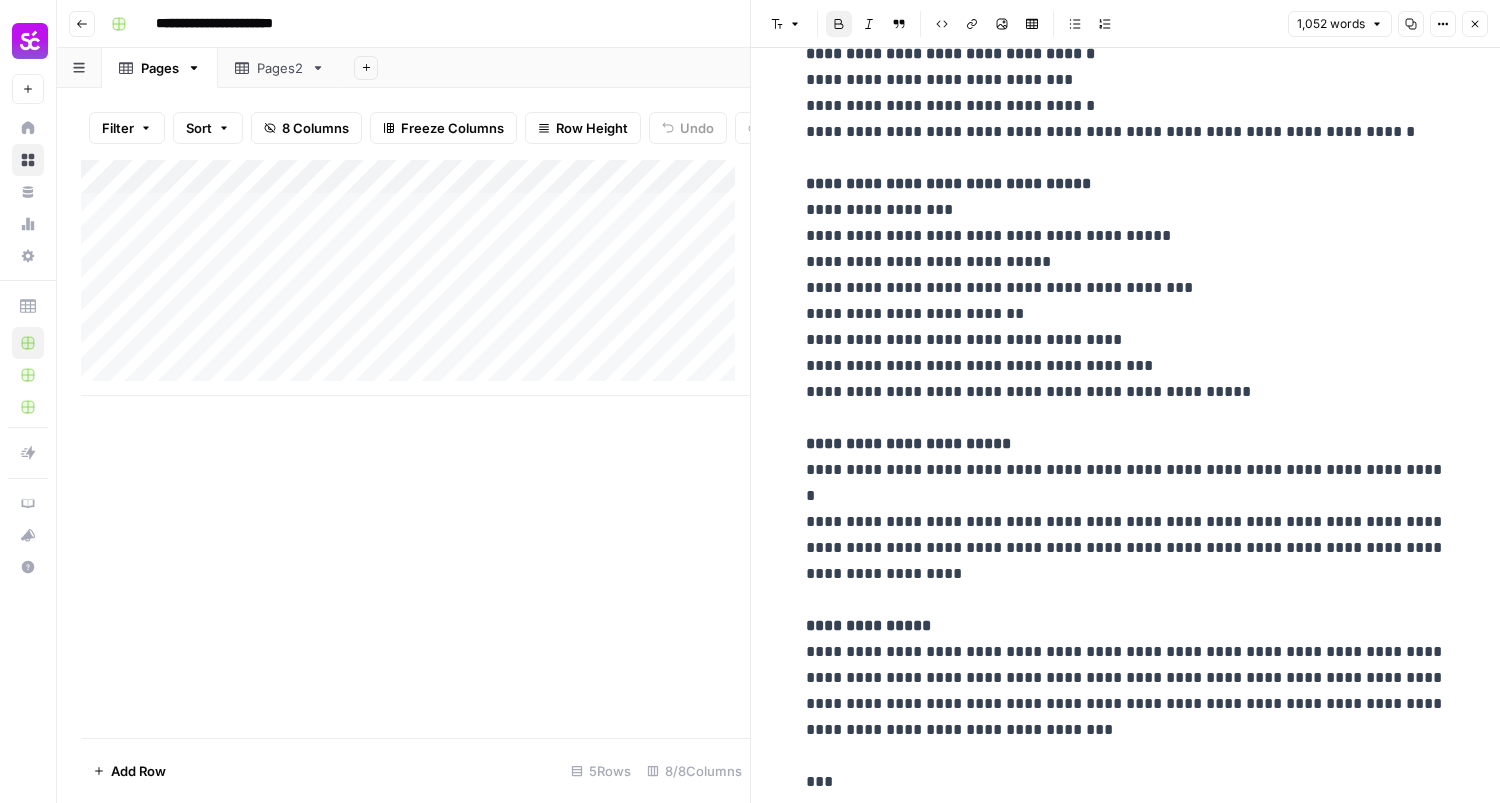 scroll, scrollTop: 800, scrollLeft: 0, axis: vertical 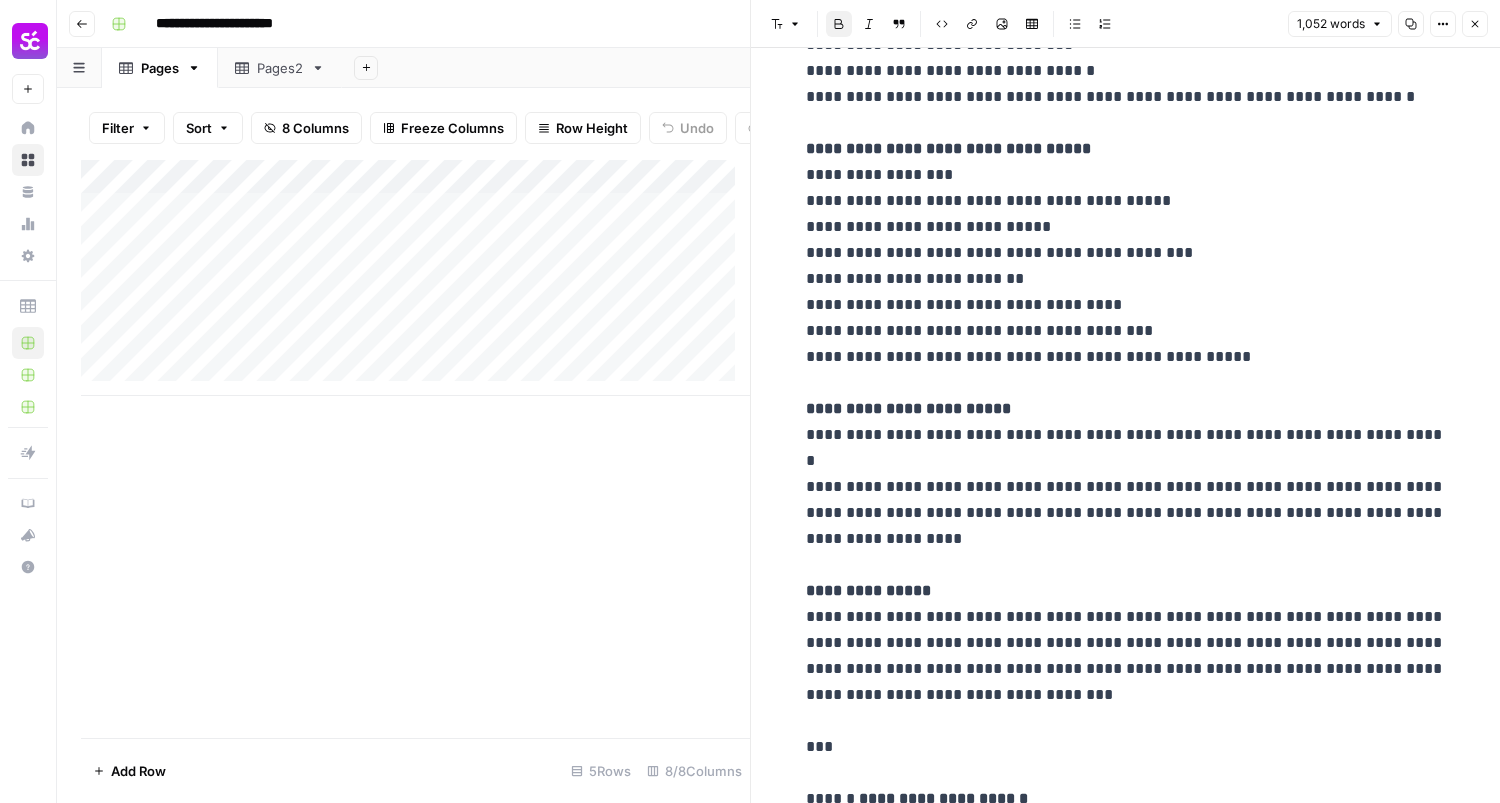 click on "Close" at bounding box center (1475, 24) 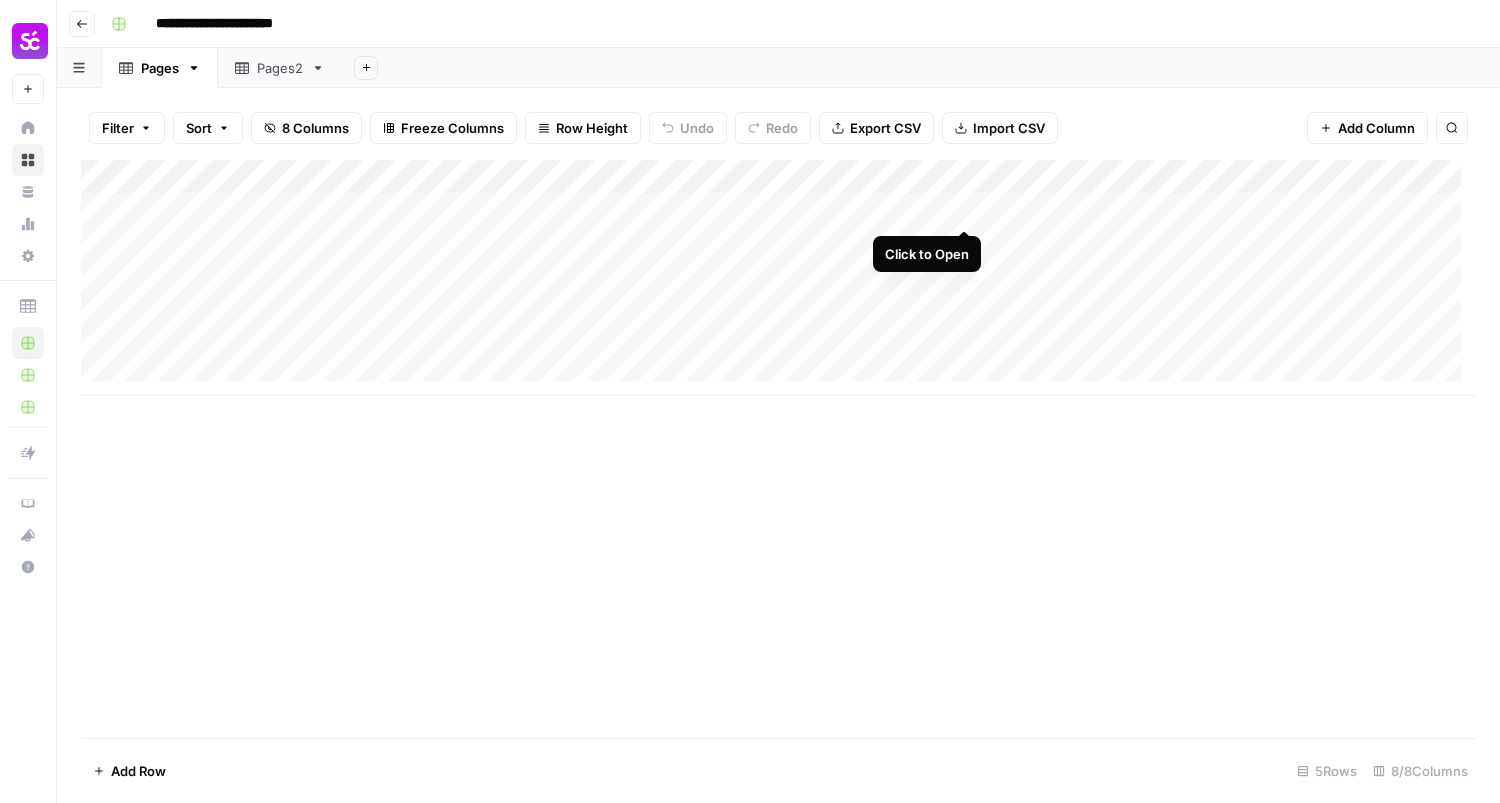click on "Add Column" at bounding box center (778, 278) 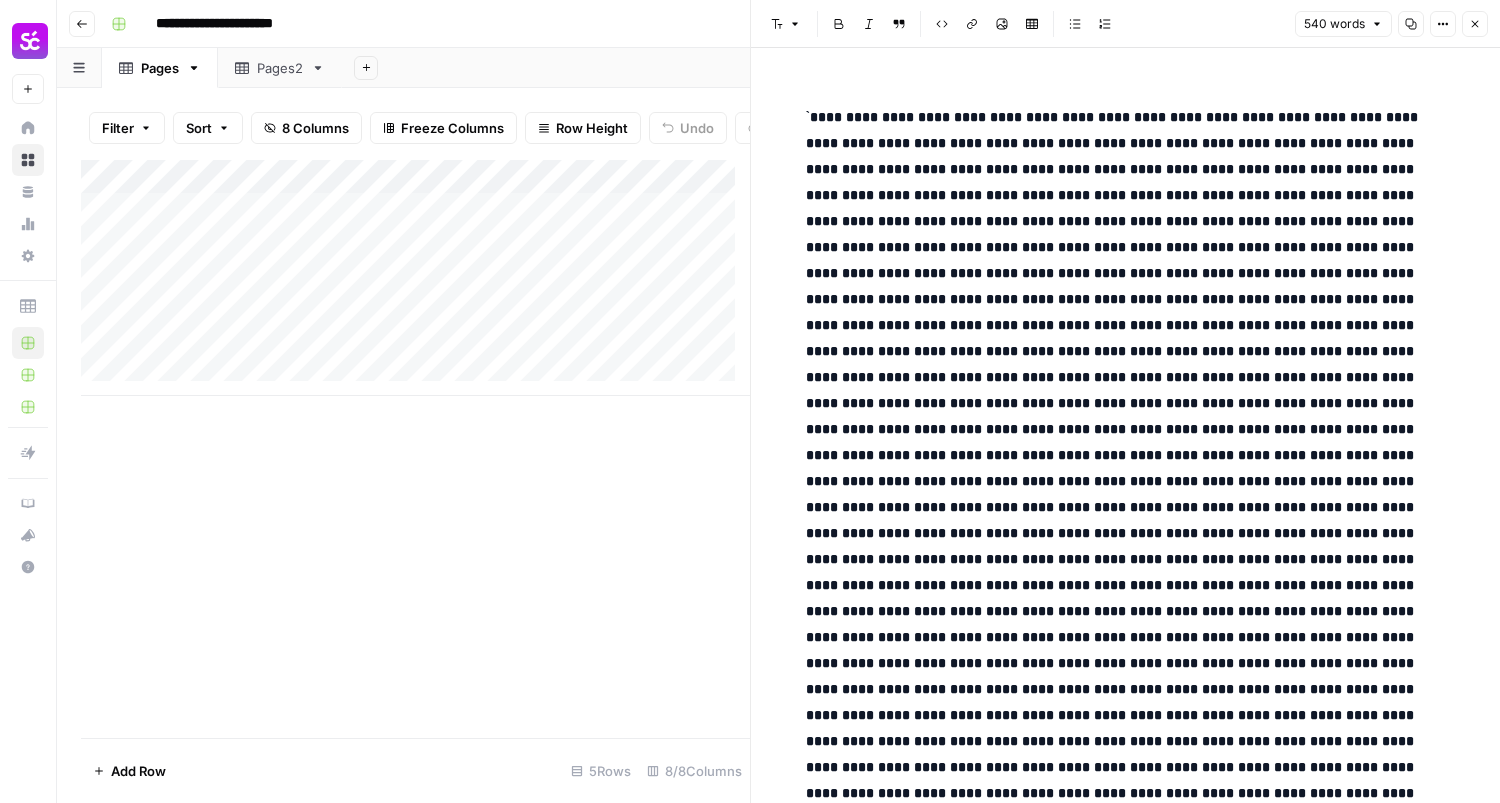 click on "Add Column" at bounding box center [415, 449] 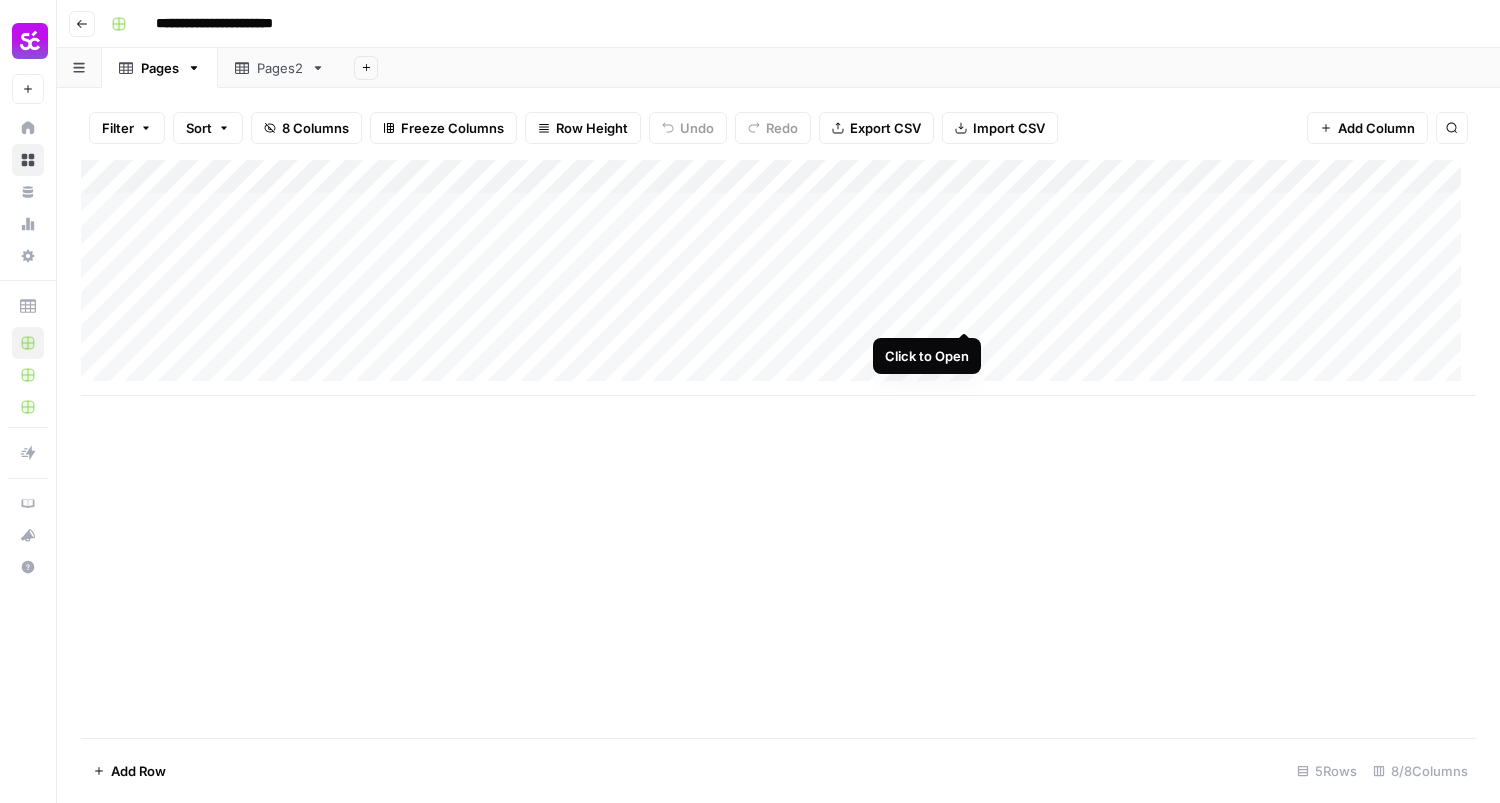 click on "Add Column" at bounding box center (778, 278) 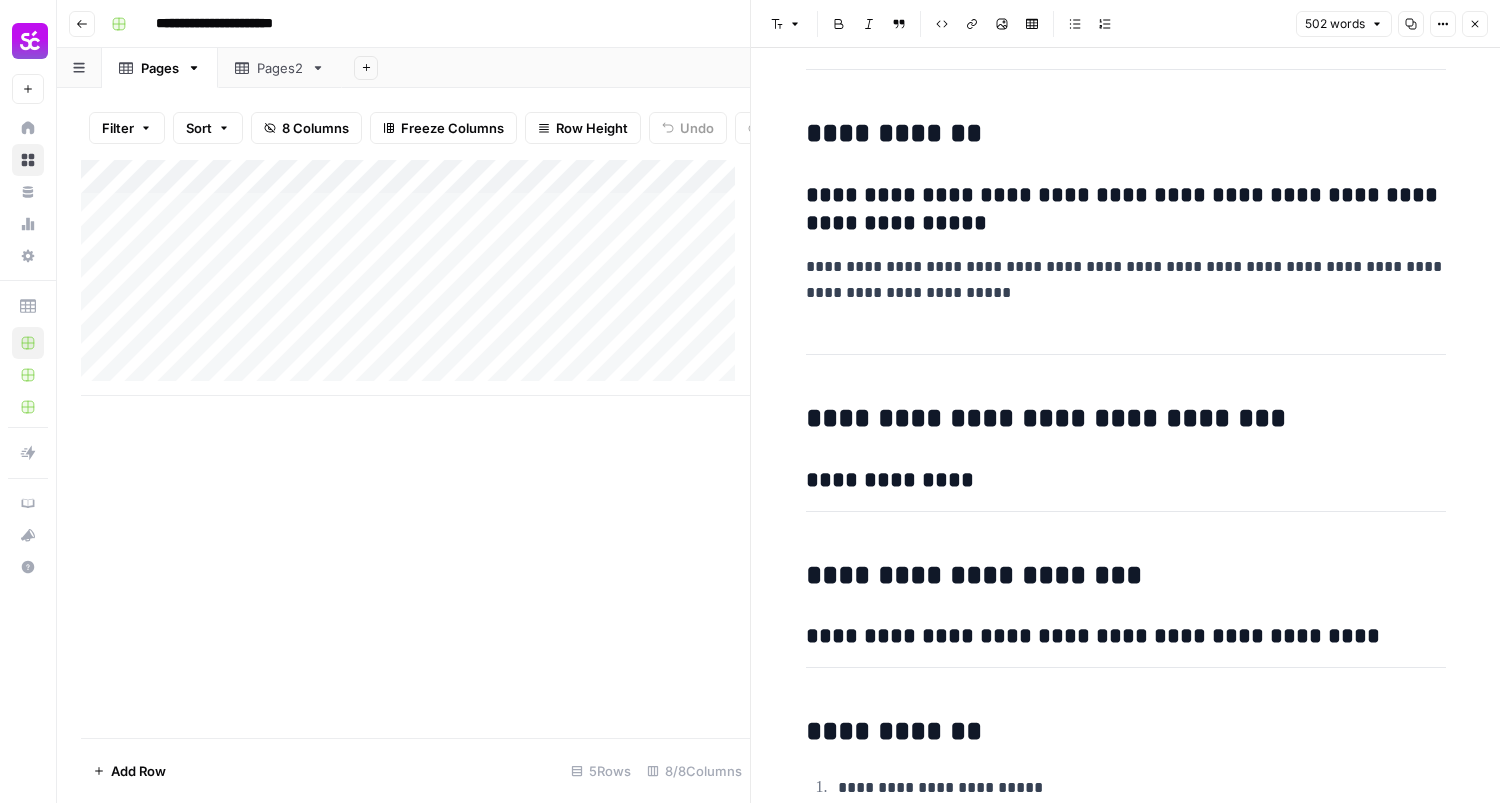 scroll, scrollTop: 200, scrollLeft: 0, axis: vertical 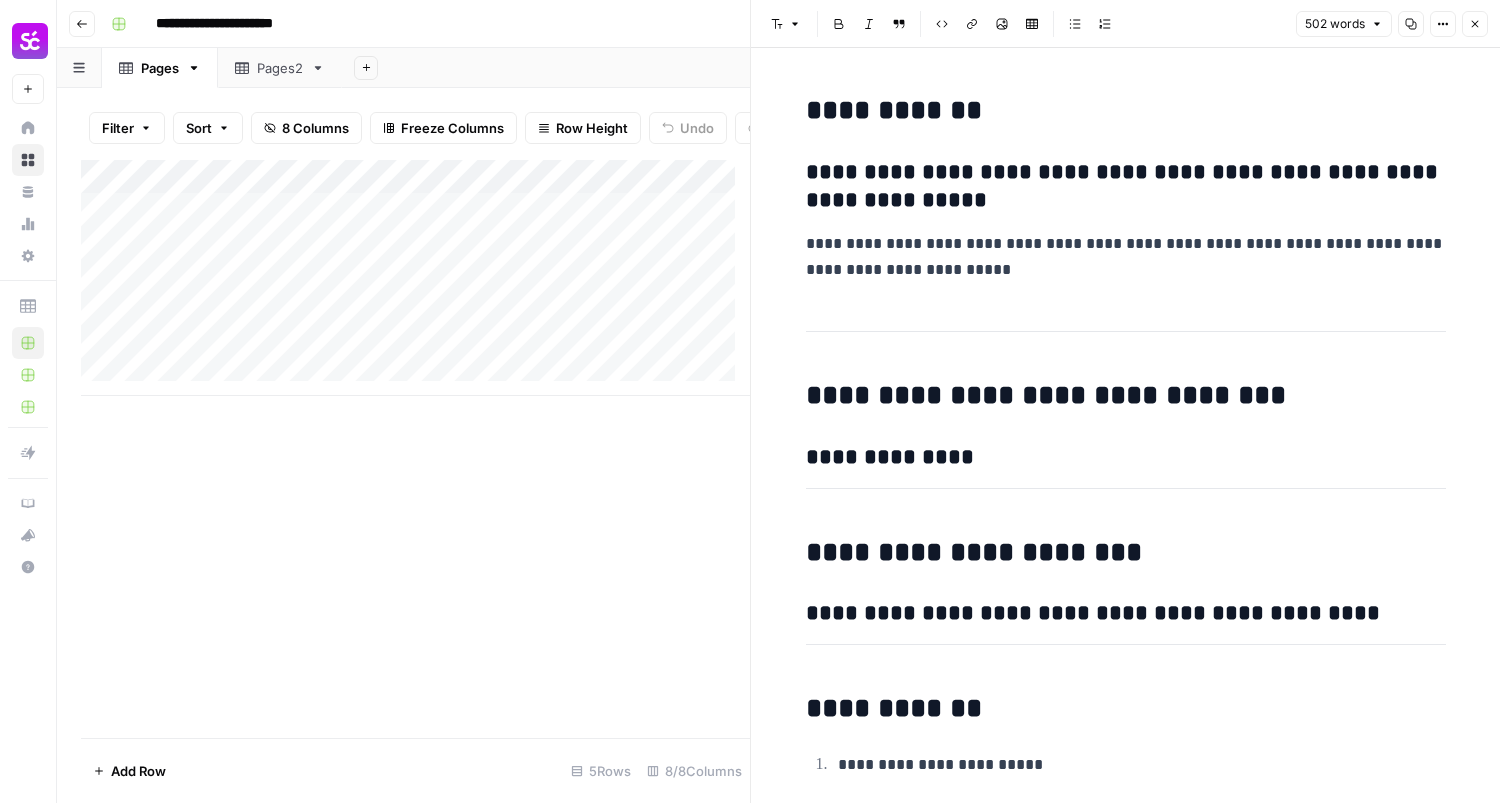 click on "**********" at bounding box center [1126, 257] 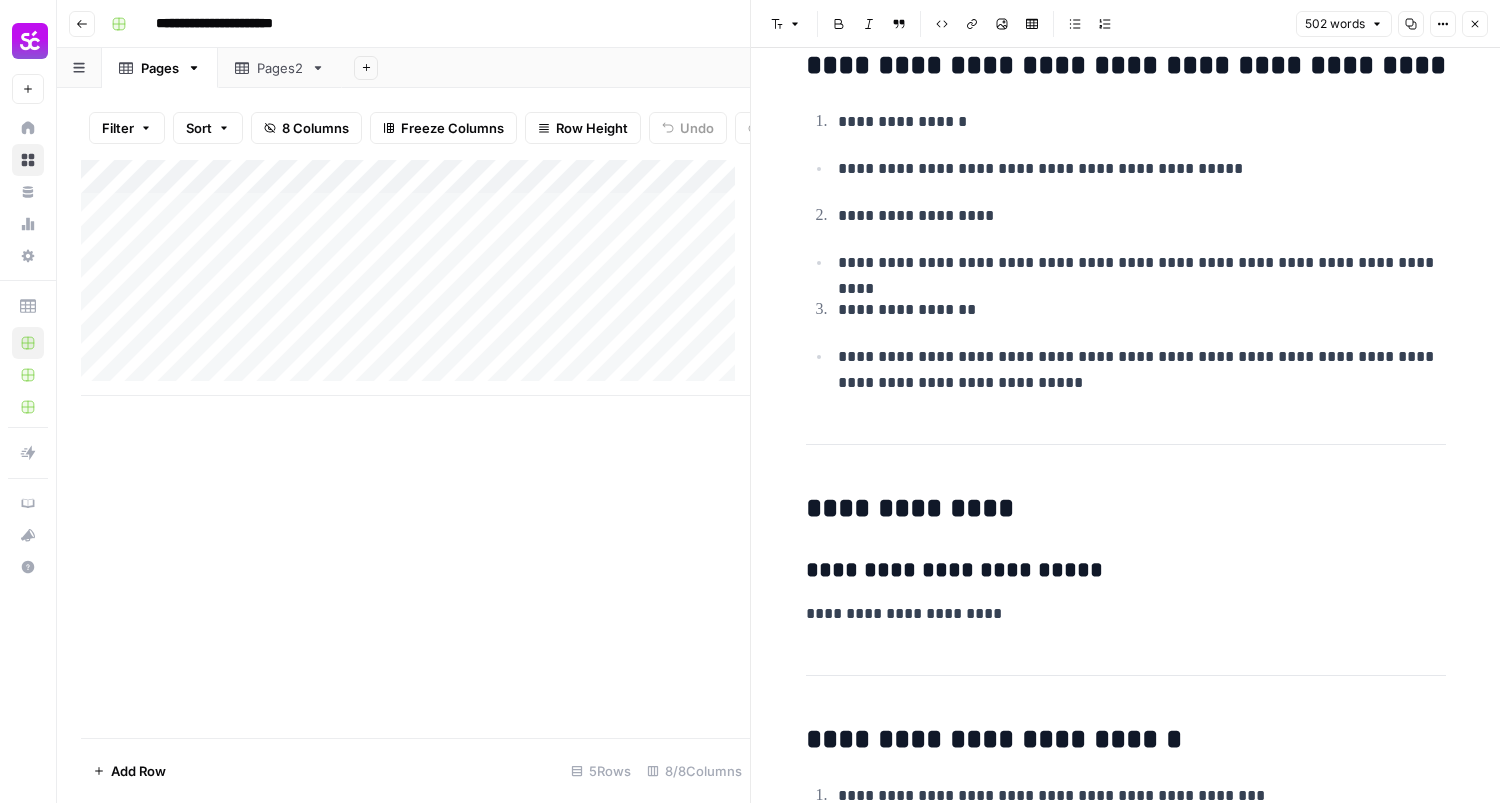 scroll, scrollTop: 2299, scrollLeft: 0, axis: vertical 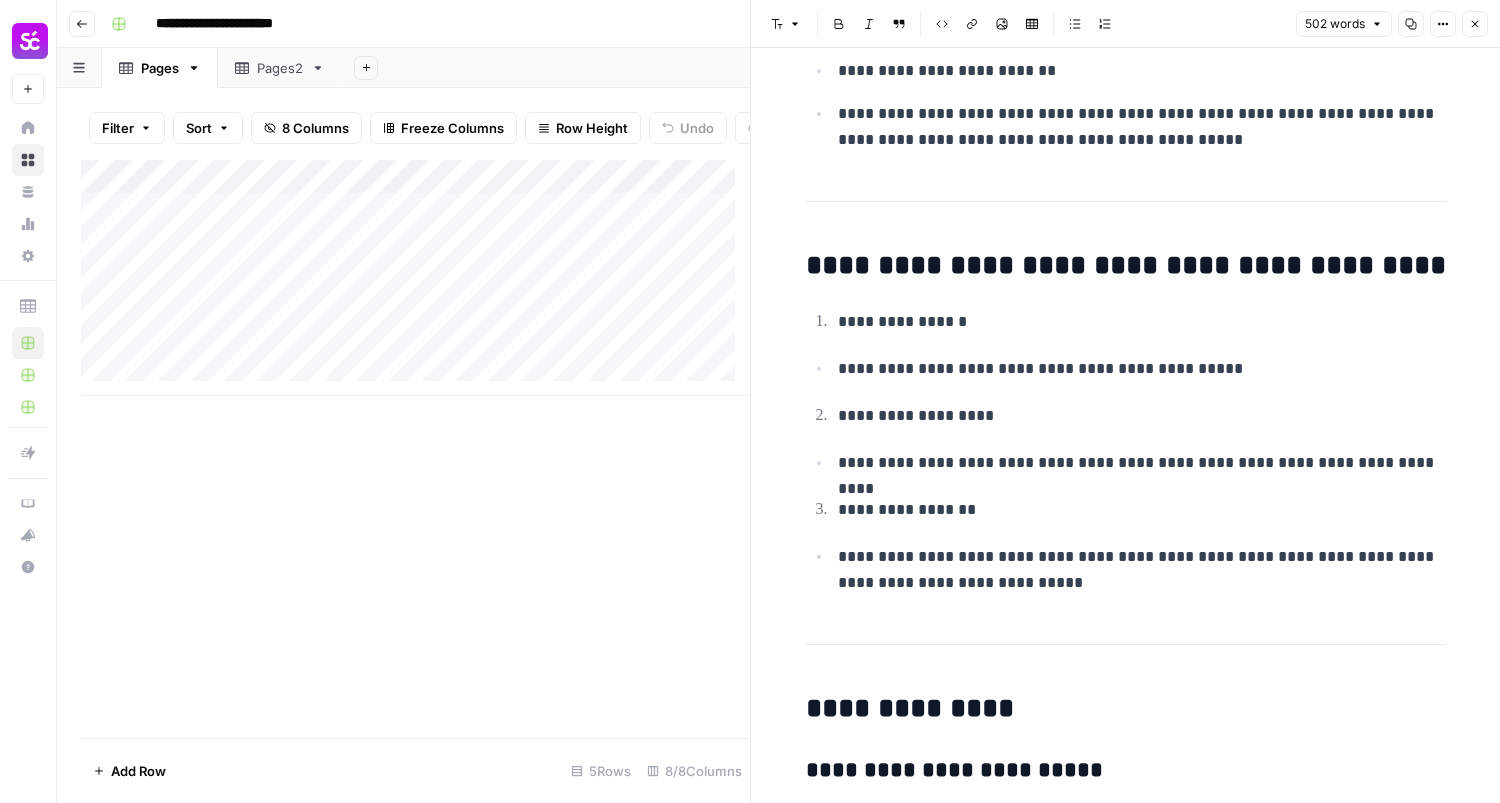 click on "**********" at bounding box center [1142, 369] 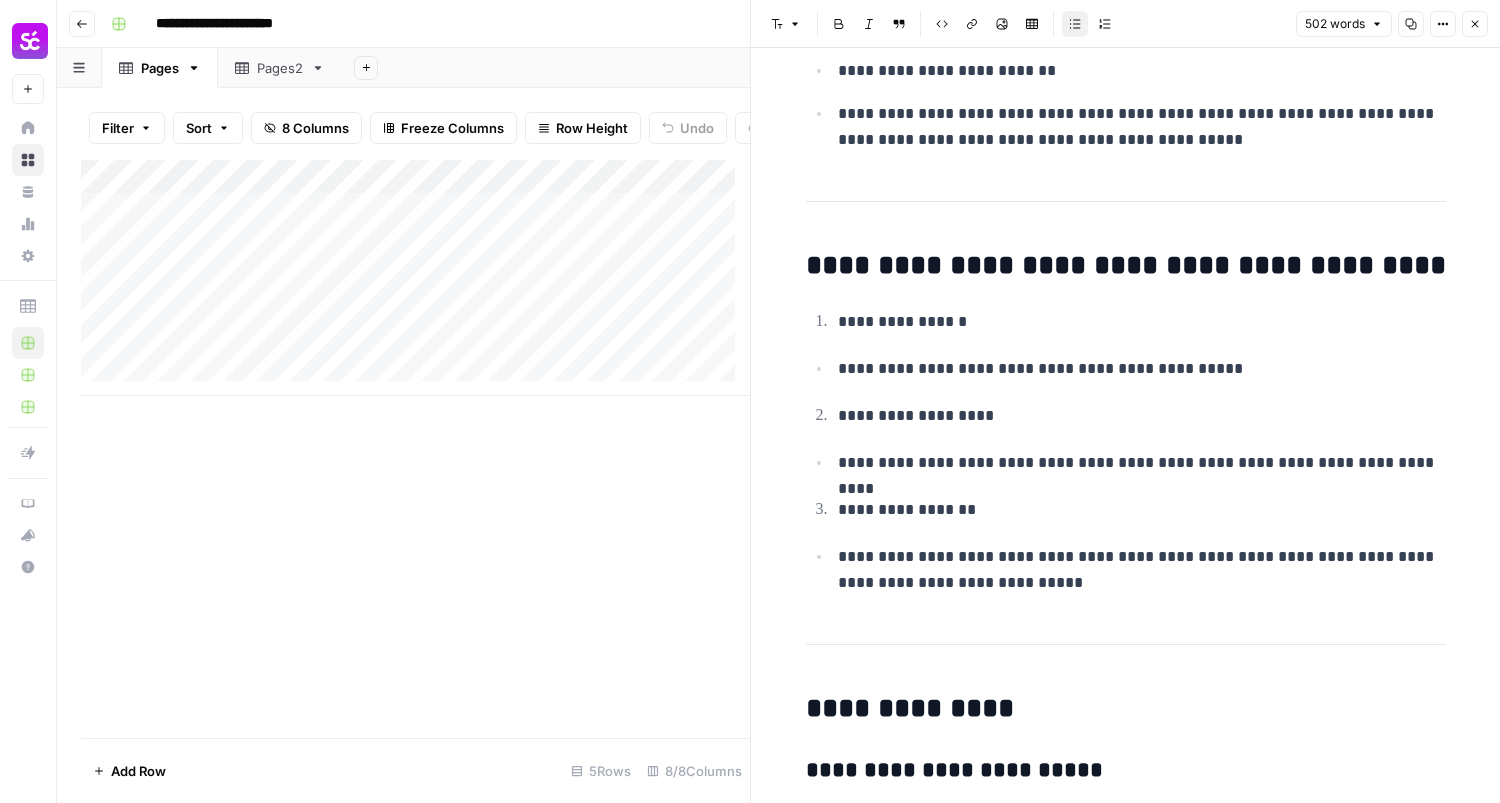 click on "**********" at bounding box center (1142, 570) 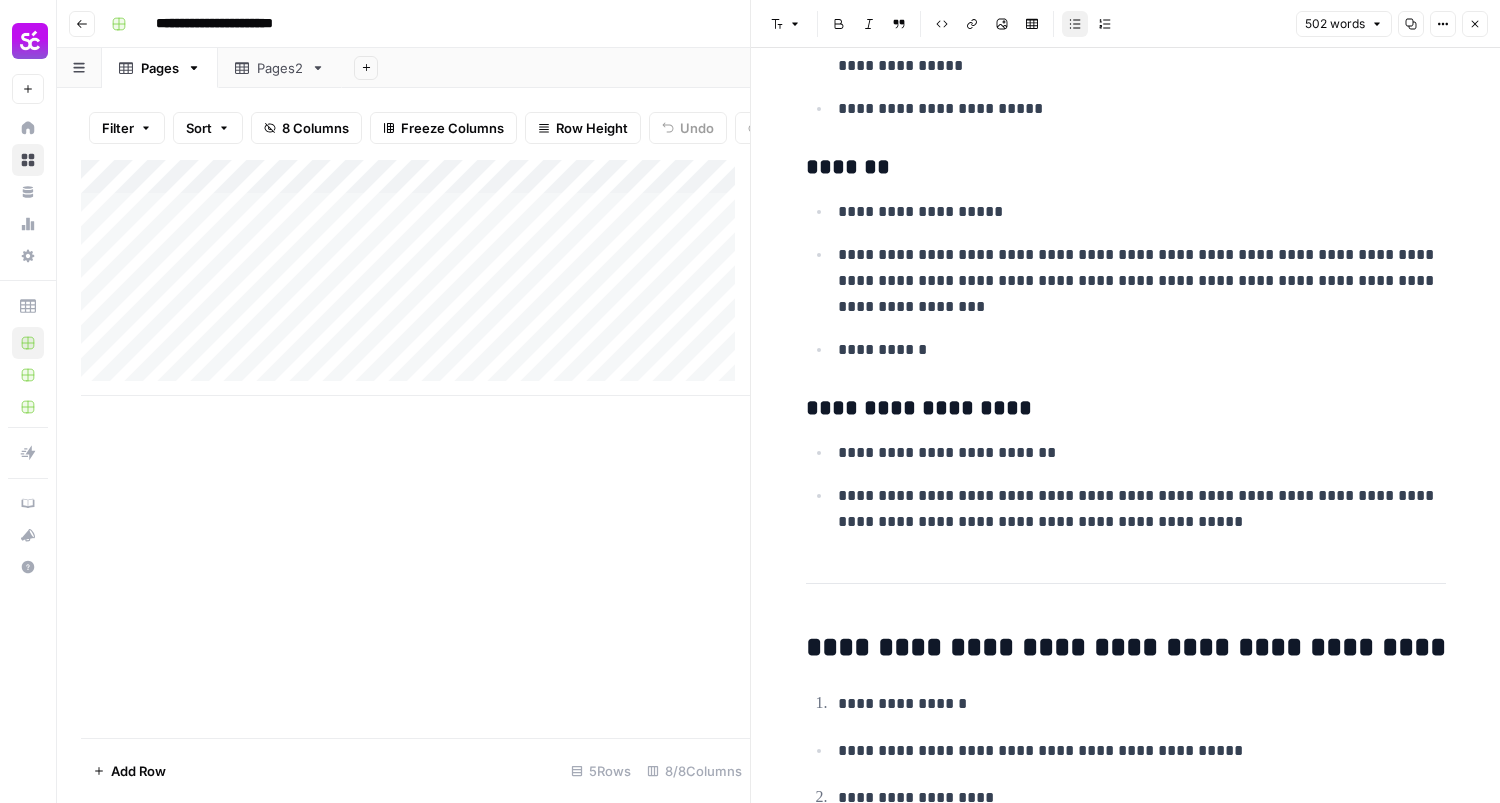 scroll, scrollTop: 1899, scrollLeft: 0, axis: vertical 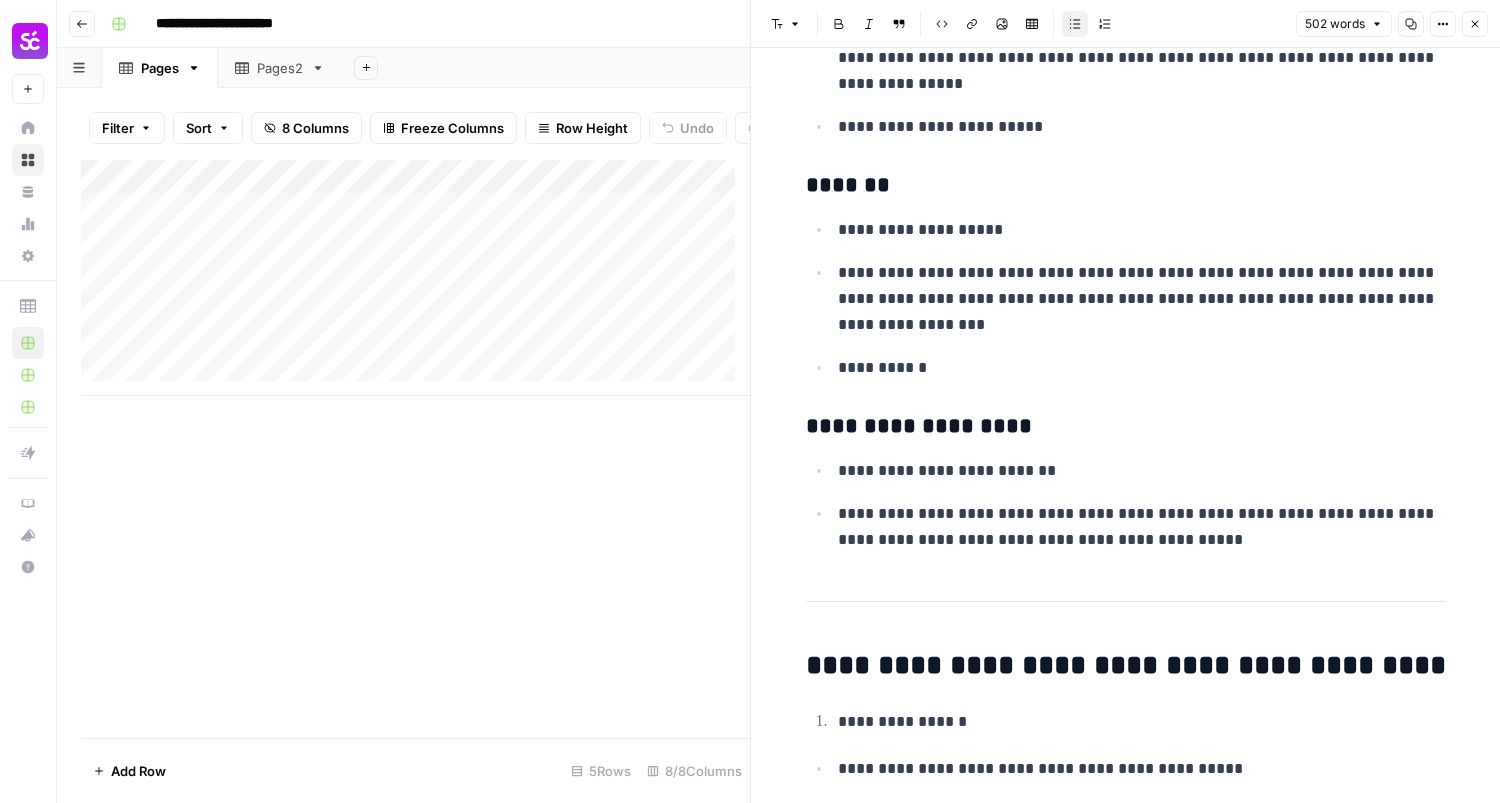 click on "**********" at bounding box center (1142, 527) 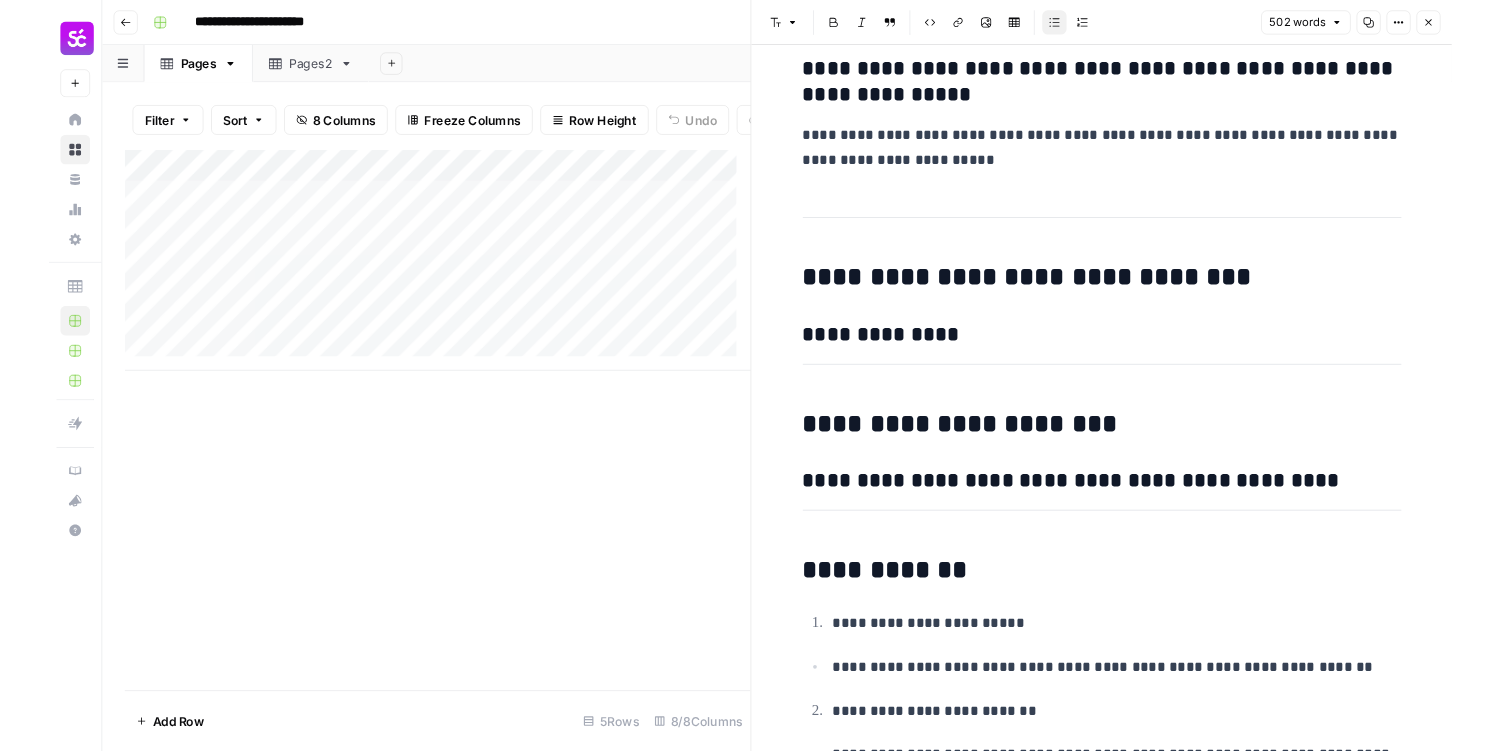 scroll, scrollTop: 0, scrollLeft: 0, axis: both 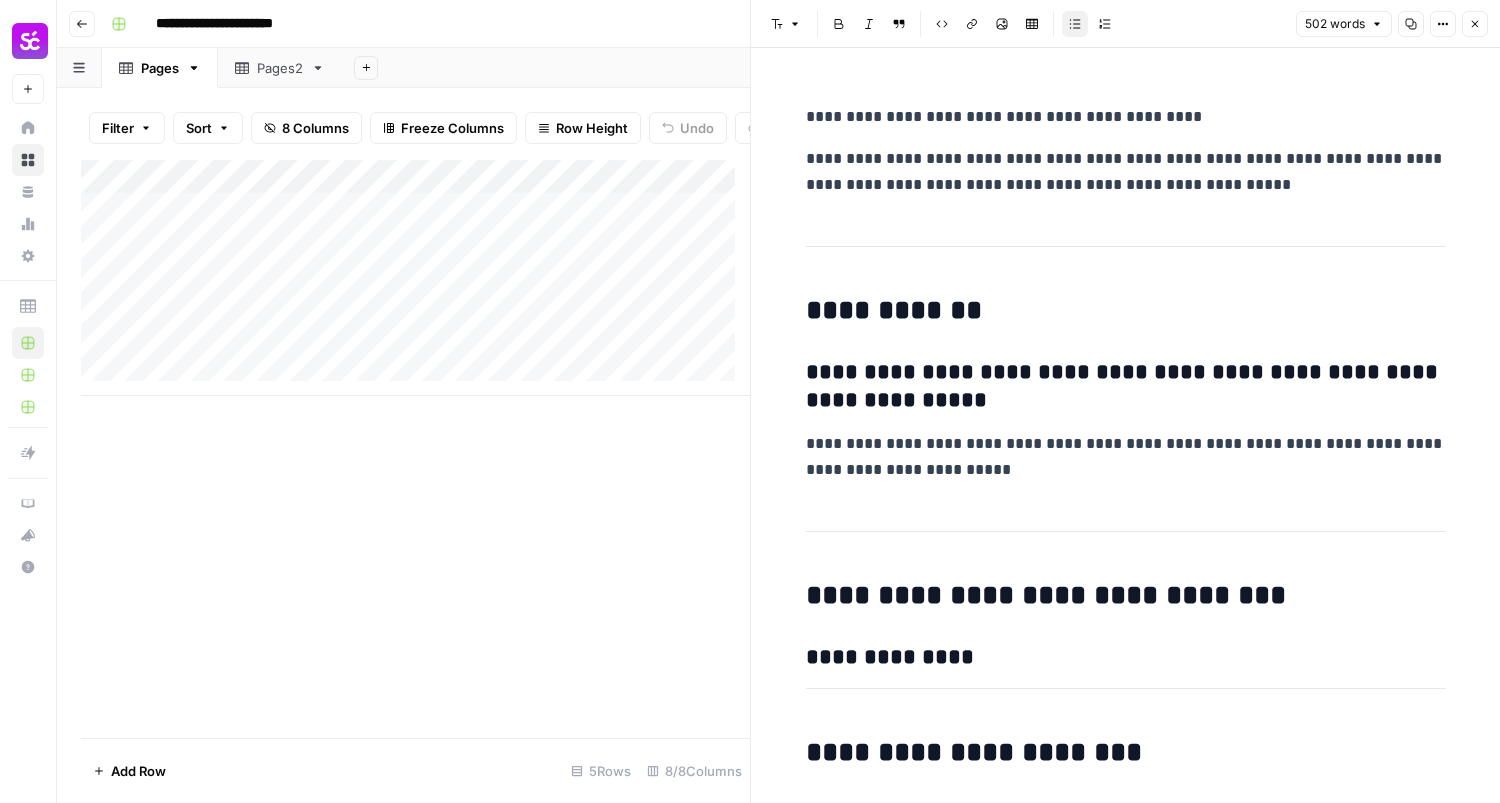 click on "Close" at bounding box center (1475, 24) 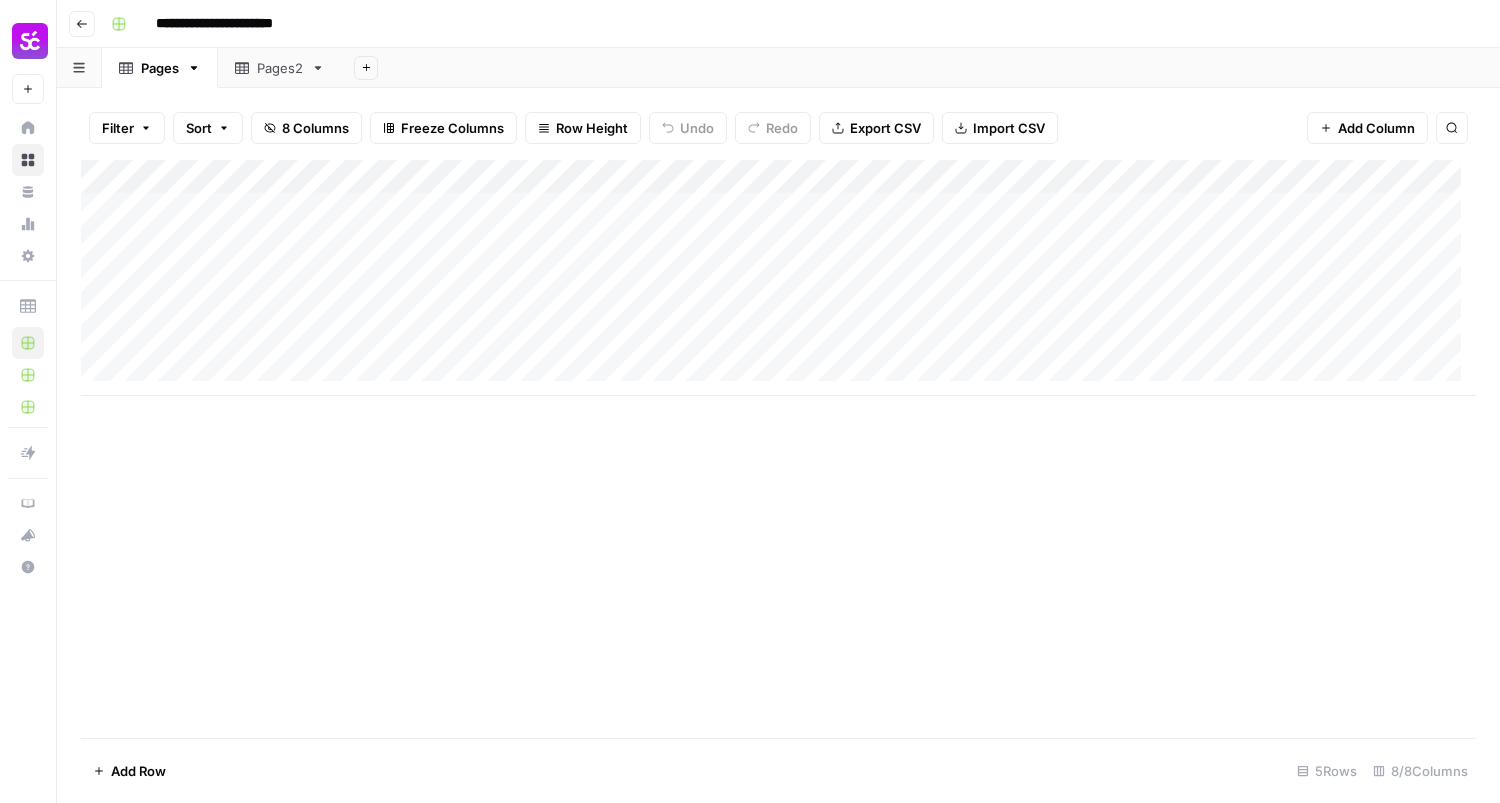 click on "Add Column" at bounding box center [778, 449] 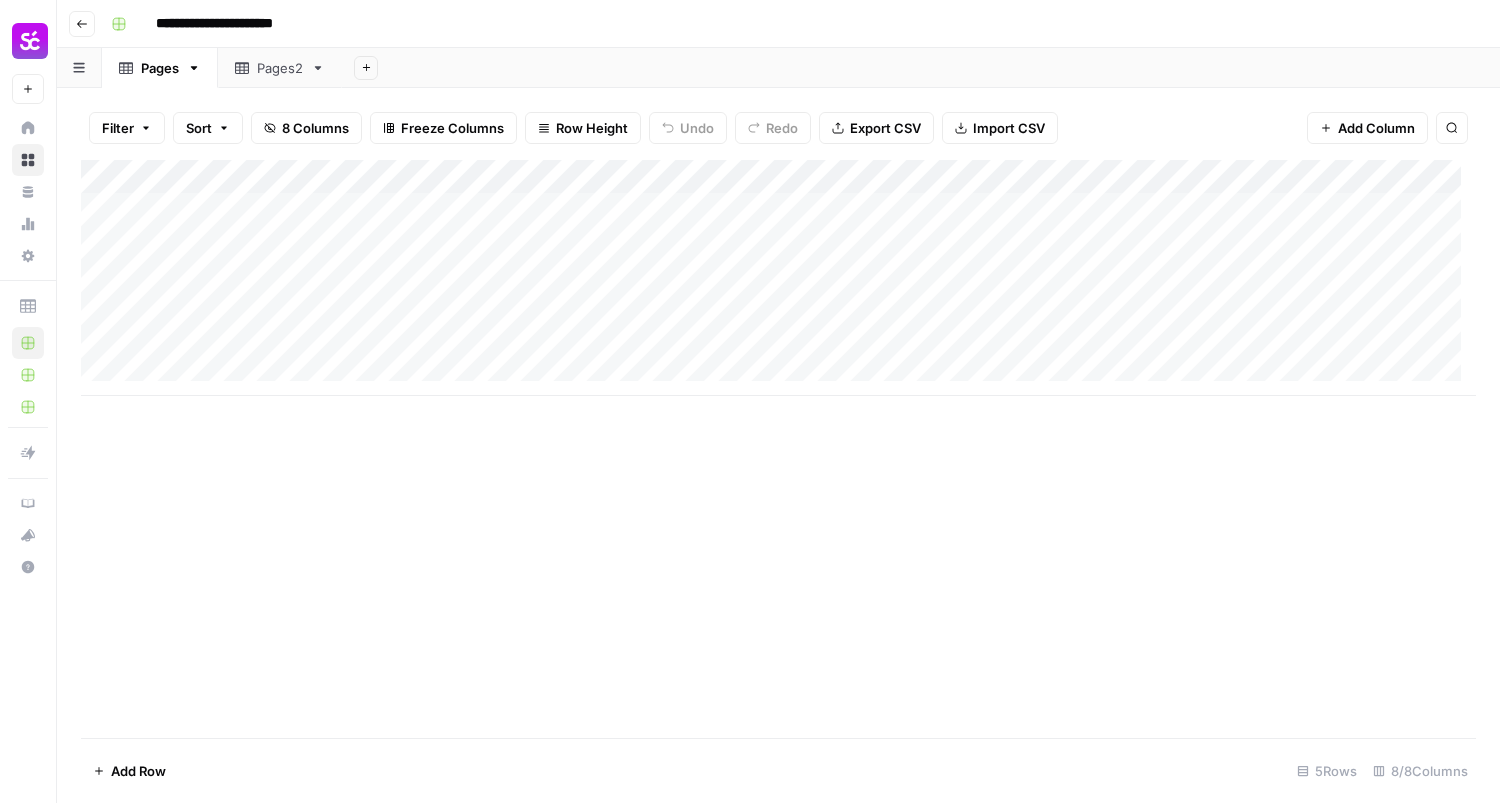 click on "Add Column" at bounding box center [778, 449] 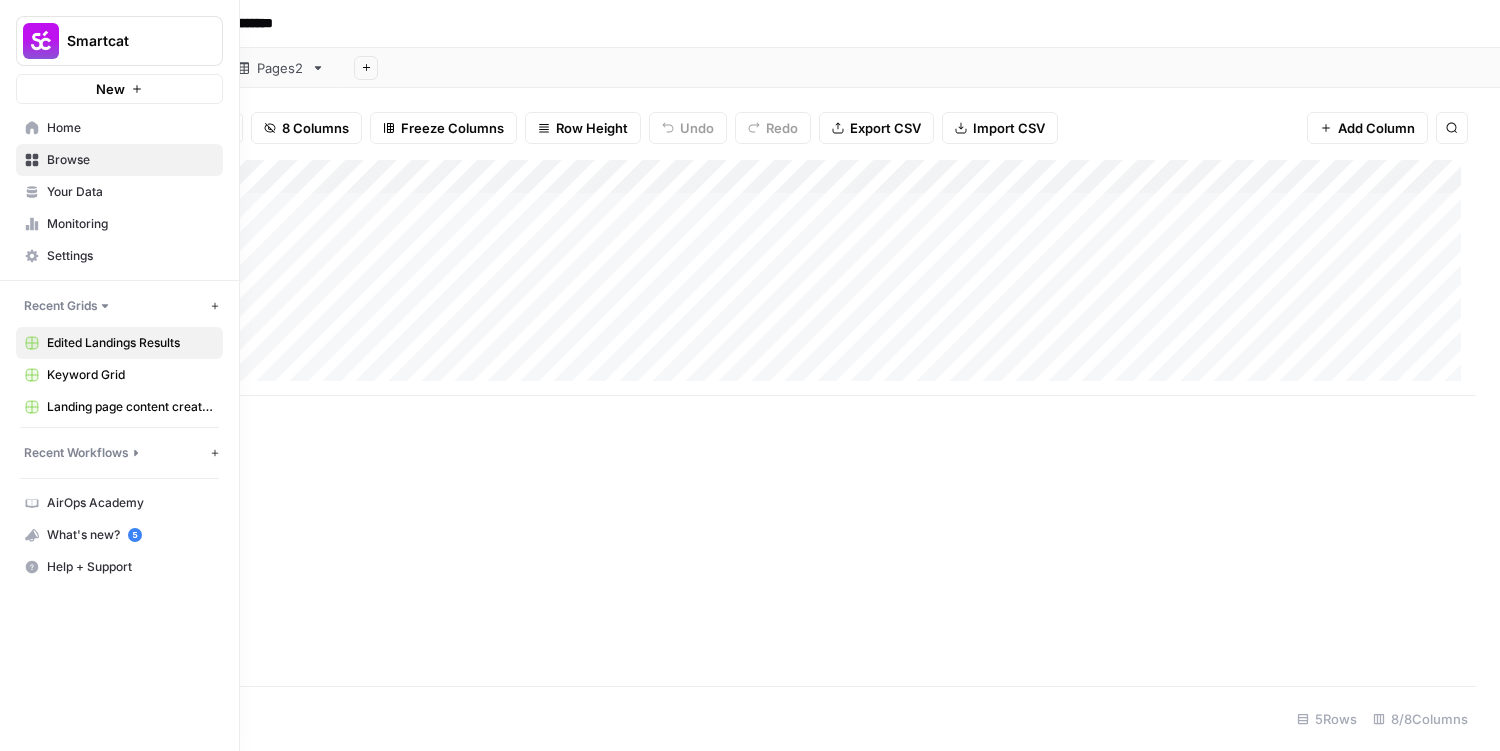 click on "Your Data" at bounding box center [119, 192] 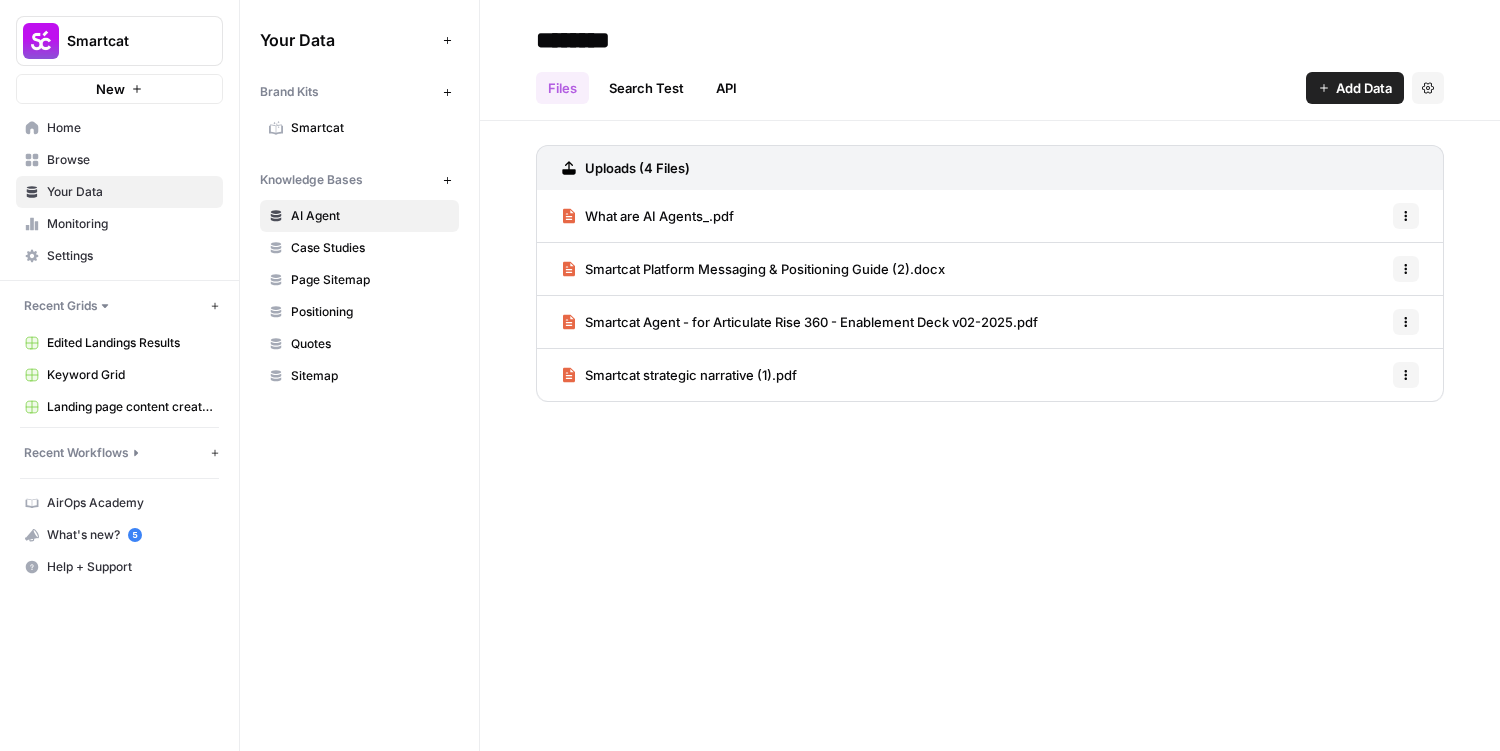 click on "Smartcat" at bounding box center [370, 128] 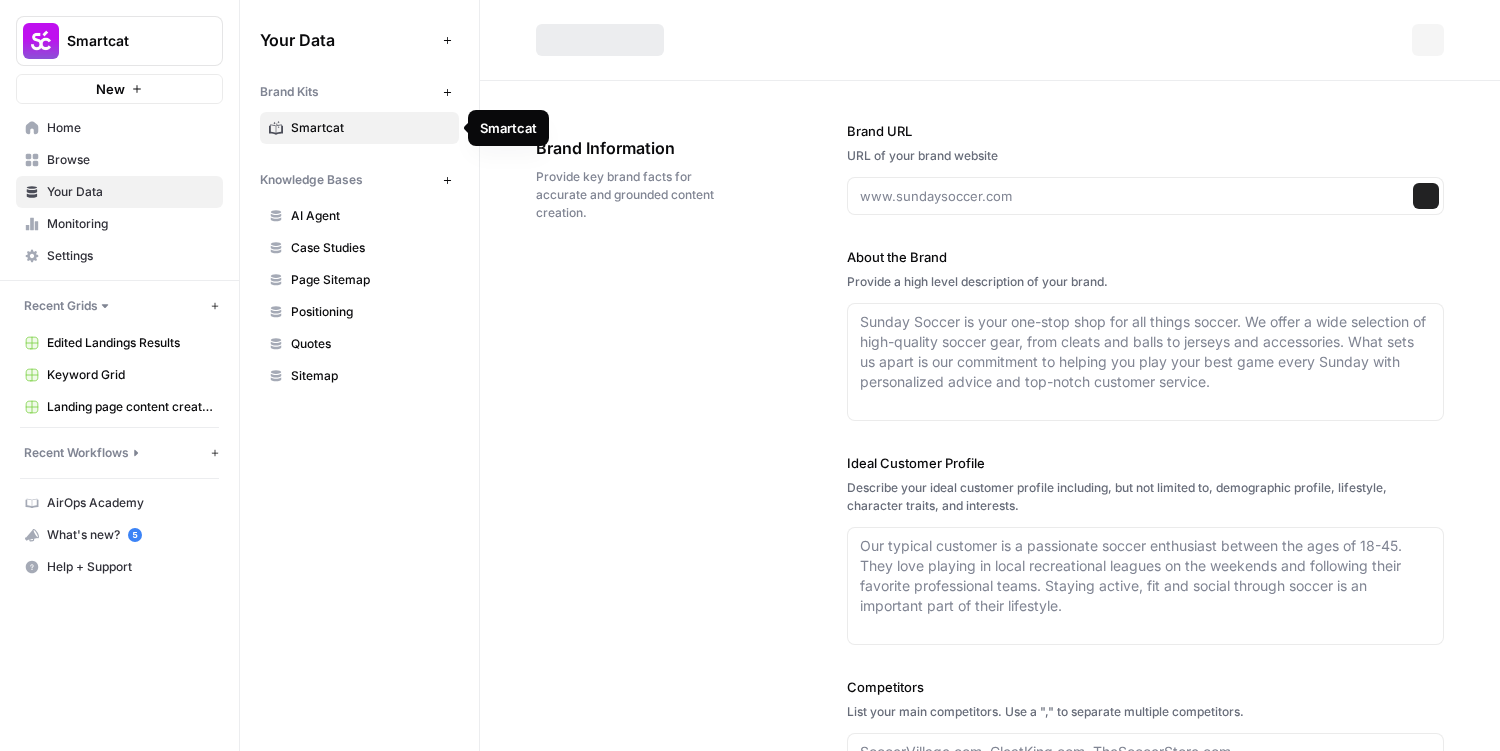 type on "smartcat.com" 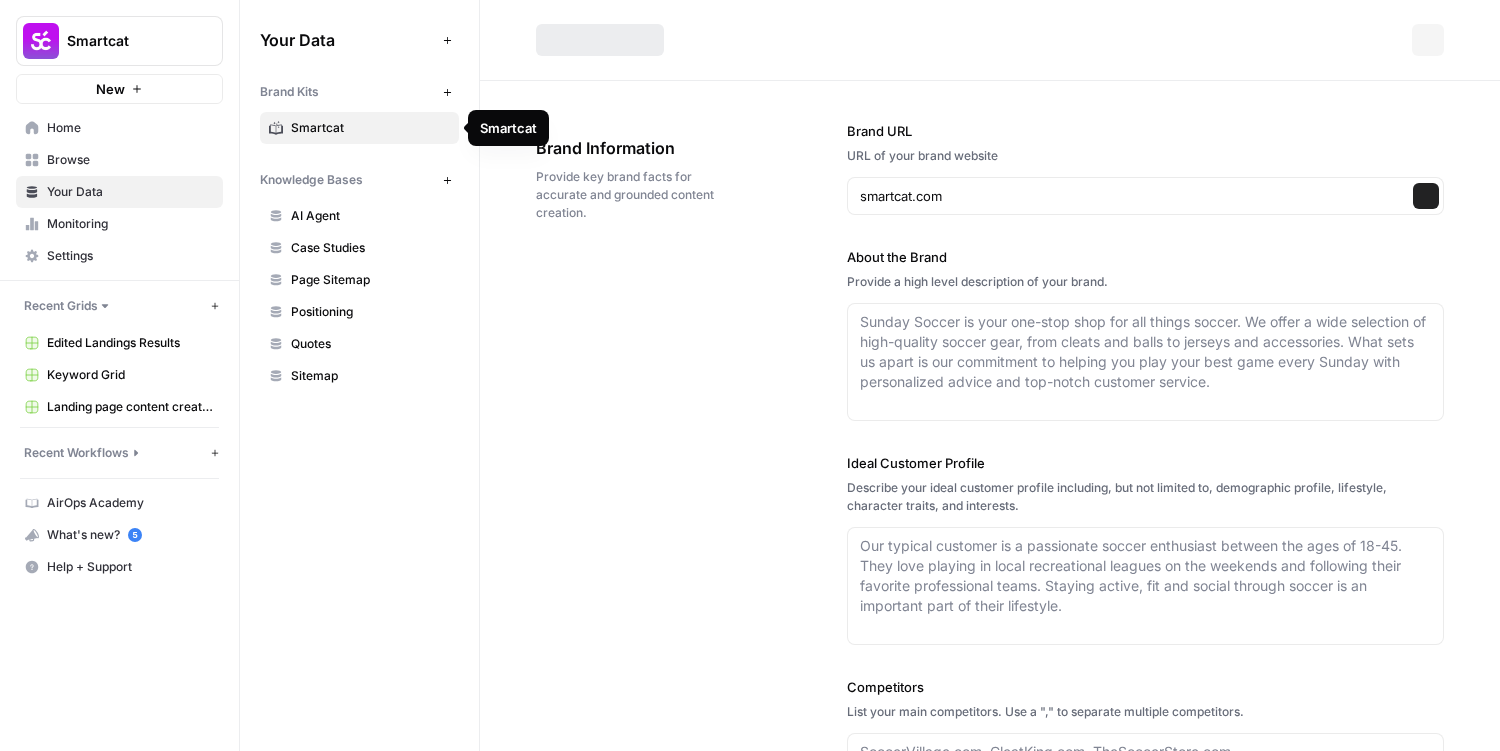 type on "## Market Category
AI Platform for Global Content
## What is Smartcat’s solution?
Smartcat is an AI-powered platform for multilingual content creation, translation, localization, and publishing. Our AI Agents are trained and enabled by your expert employees–automating the entire content lifecycle and continuously learning from human feedback to deliver consistent, compliant, and high-quality content in every language and market.
## What is the problem in the market?
Teams are expected to deliver more content, in more languages, across more formats, with fewer people and tighter timelines. But existing tools are siloed. Workflows are manual. Localization is slow, expensive, and disconnected from content creation. Content is created, translated, reviewed, and published in separate systems, on different timelines, with too much rework and not enough visibility. That makes it hard to move fast, stay consistent, or meet global expectations.
## What is Smartcat’s solution?
Smartcat is an AI-powered platfo..." 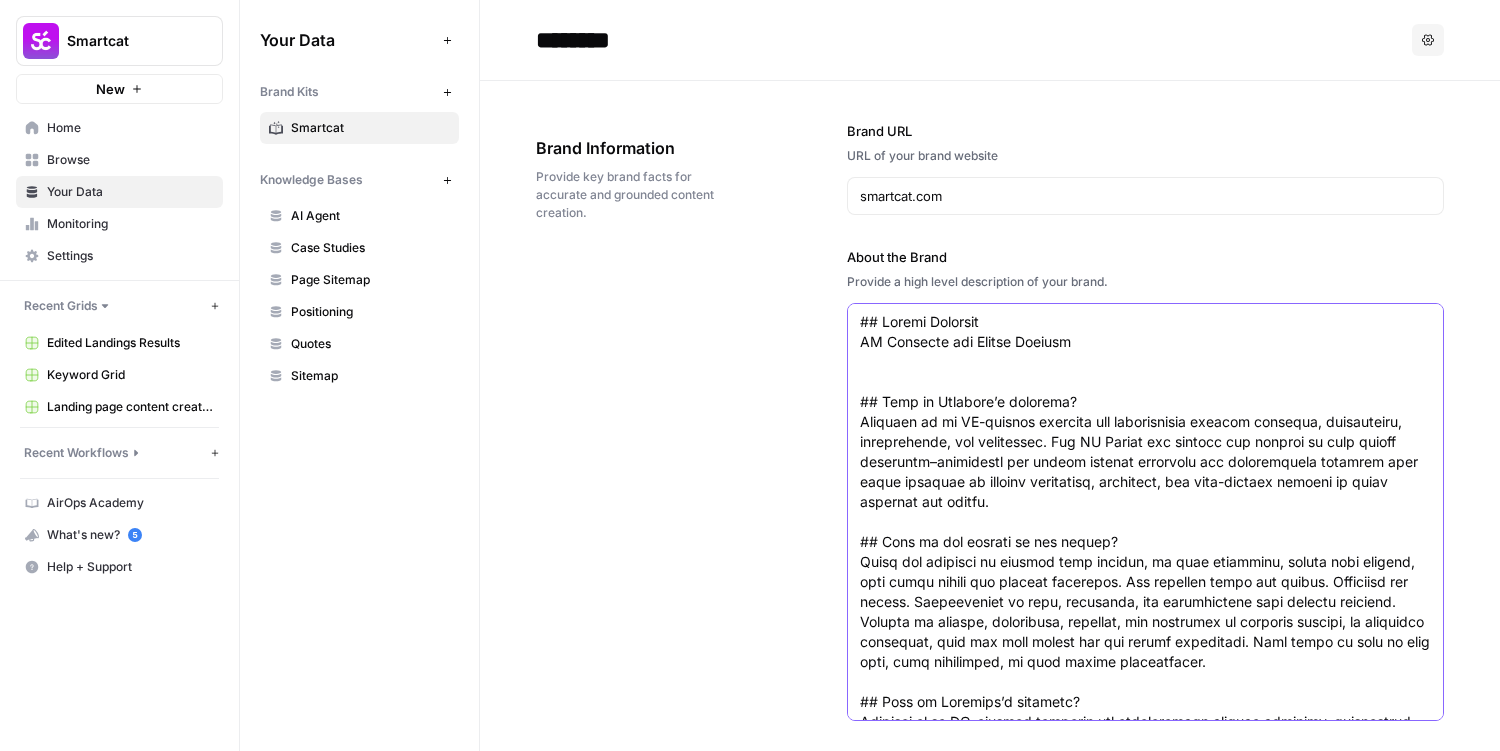 click on "About the Brand" at bounding box center [1145, 712] 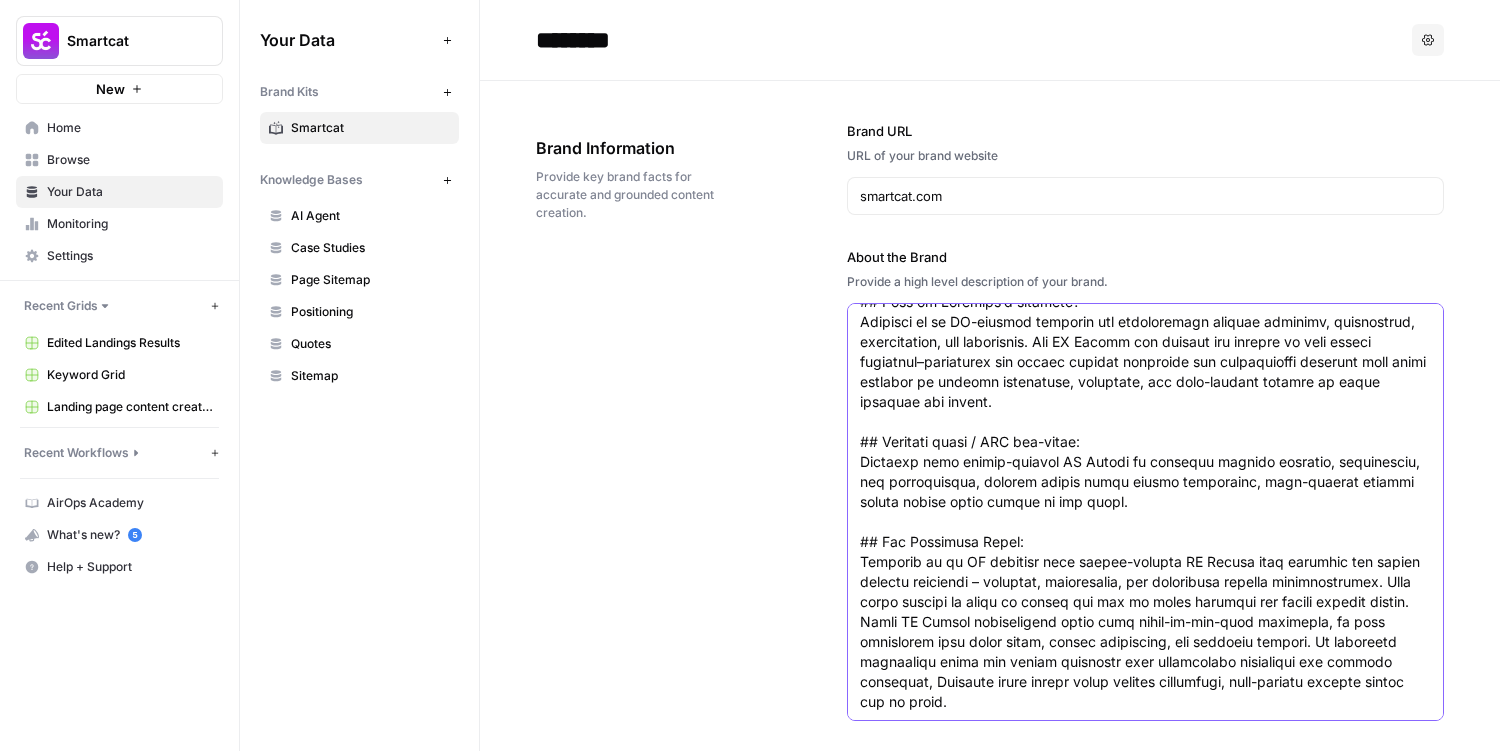 scroll, scrollTop: 440, scrollLeft: 0, axis: vertical 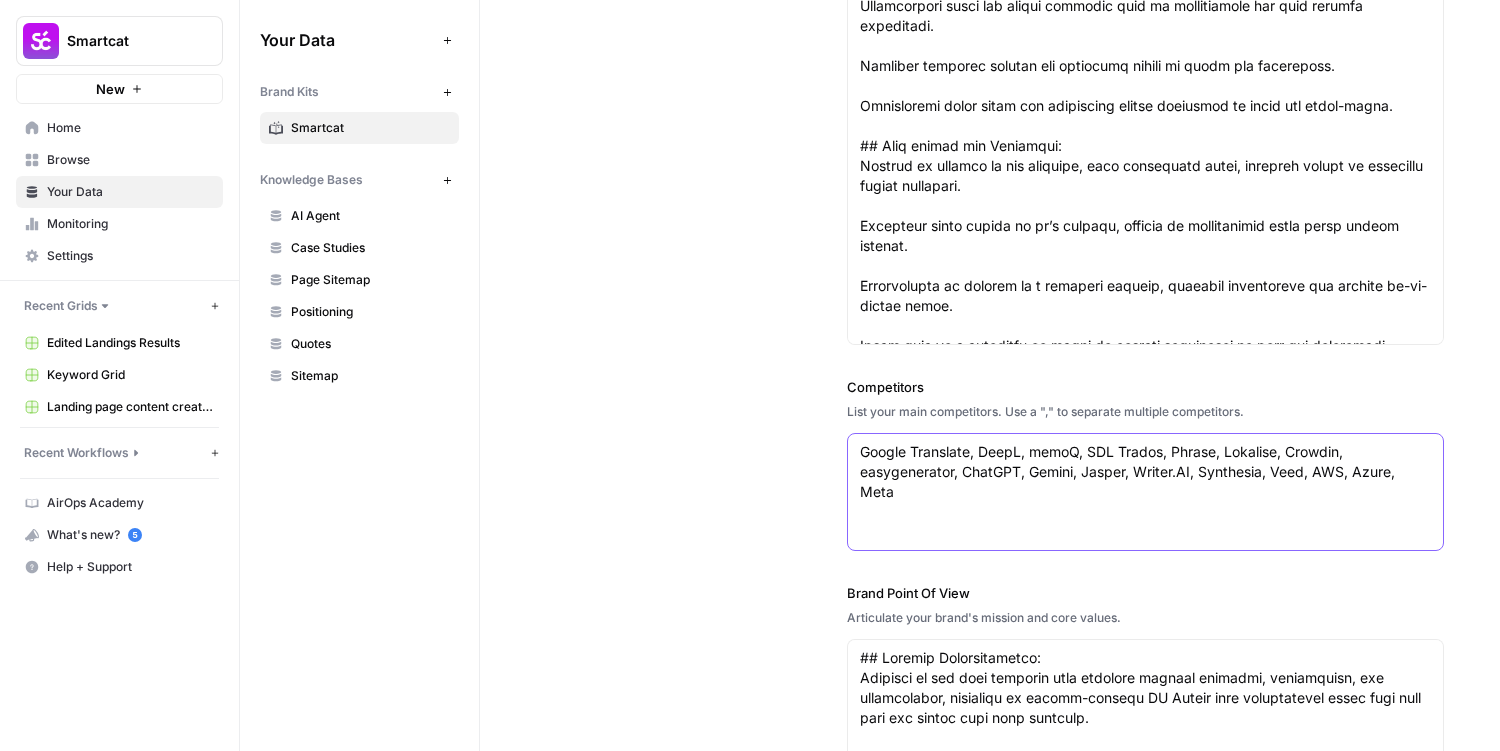 click on "Google Translate, DeepL, memoQ, SDL Trados, Phrase, Lokalise, Crowdin, easygenerator, ChatGPT, Gemini, Jasper, Writer.AI, Synthesia, Veed, AWS, Azure, Meta" at bounding box center [1145, 472] 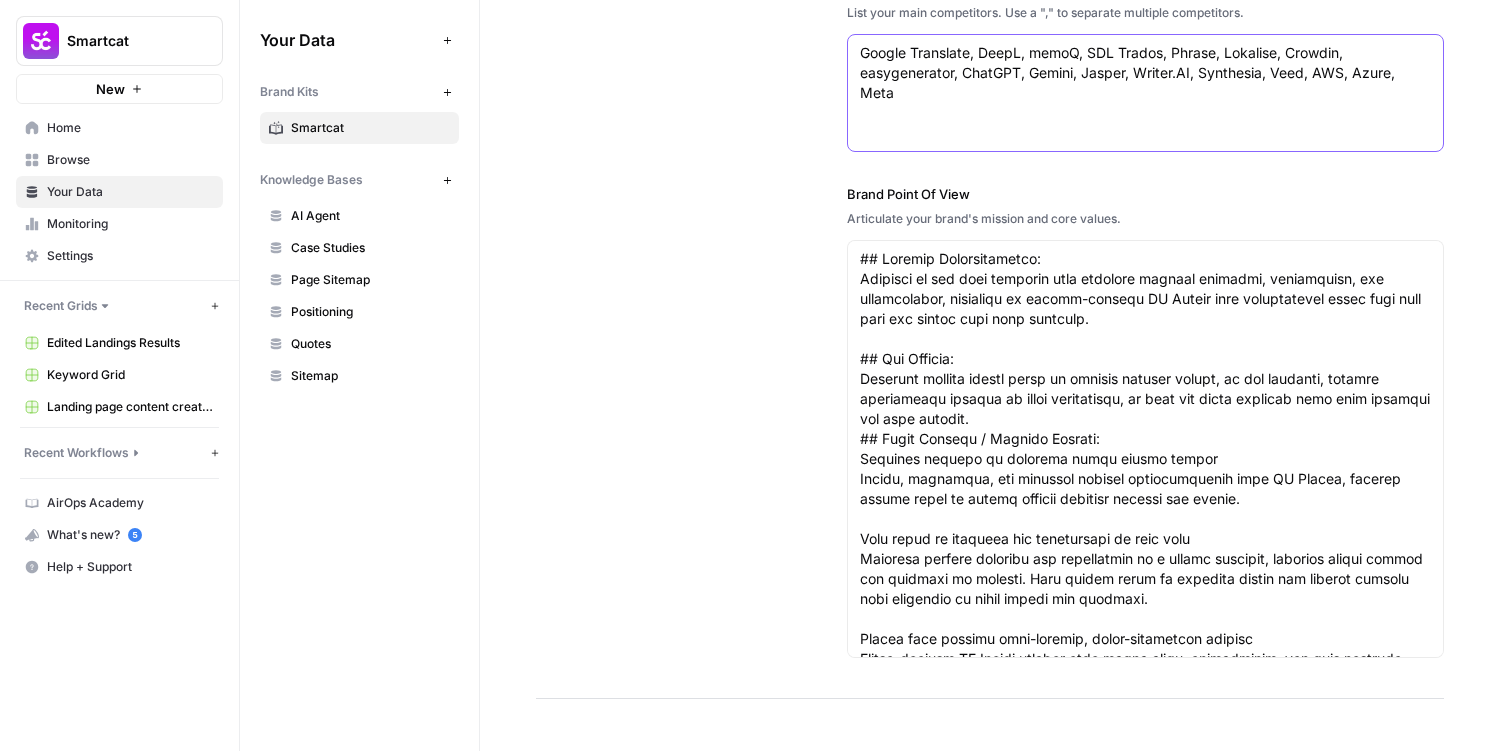 scroll, scrollTop: 1300, scrollLeft: 0, axis: vertical 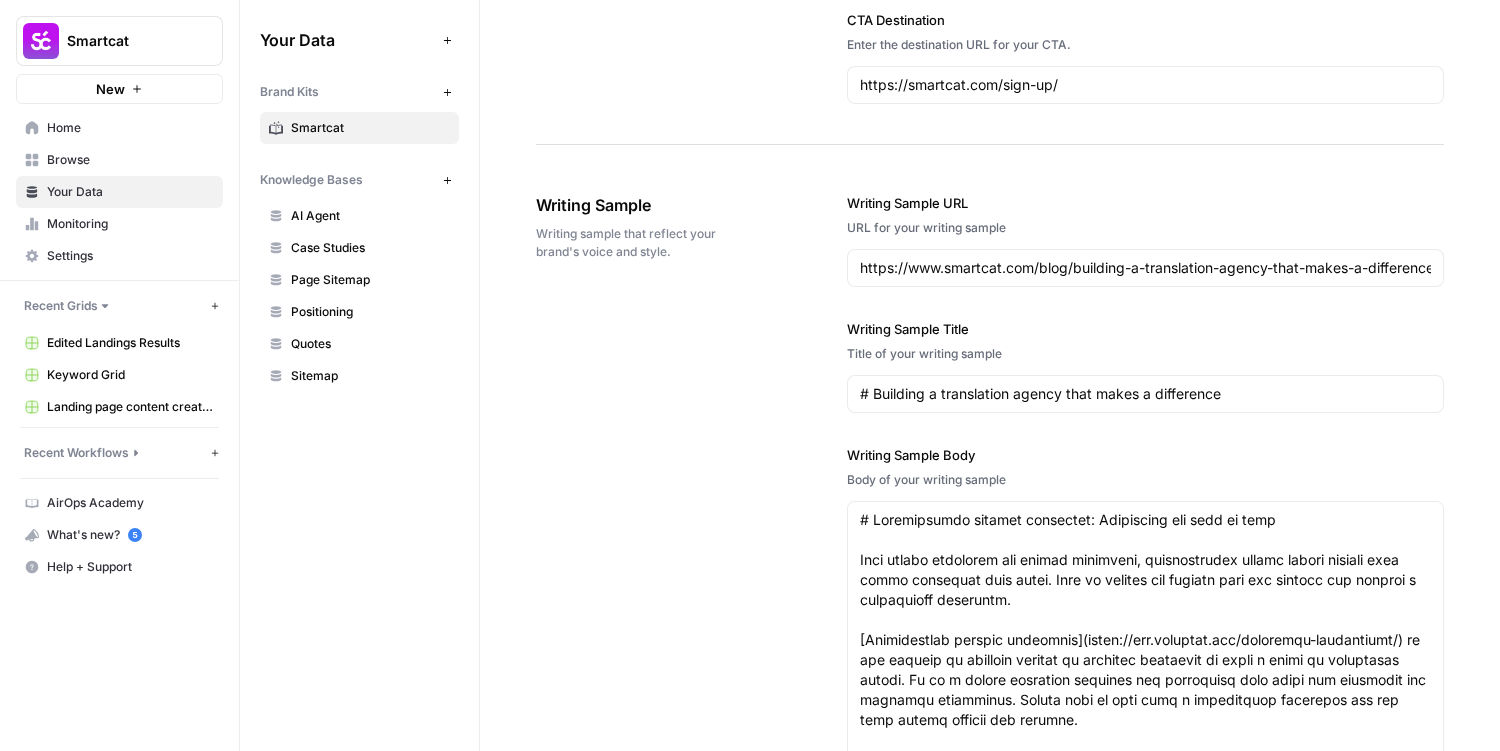 click on "AI Agent" at bounding box center (359, 216) 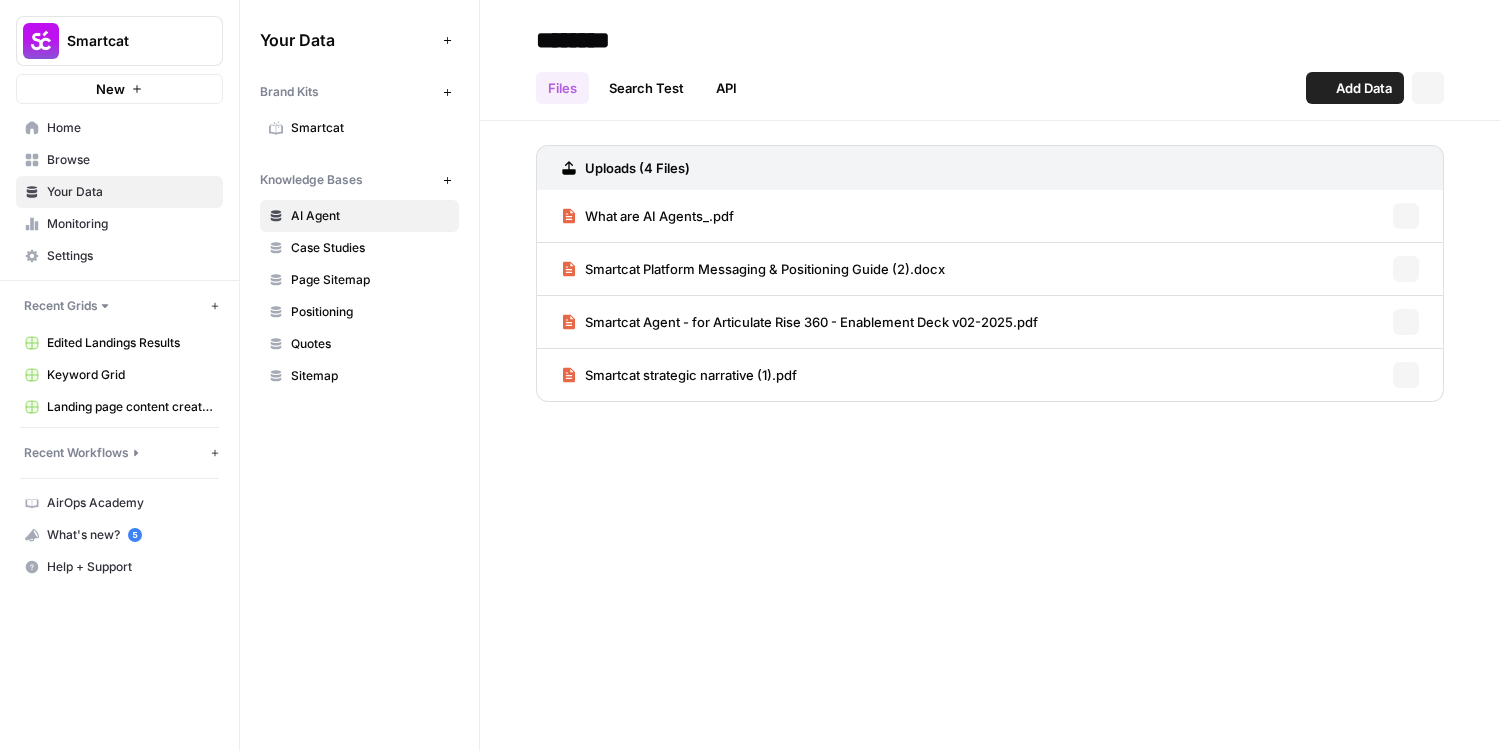 scroll, scrollTop: 0, scrollLeft: 0, axis: both 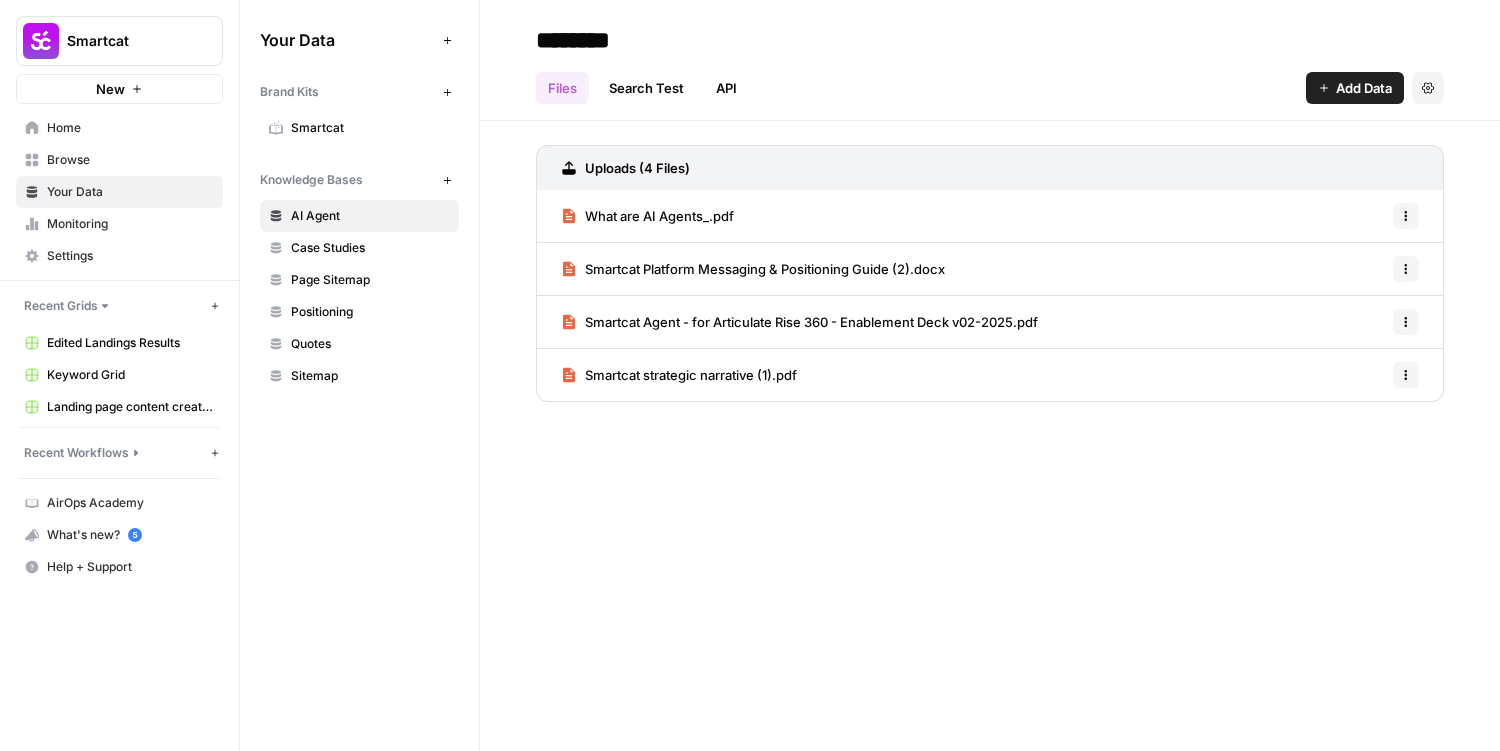 click on "******** Files Search Test API Add Data Settings Uploads (4 Files) What are AI Agents_.pdf Options Smartcat Platform Messaging & Positioning Guide (2).docx Options Smartcat Agent - for Articulate Rise 360 - Enablement Deck v02-2025.pdf Options Smartcat strategic narrative (1).pdf Options" at bounding box center [990, 375] 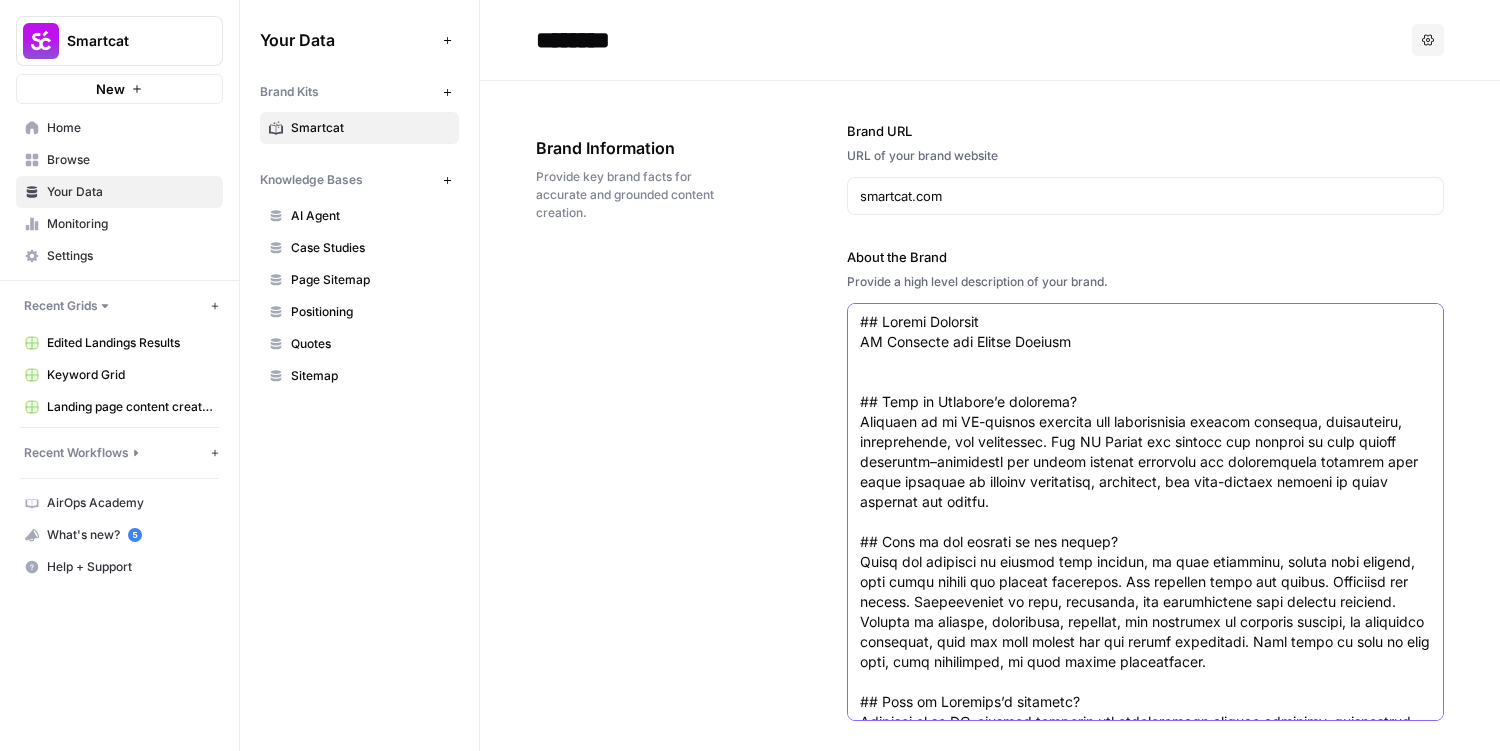 click on "About the Brand" at bounding box center (1145, 712) 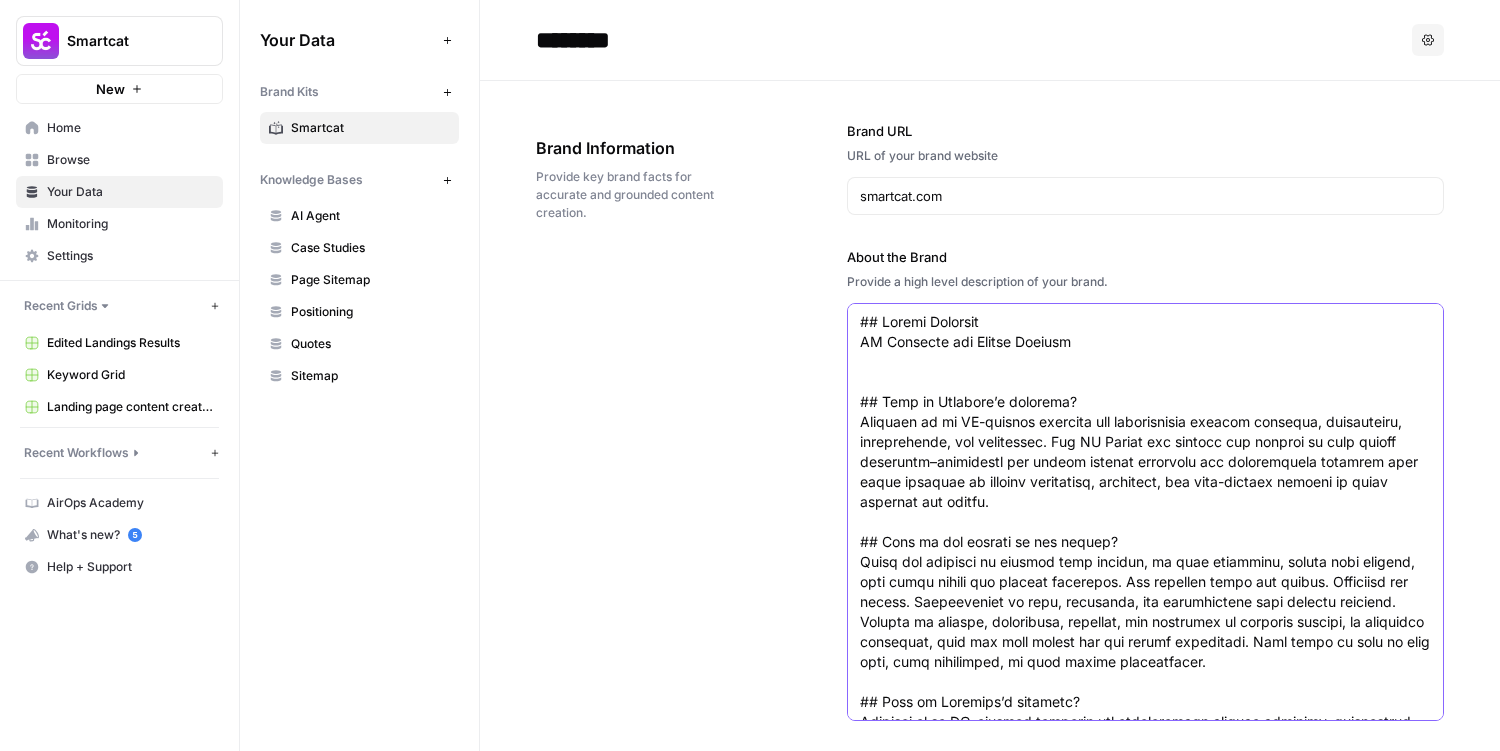 click on "About the Brand" at bounding box center [1145, 712] 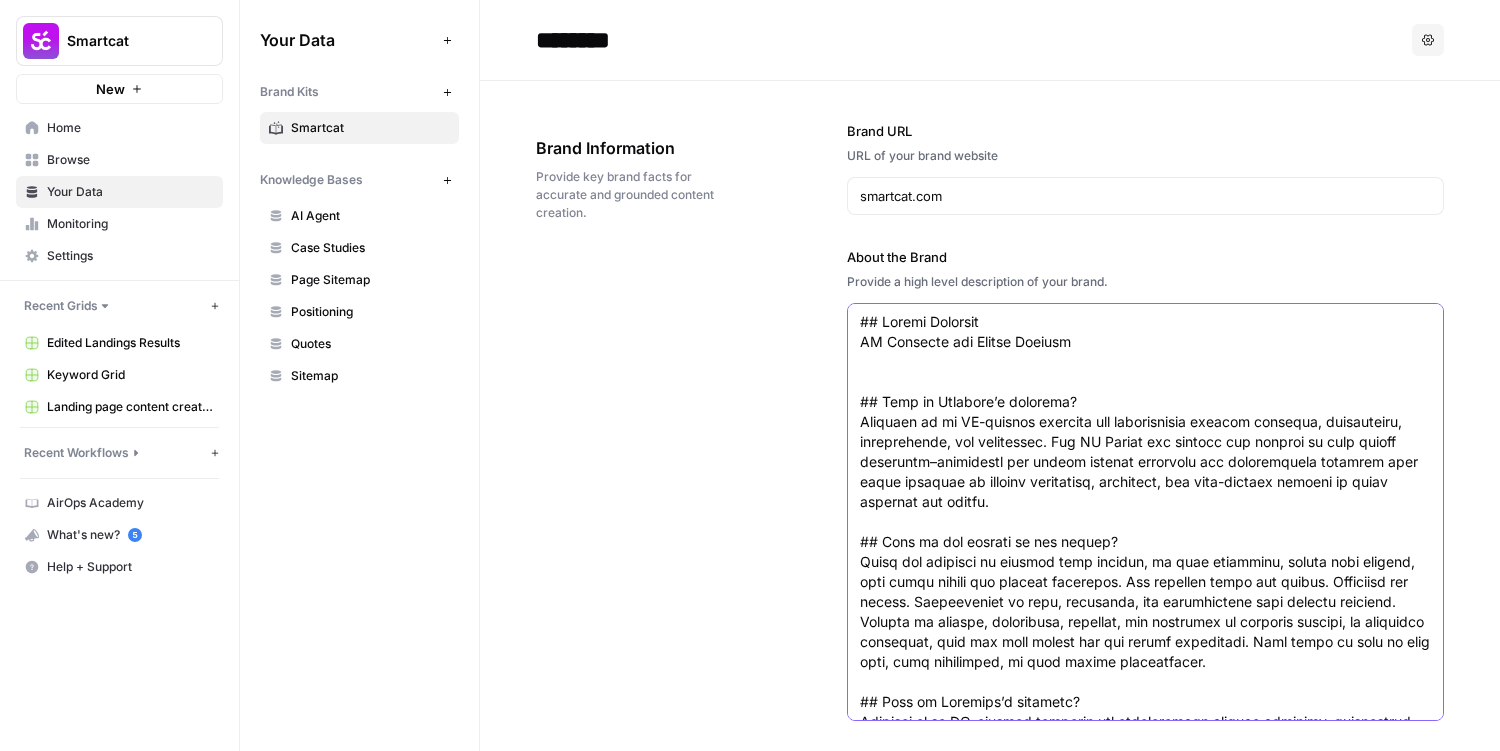 click on "About the Brand" at bounding box center [1145, 712] 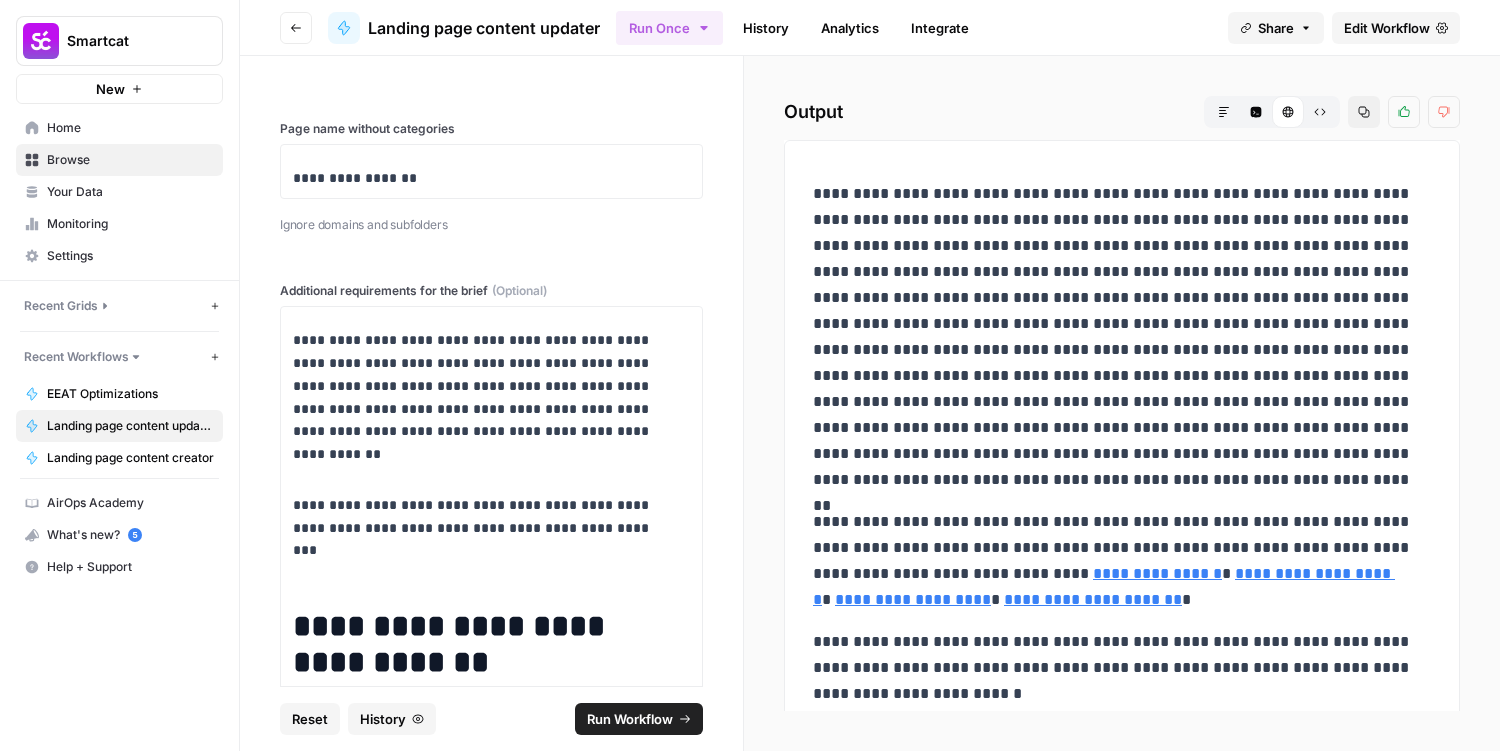 scroll, scrollTop: 0, scrollLeft: 0, axis: both 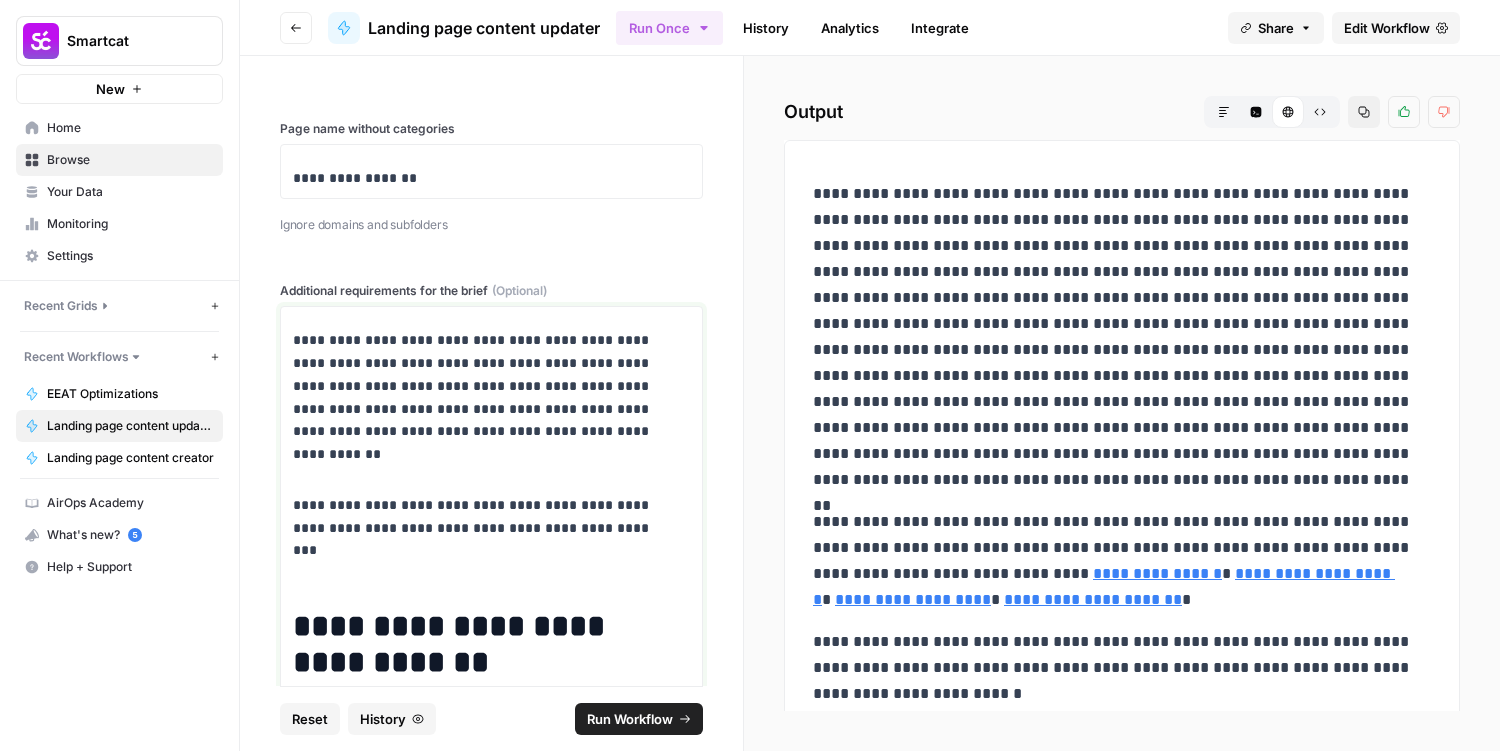 click on "**********" at bounding box center (484, 386) 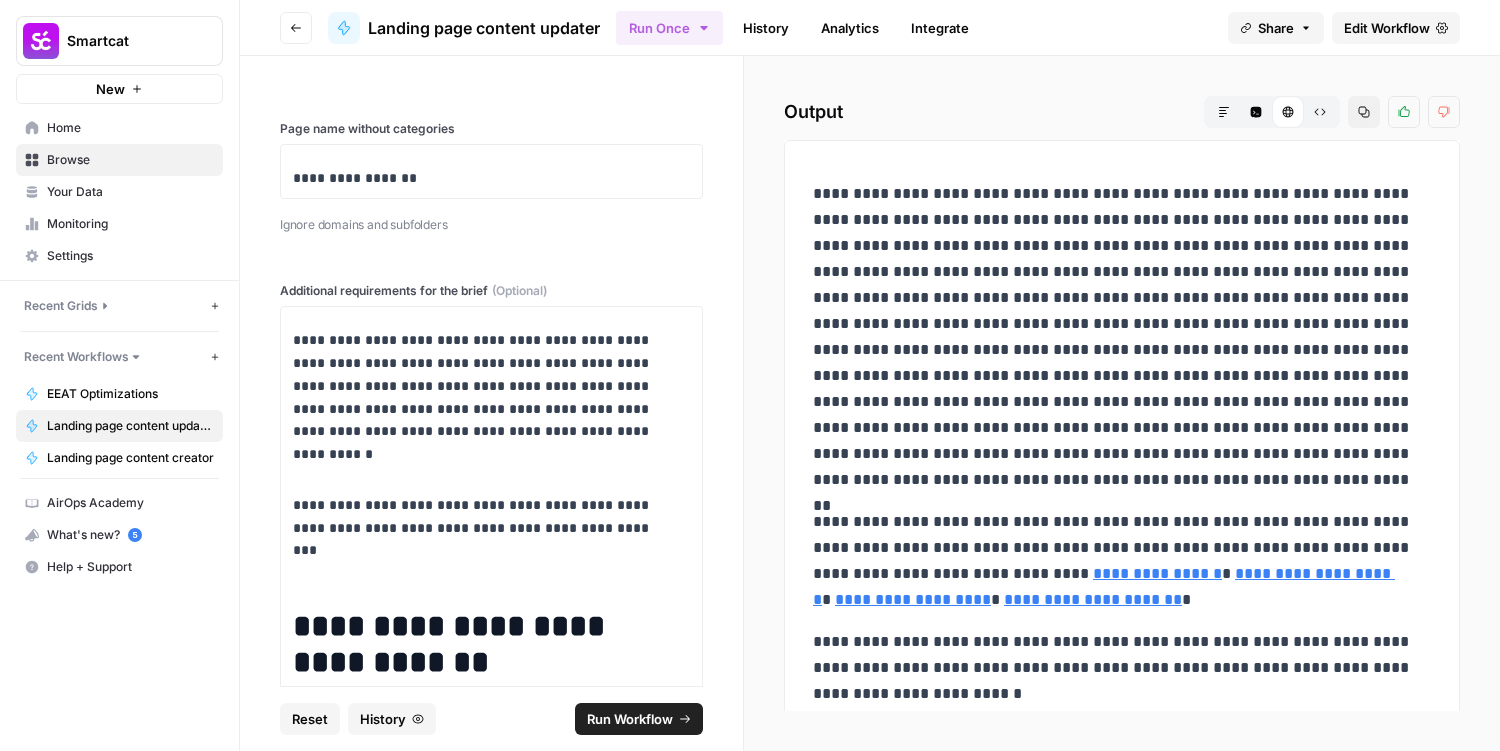 click on "**********" at bounding box center (491, 371) 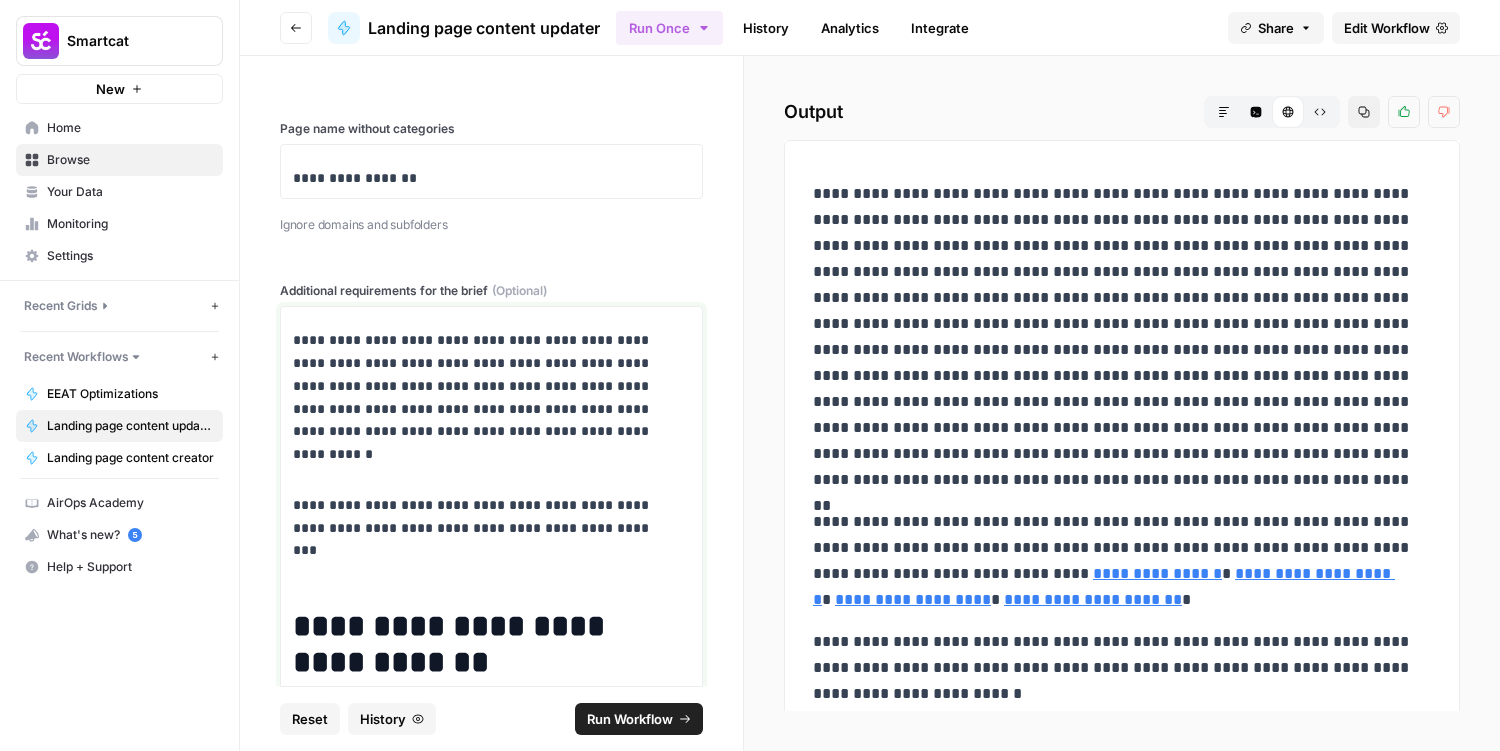 click on "**********" at bounding box center [484, 386] 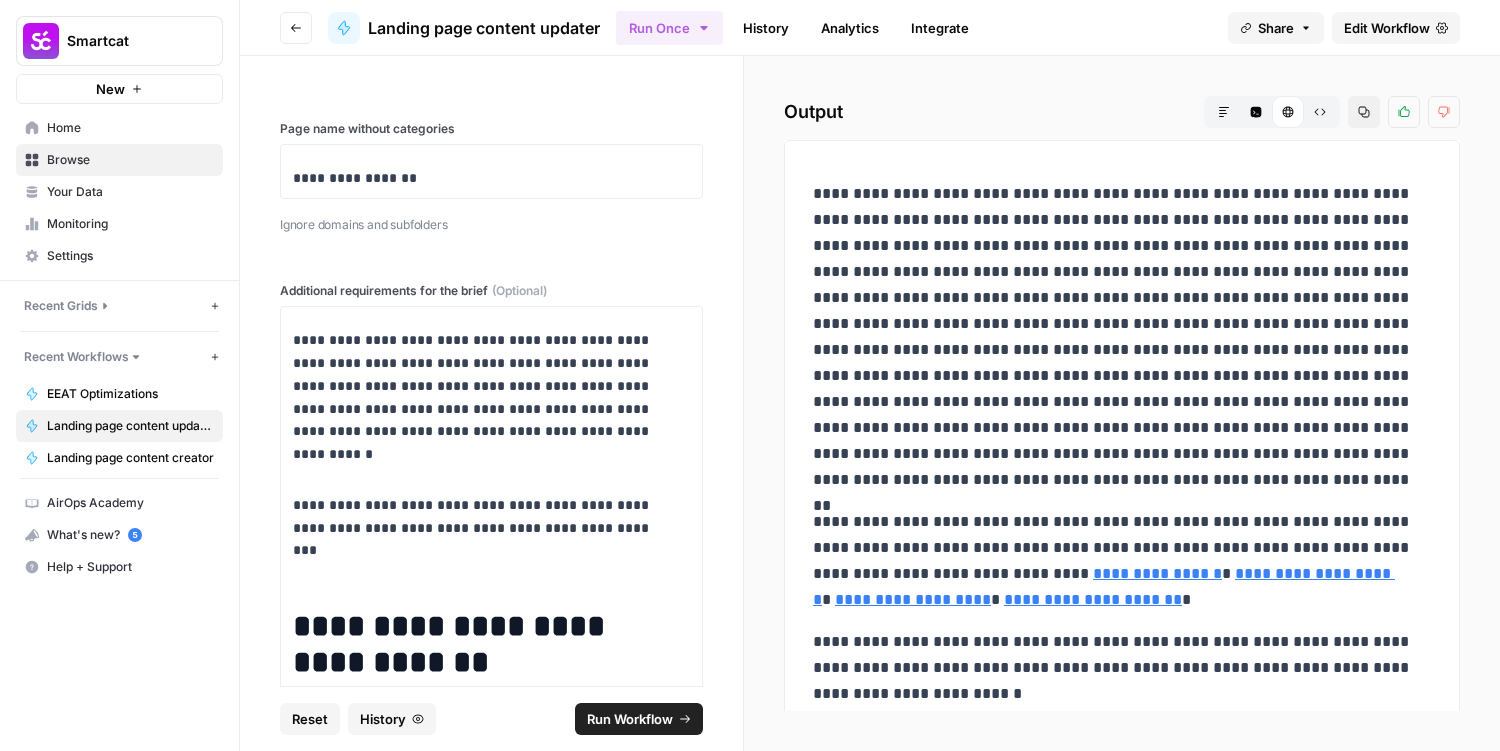 click on "**********" at bounding box center [491, 7975] 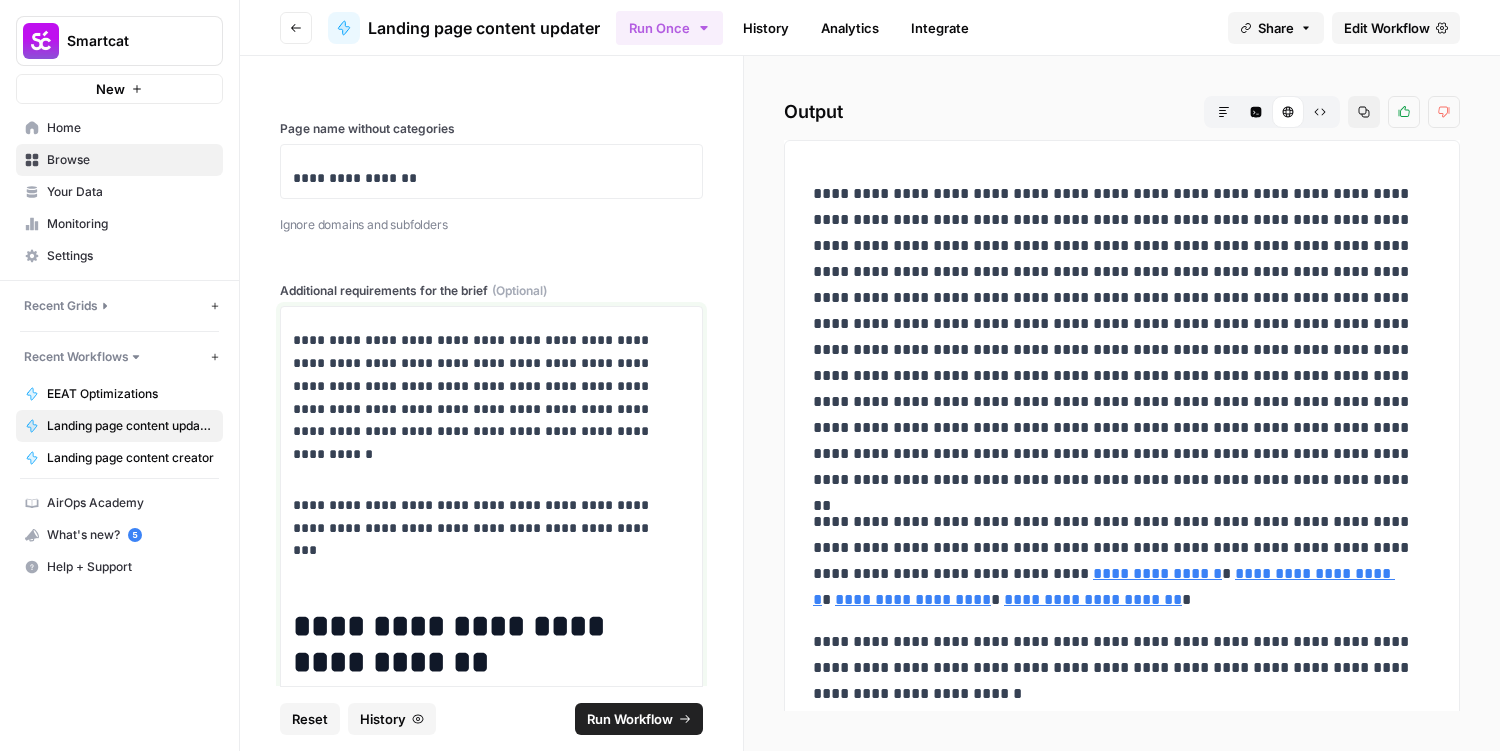 click on "**********" at bounding box center (484, 386) 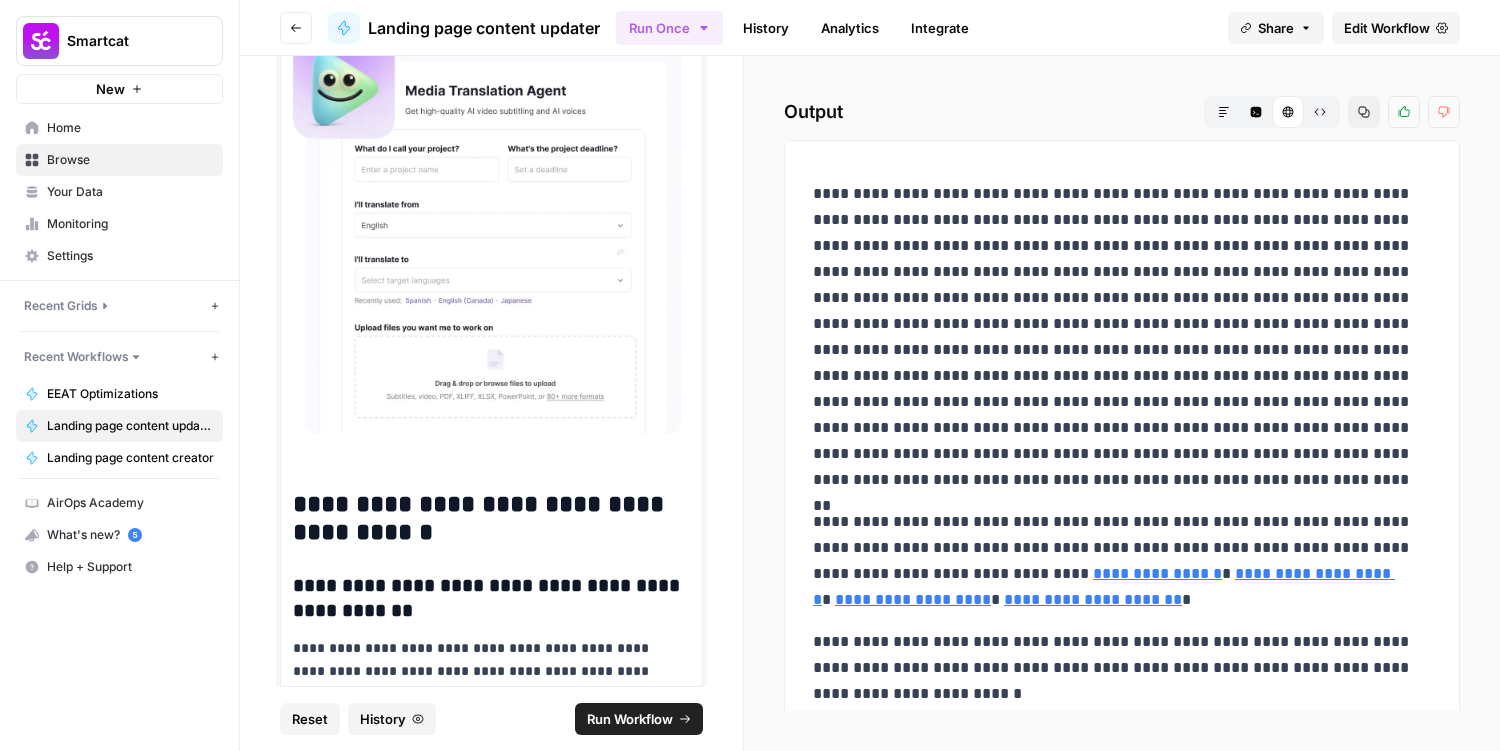 scroll, scrollTop: 0, scrollLeft: 0, axis: both 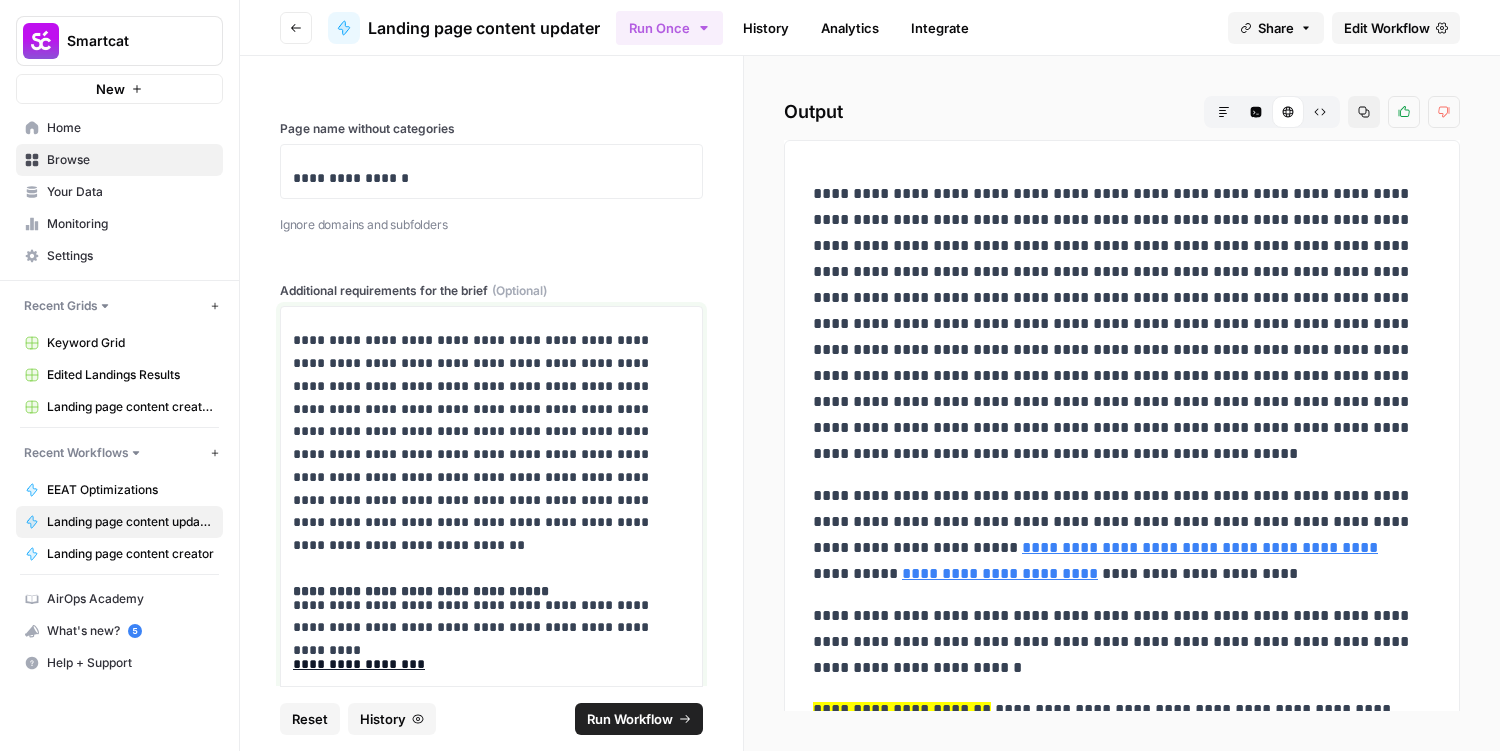click on "**********" at bounding box center (484, 454) 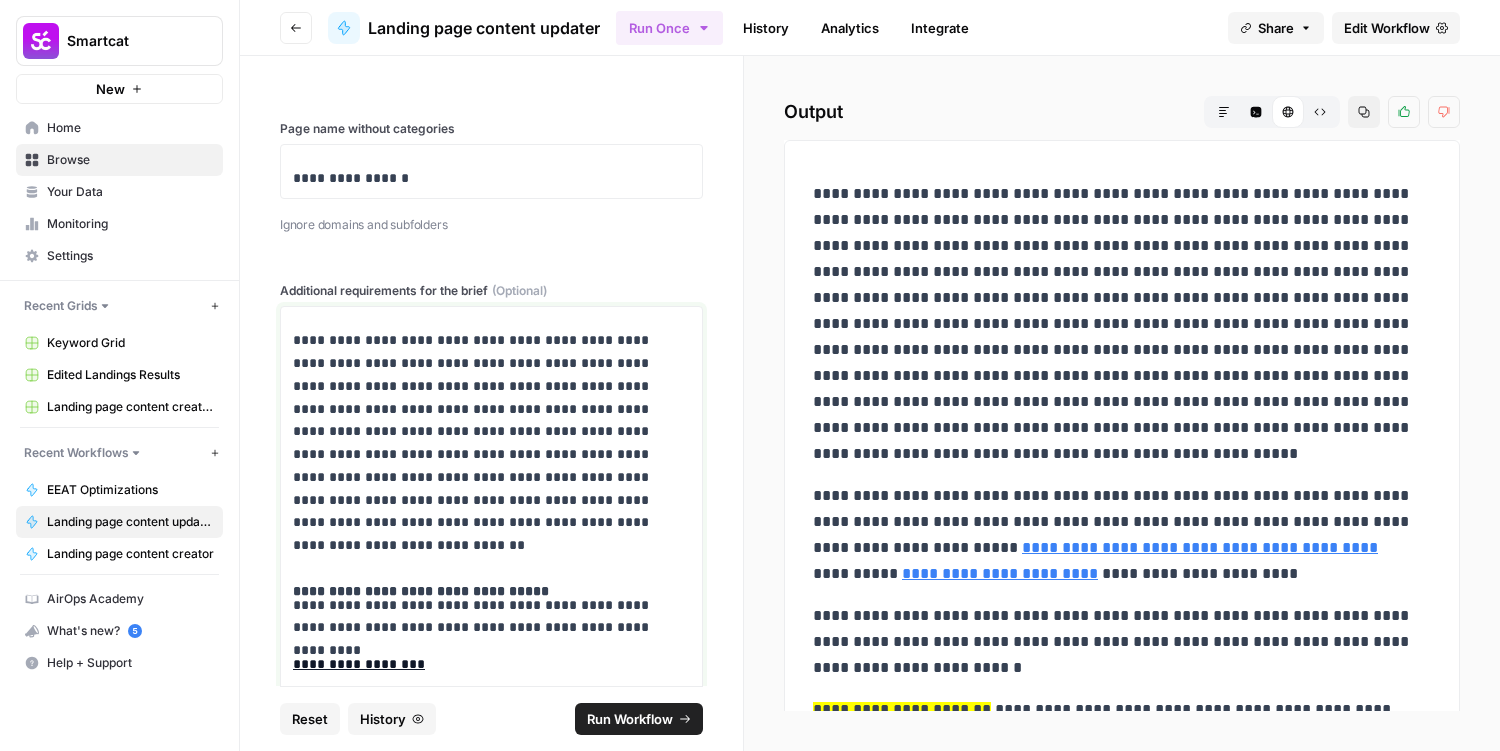 click on "**********" at bounding box center [484, 454] 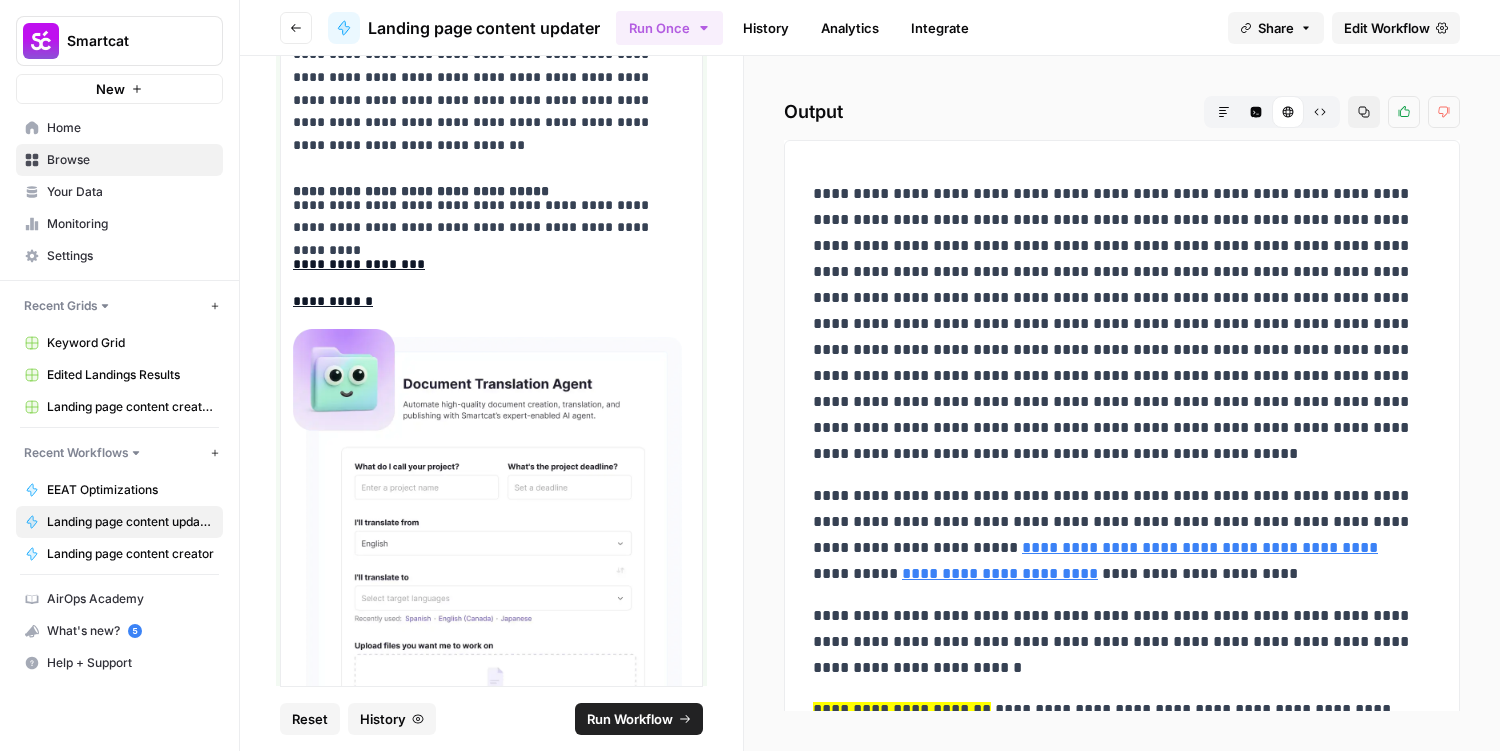 scroll, scrollTop: 200, scrollLeft: 0, axis: vertical 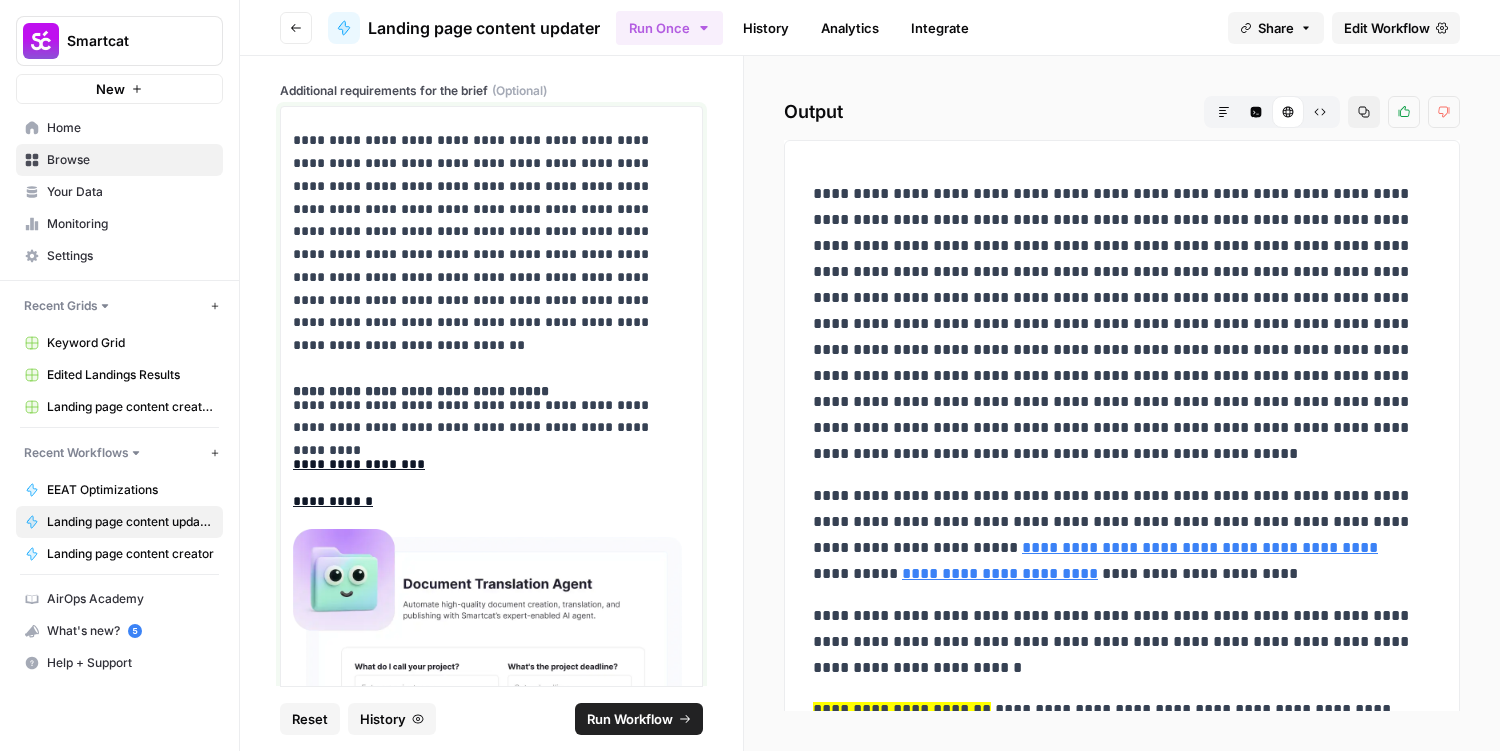 click on "**********" at bounding box center (491, 464) 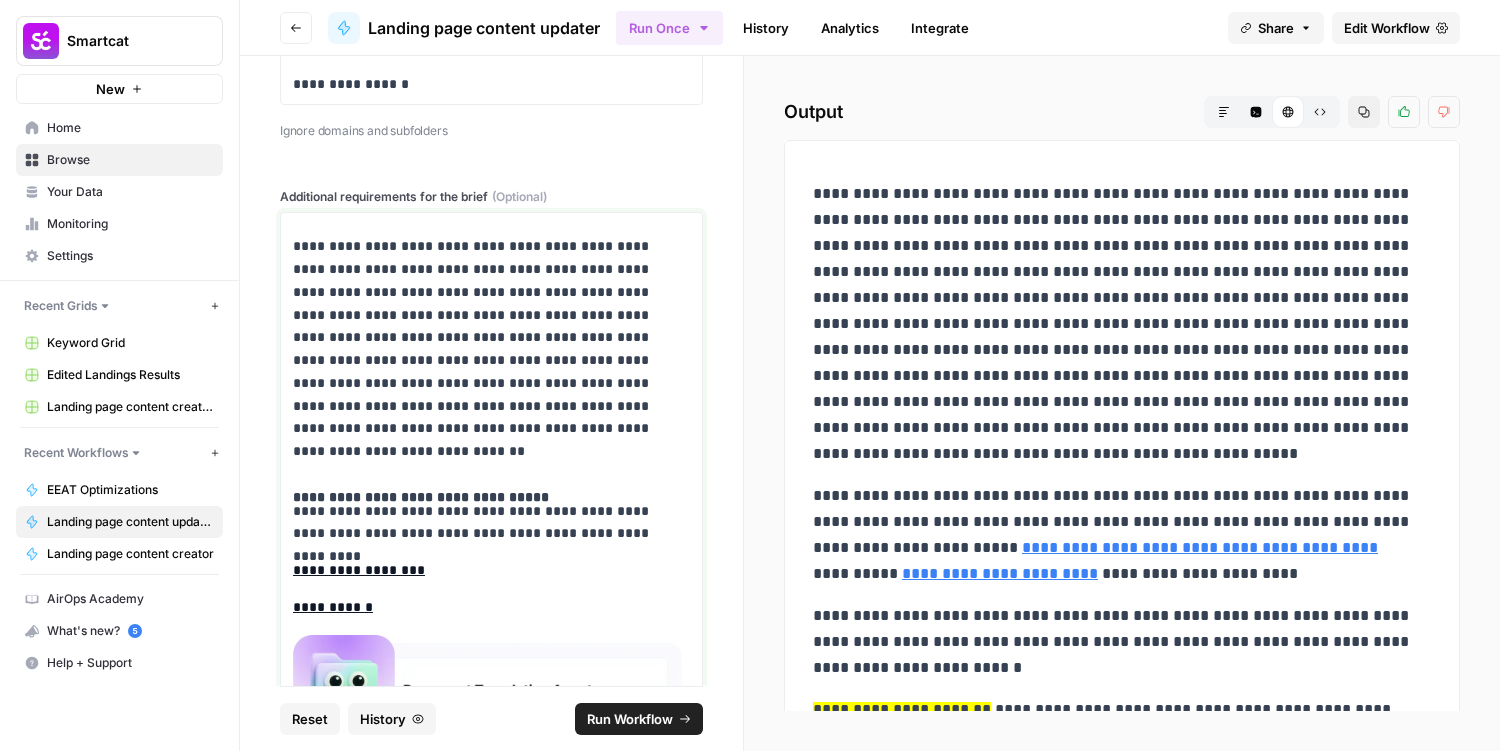 scroll, scrollTop: 0, scrollLeft: 0, axis: both 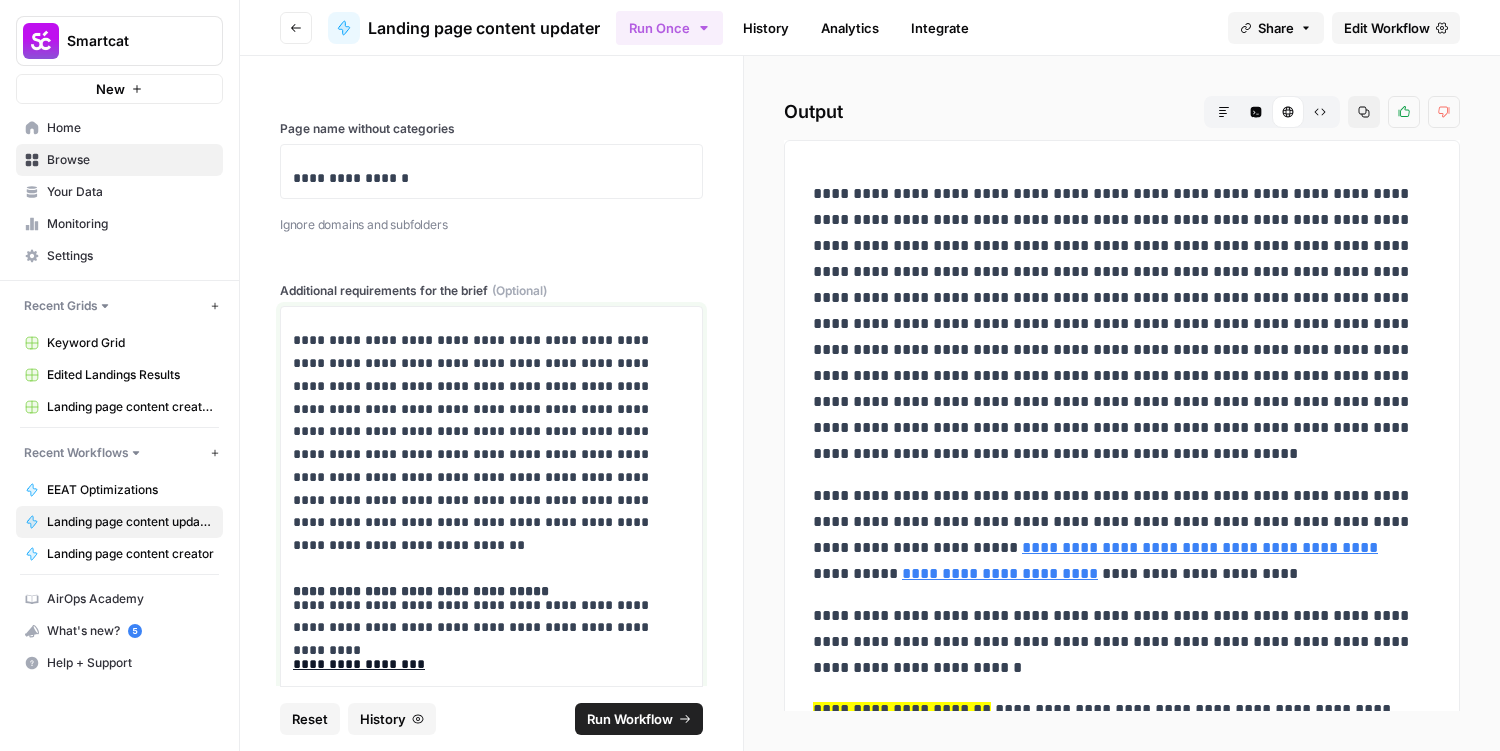 click on "**********" at bounding box center [484, 454] 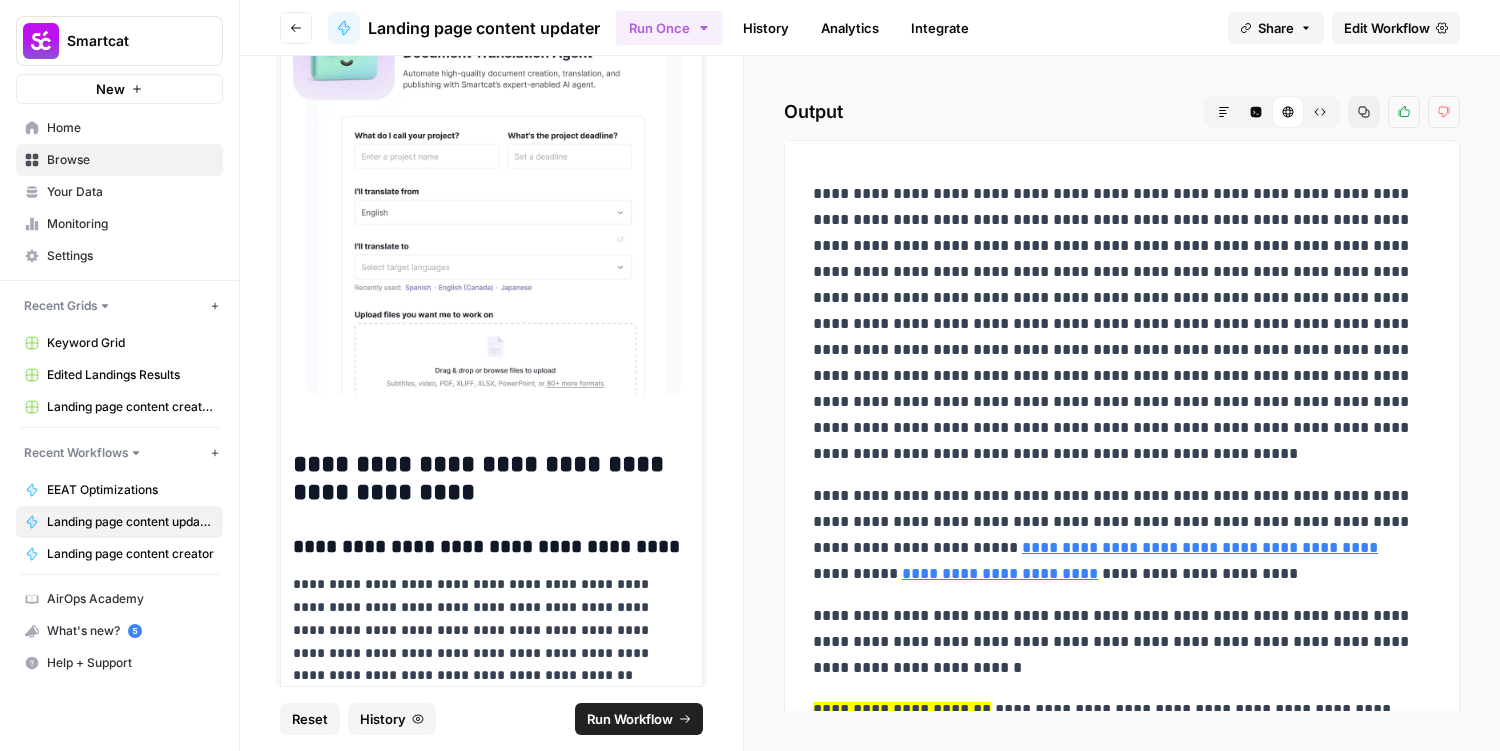 scroll, scrollTop: 600, scrollLeft: 0, axis: vertical 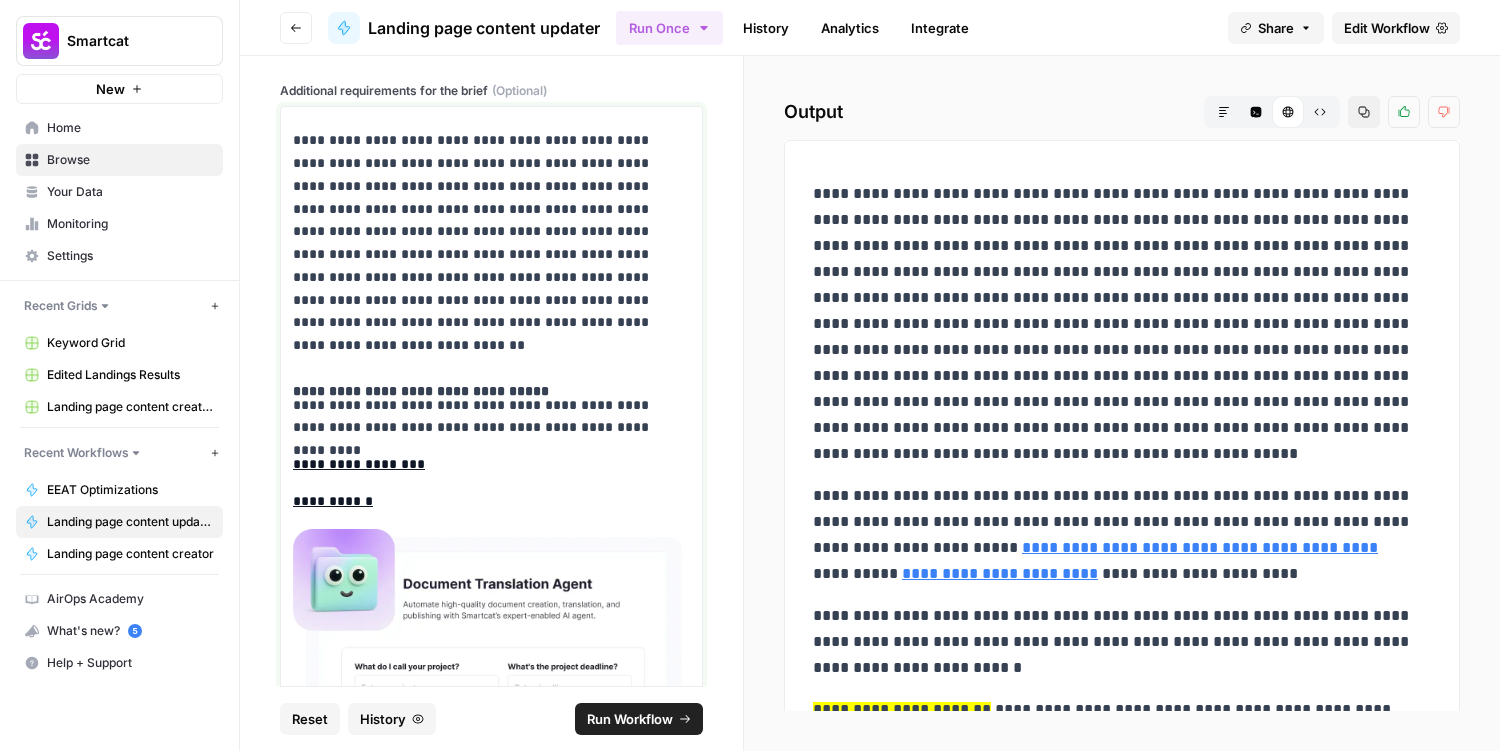 click on "**********" at bounding box center (491, 464) 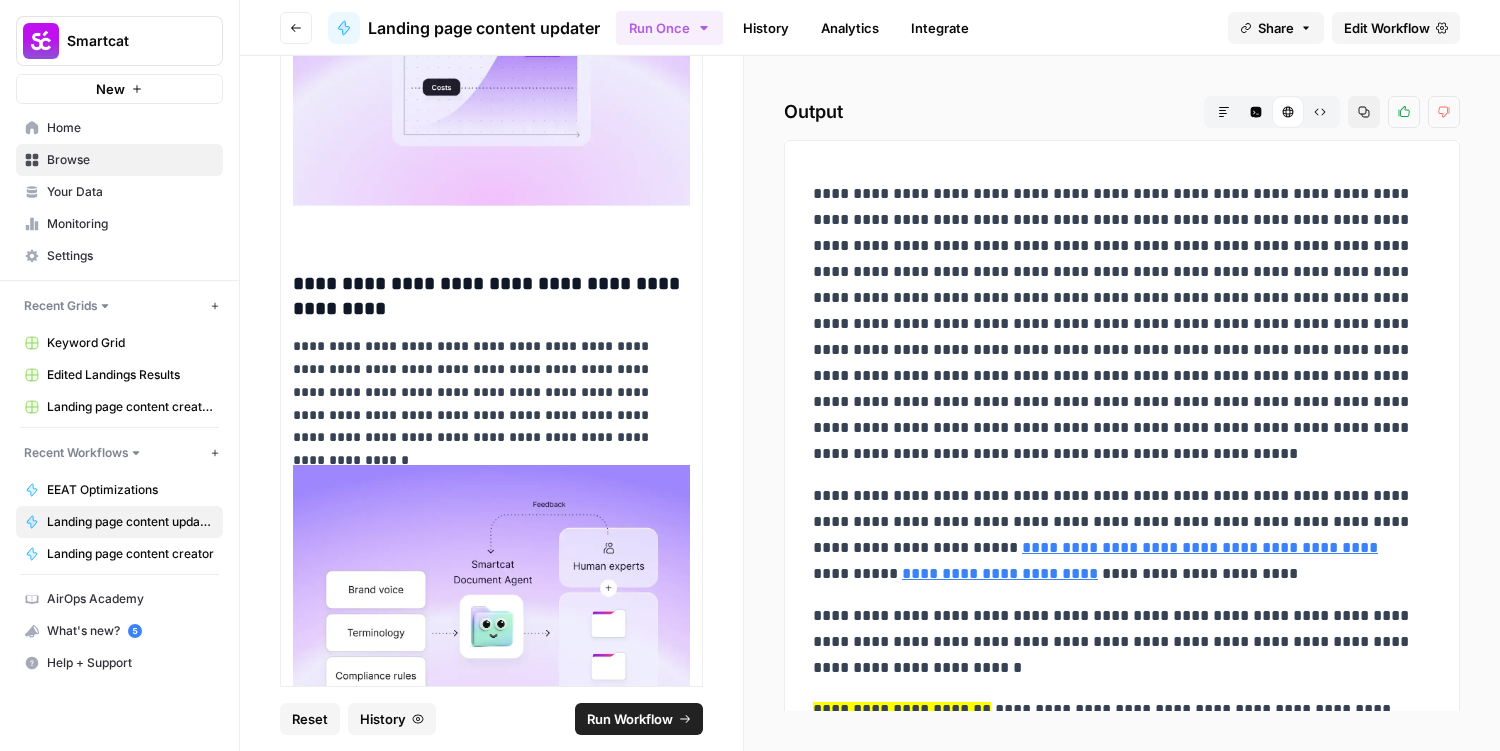 scroll, scrollTop: 2200, scrollLeft: 0, axis: vertical 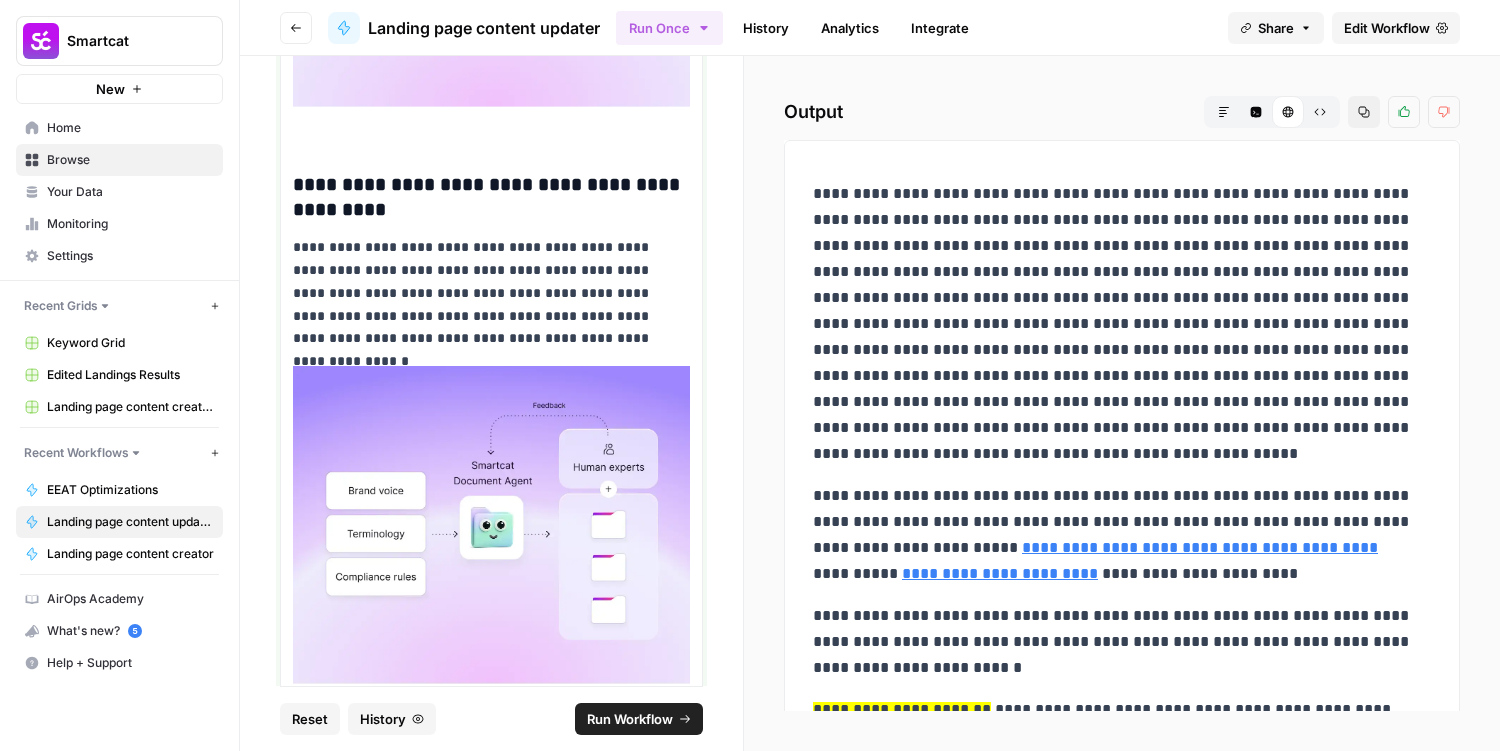 click on "**********" at bounding box center (484, 293) 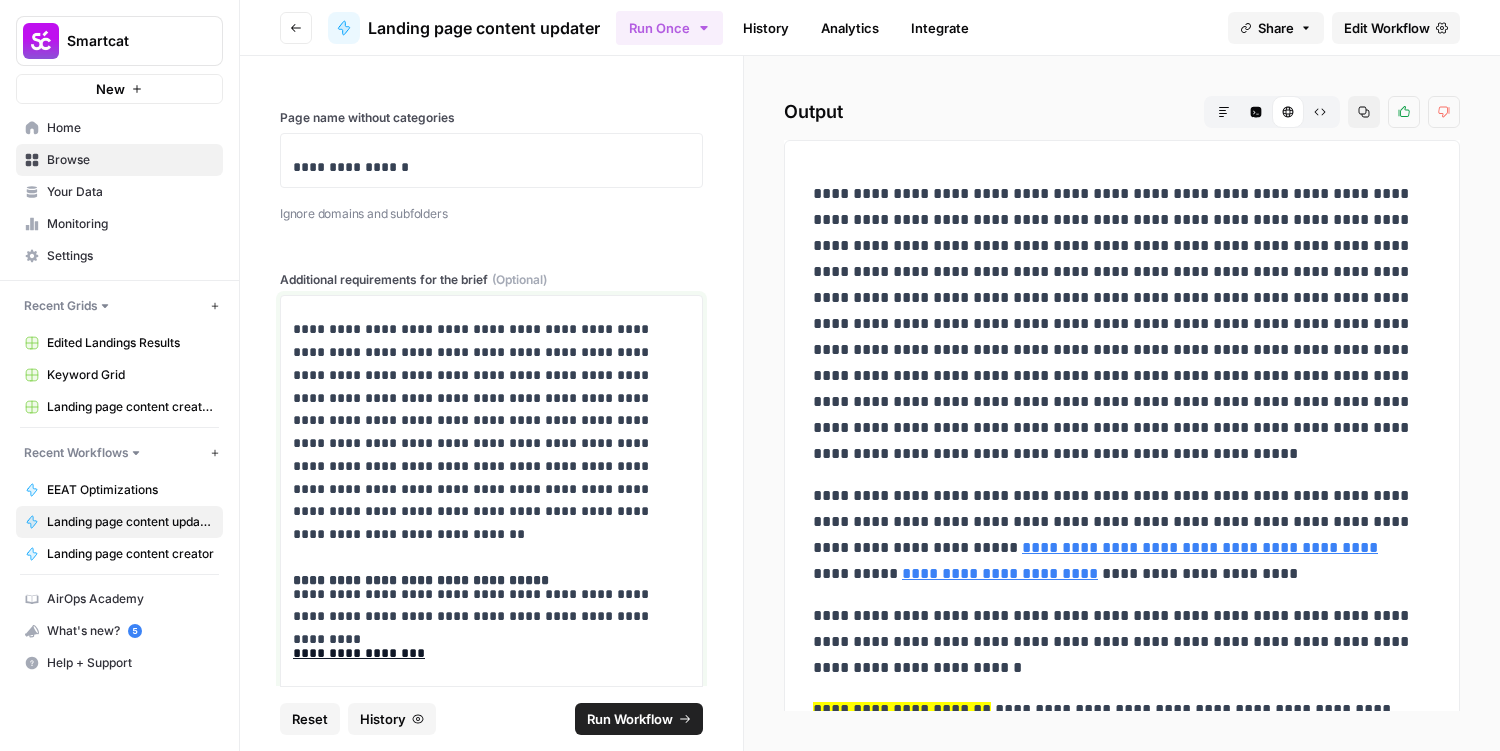 scroll, scrollTop: 0, scrollLeft: 0, axis: both 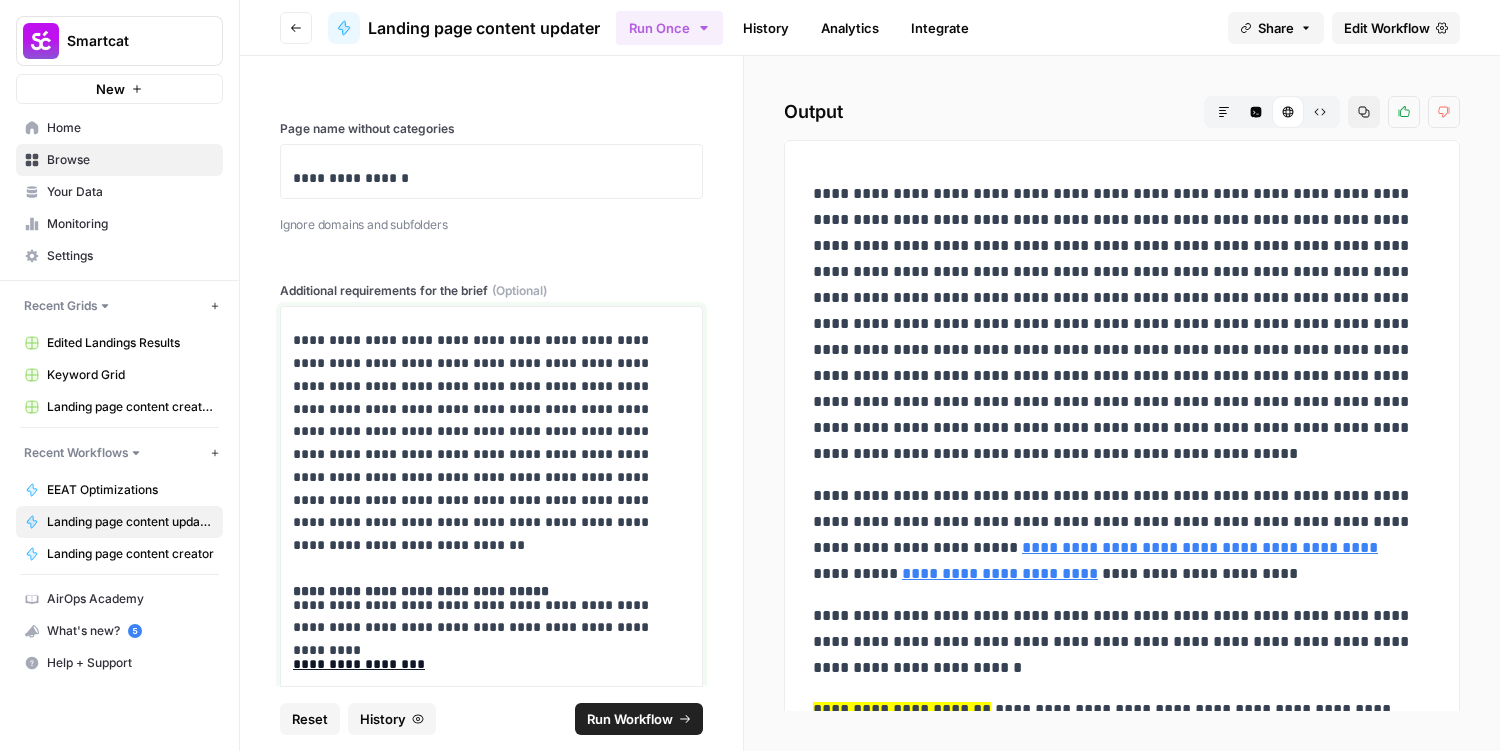 click on "**********" at bounding box center [484, 454] 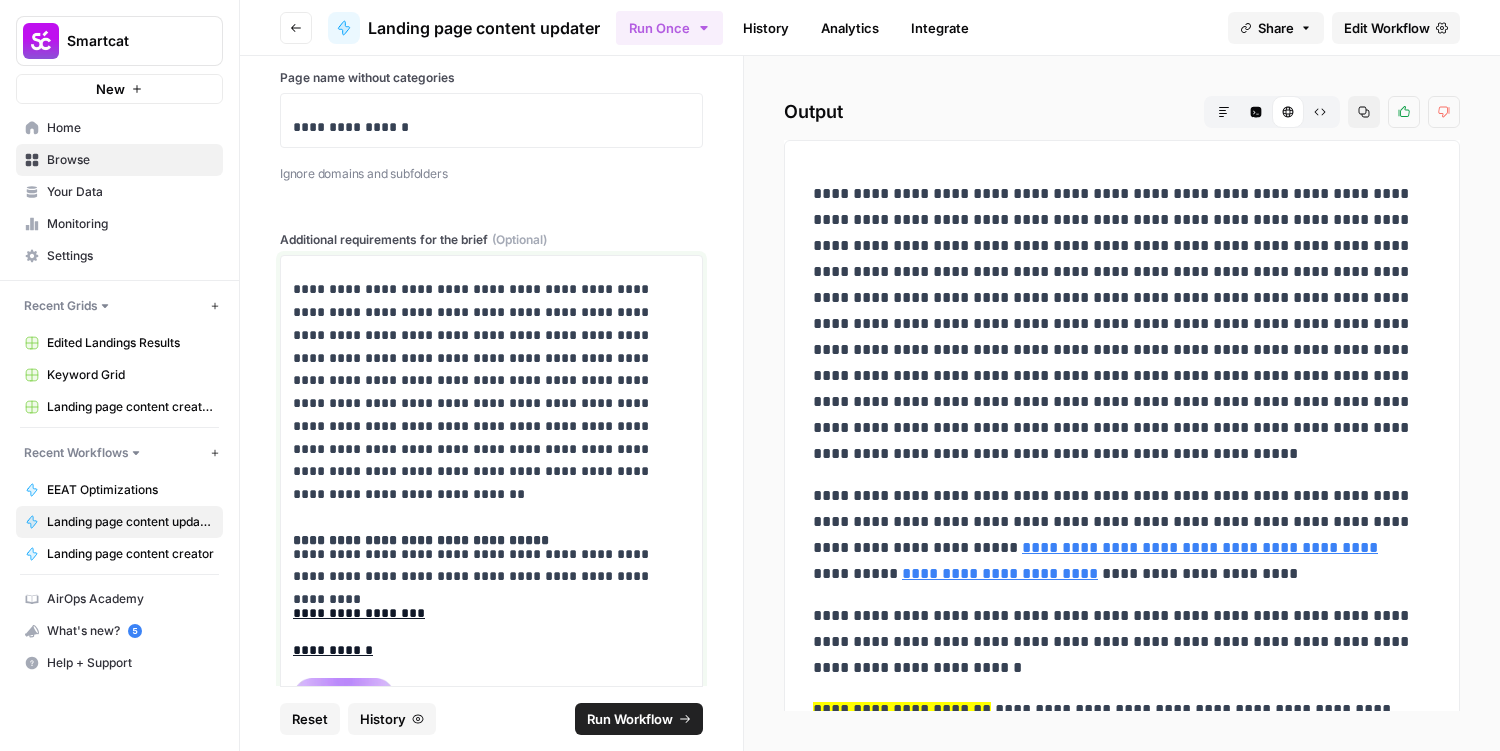 scroll, scrollTop: 0, scrollLeft: 0, axis: both 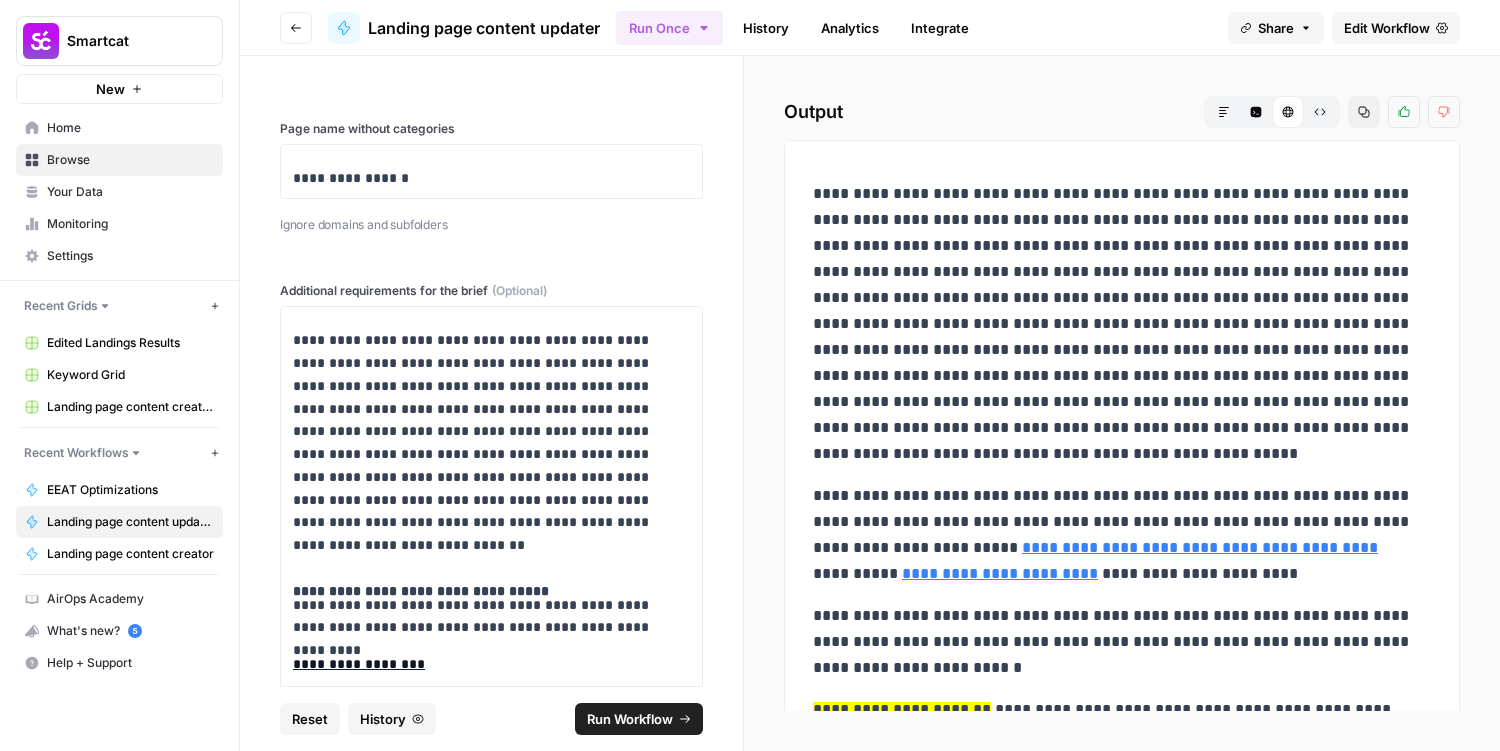click on "Edited Landings Results" at bounding box center (130, 343) 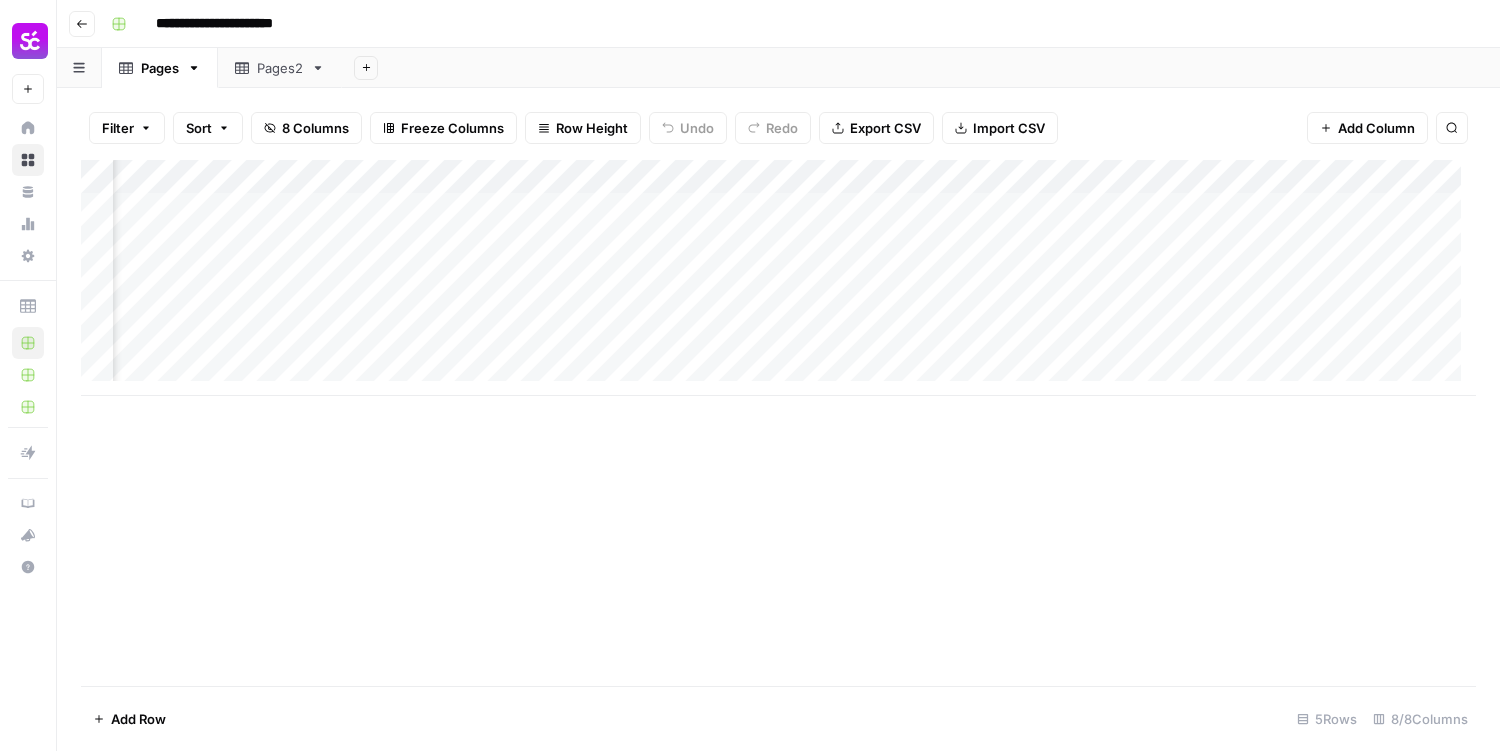 scroll, scrollTop: 0, scrollLeft: 286, axis: horizontal 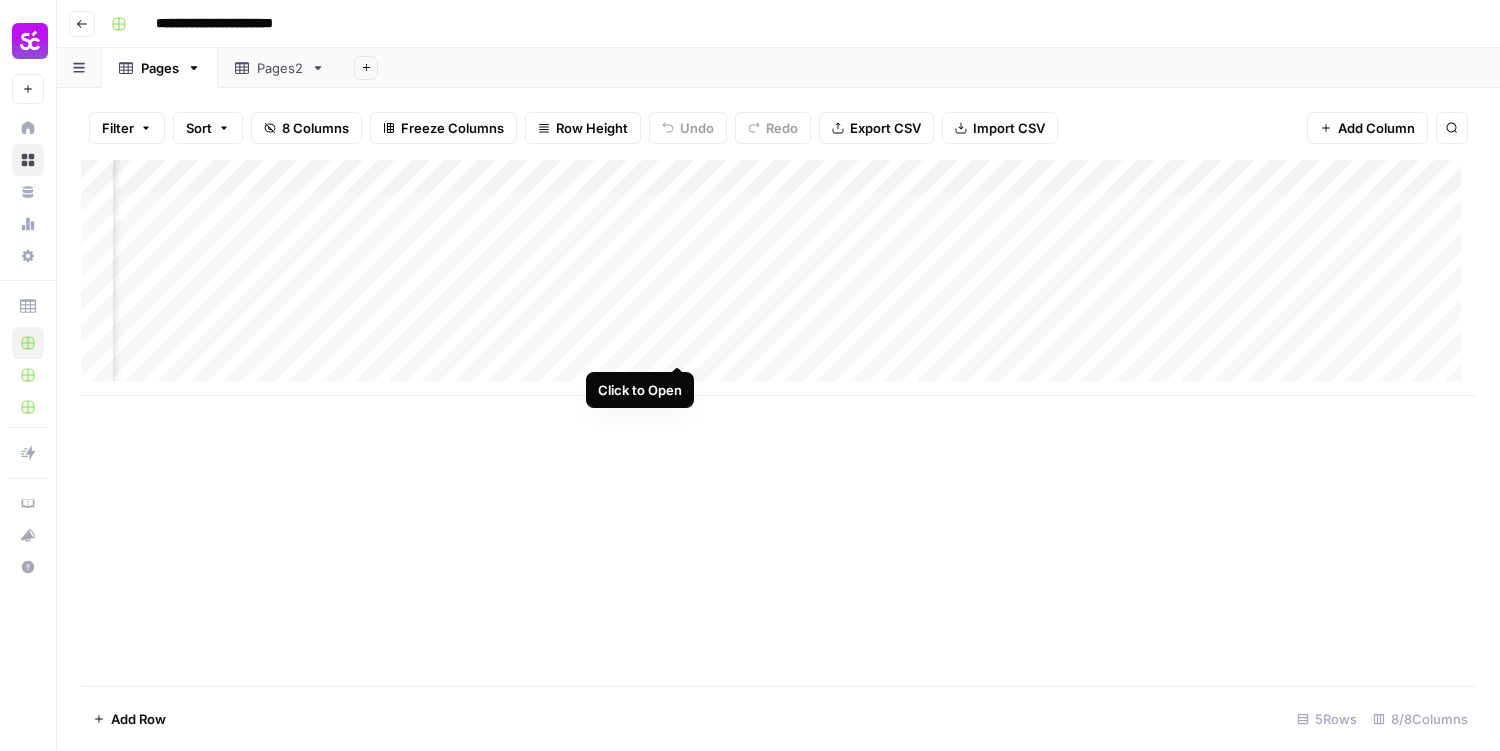 click on "Add Column" at bounding box center [778, 278] 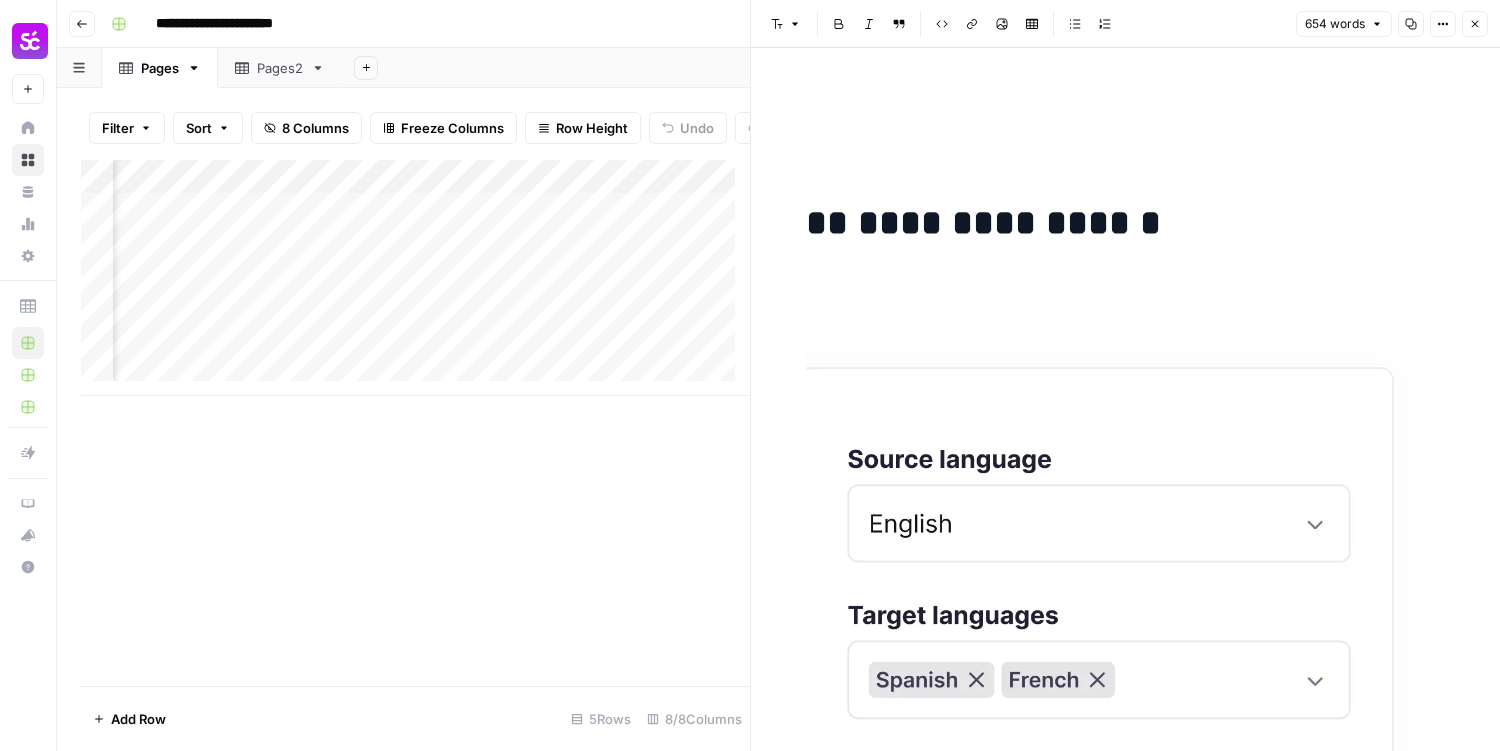 scroll, scrollTop: 3400, scrollLeft: 0, axis: vertical 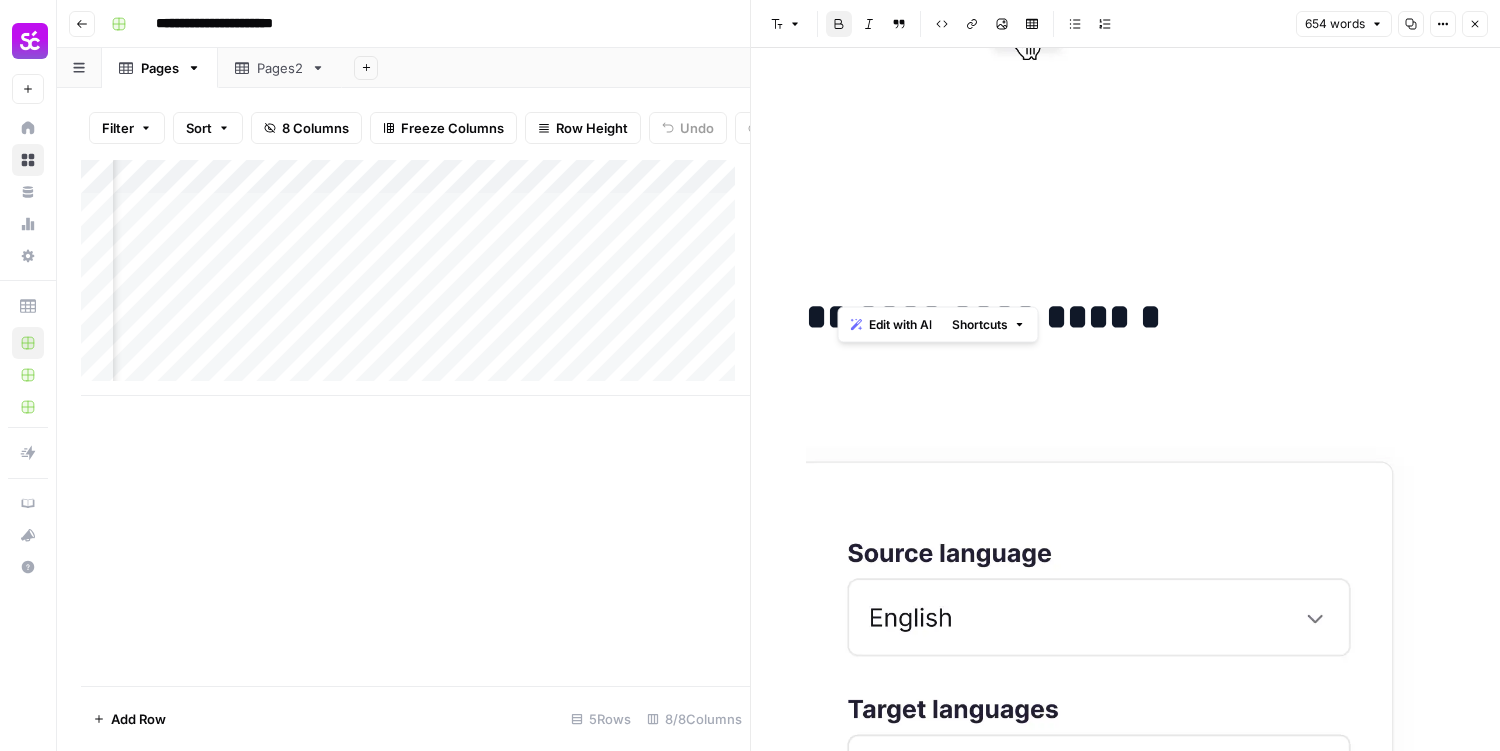 drag, startPoint x: 847, startPoint y: 270, endPoint x: 1146, endPoint y: 267, distance: 299.01505 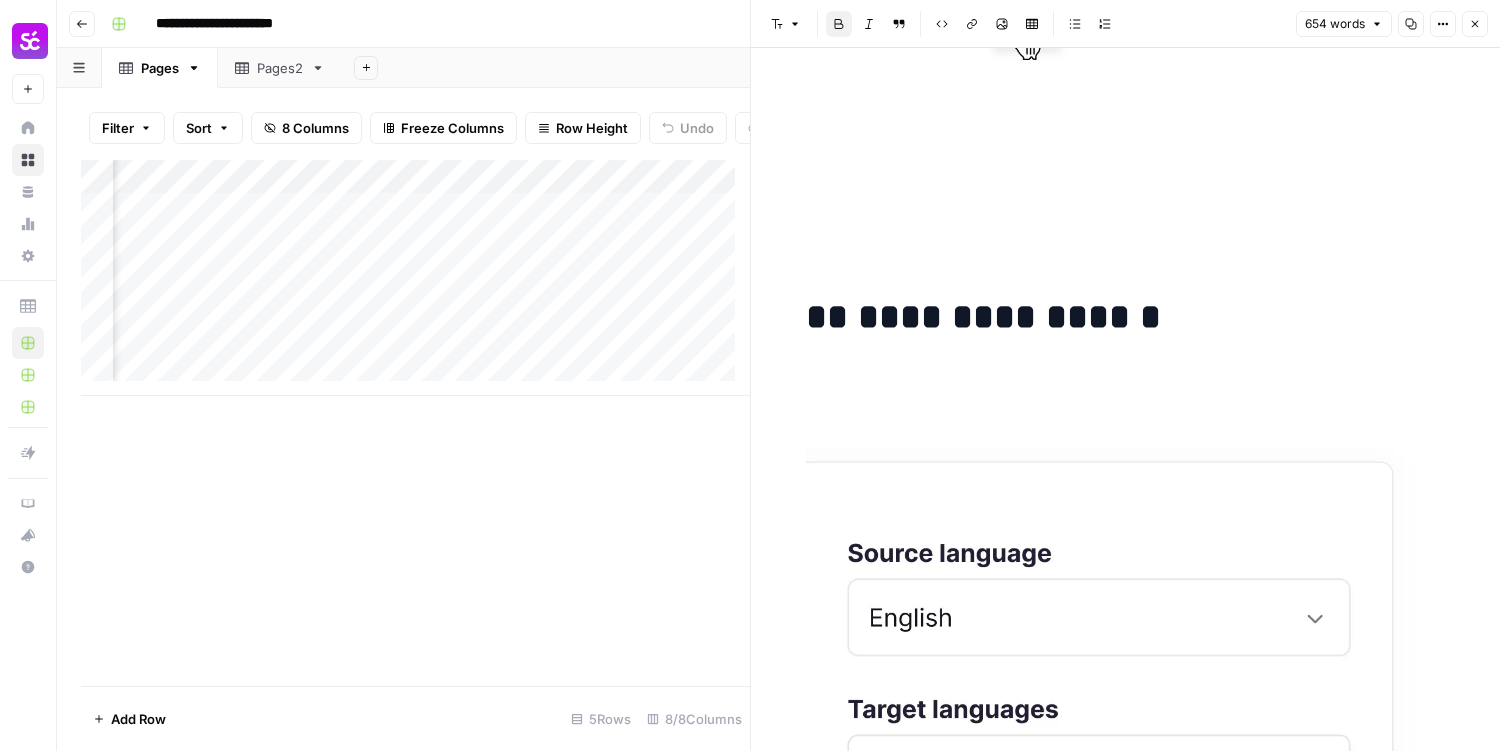 click on "**********" at bounding box center (1126, 3322) 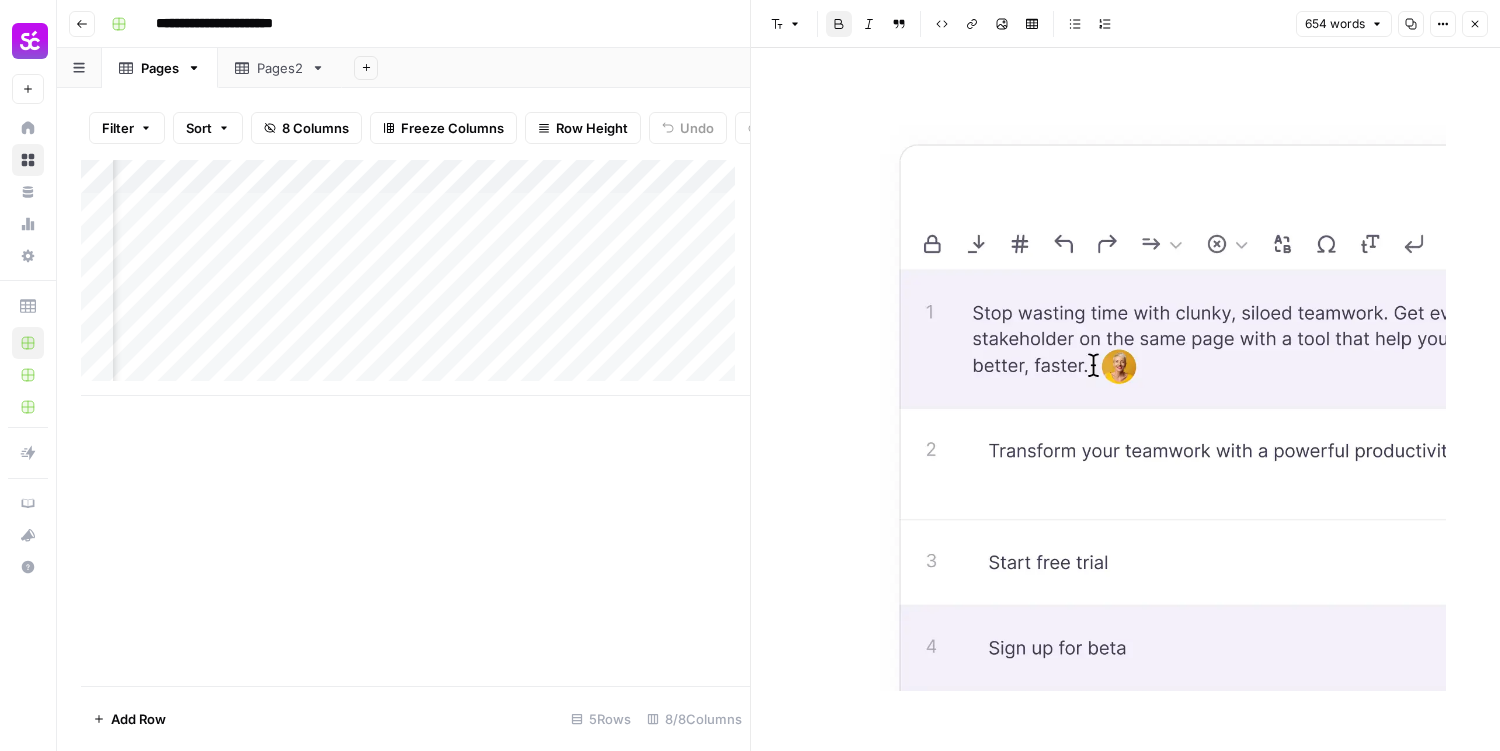 scroll, scrollTop: 5600, scrollLeft: 0, axis: vertical 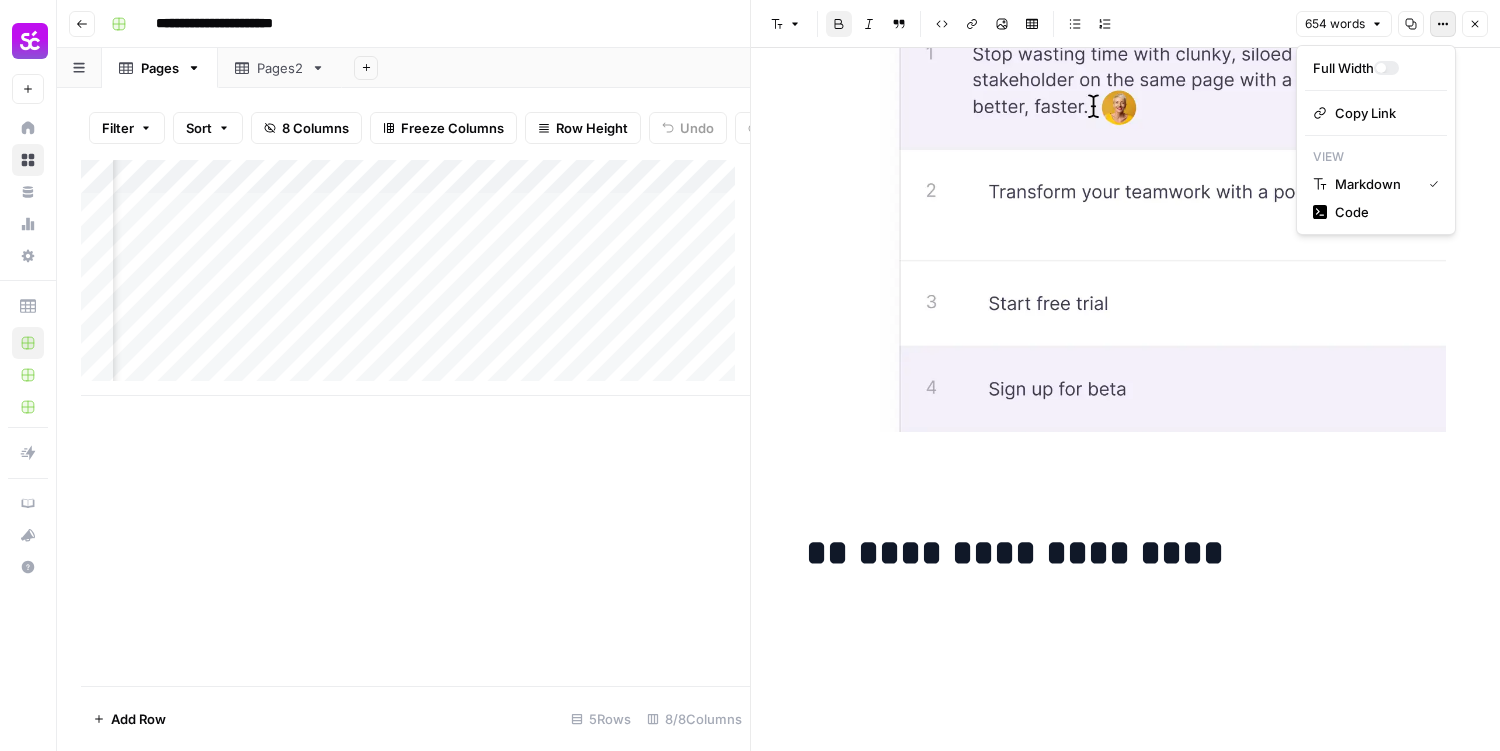 click 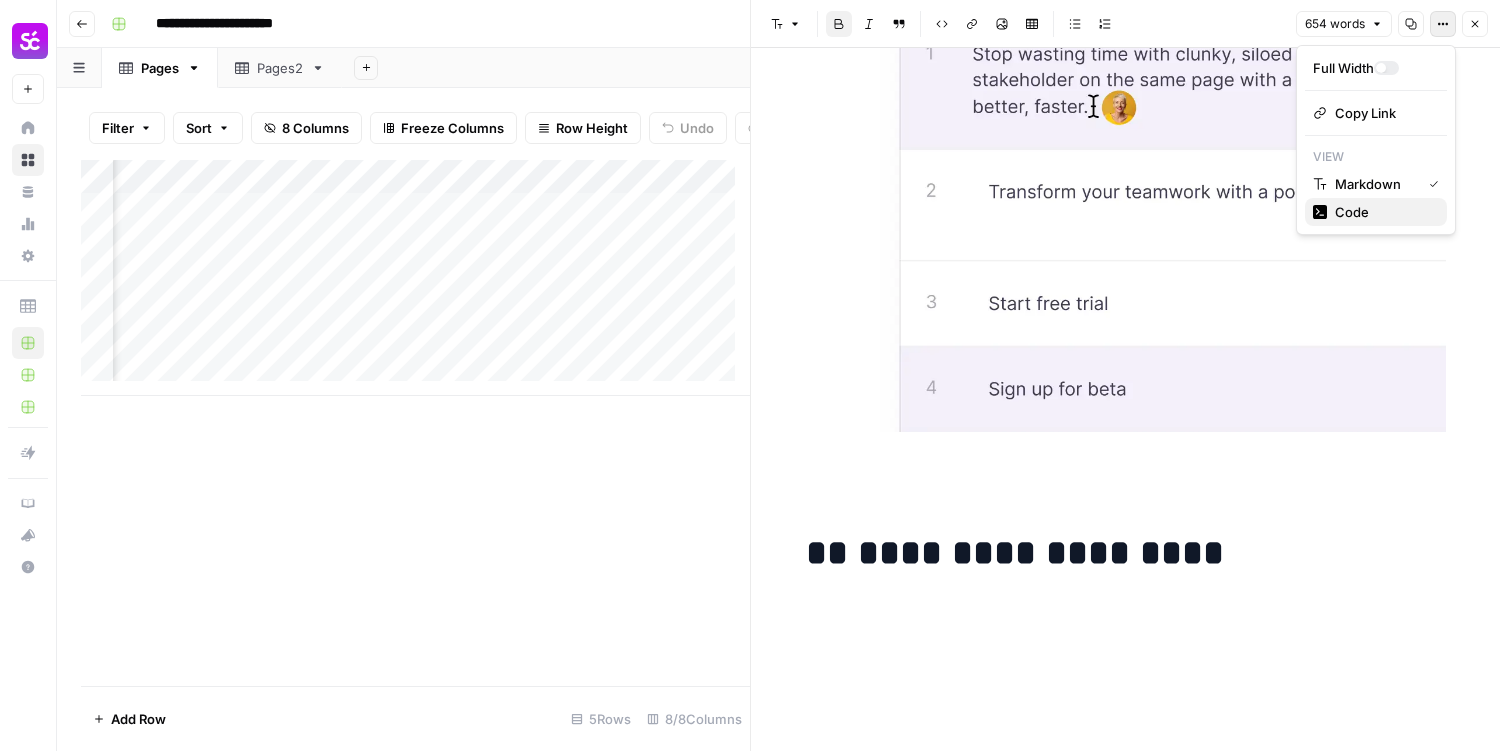 click on "Code" at bounding box center (1376, 212) 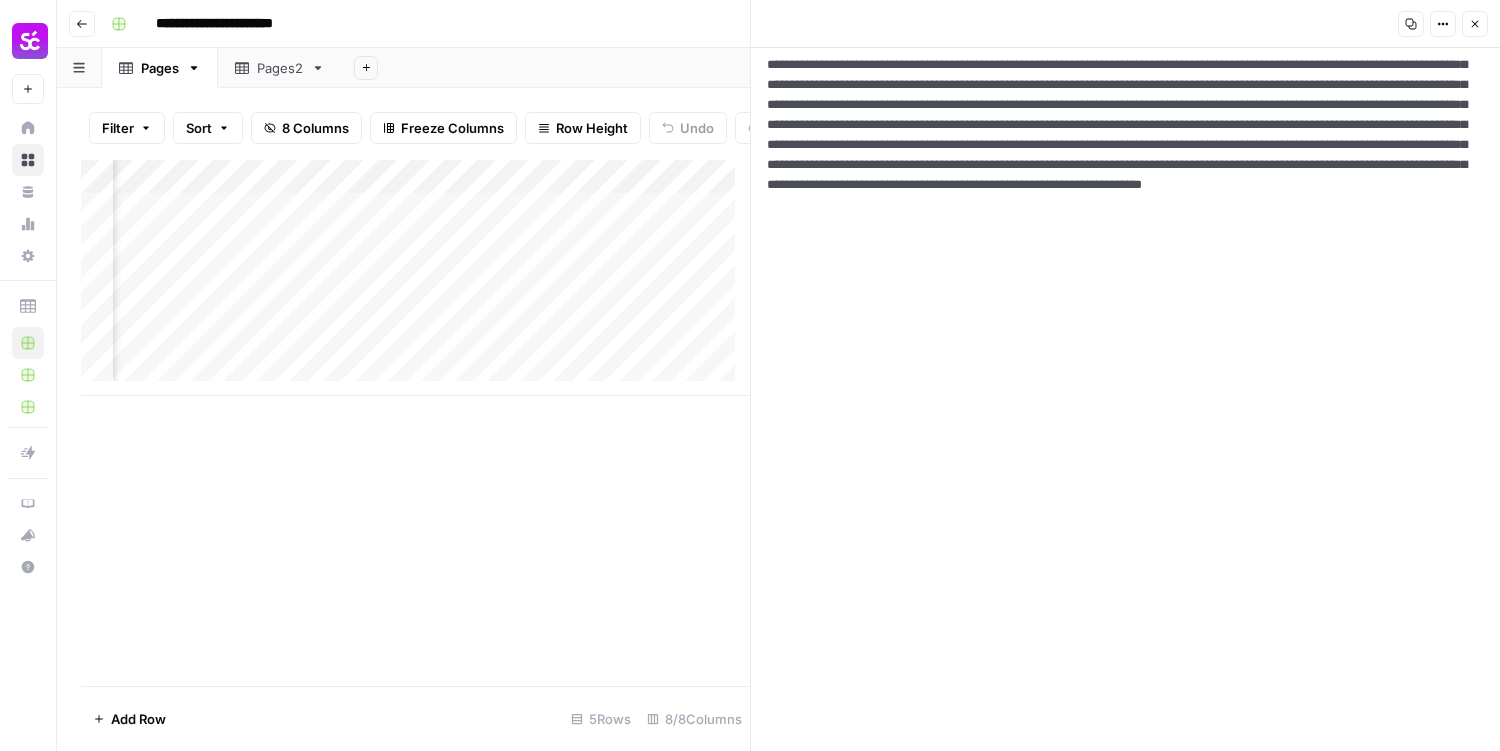 scroll, scrollTop: 0, scrollLeft: 0, axis: both 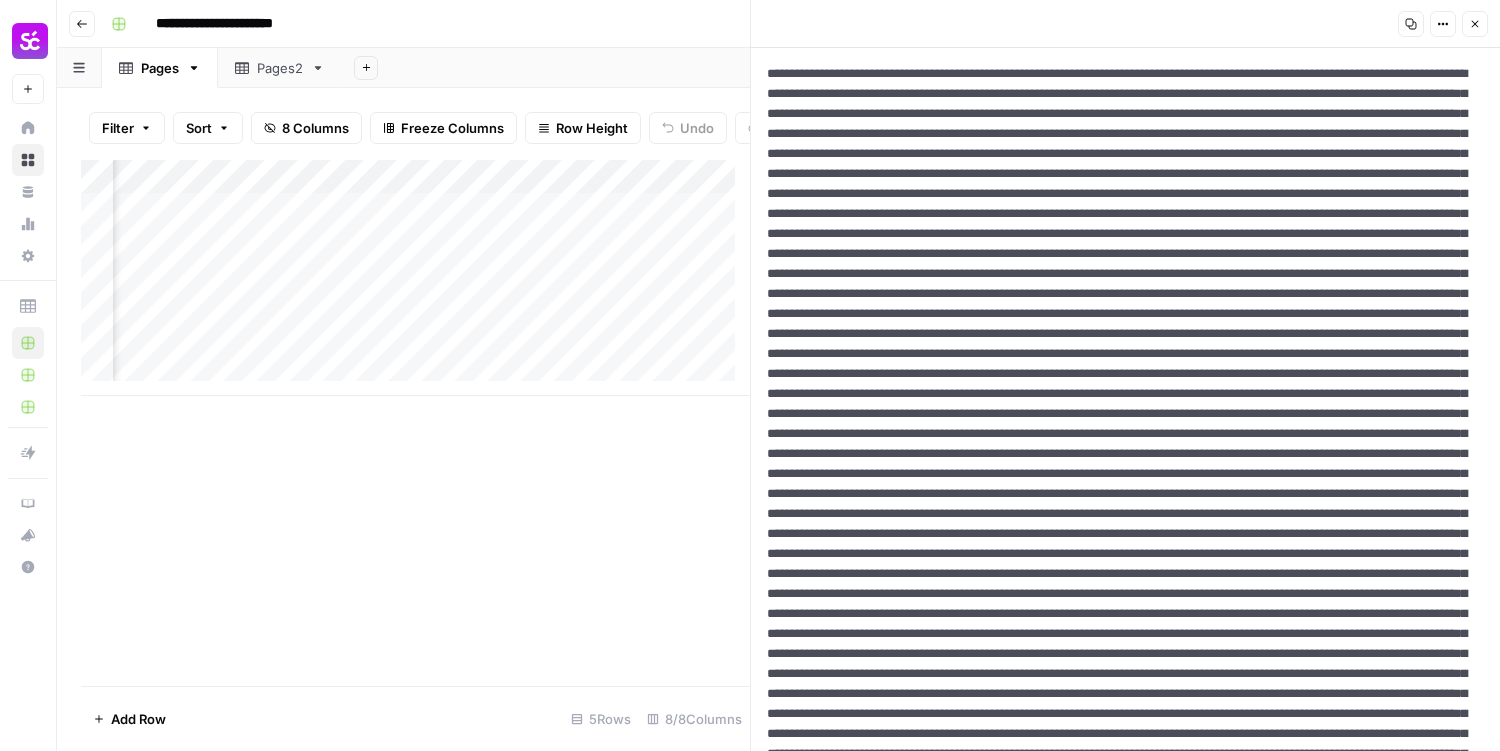 click on "Options" at bounding box center [1443, 24] 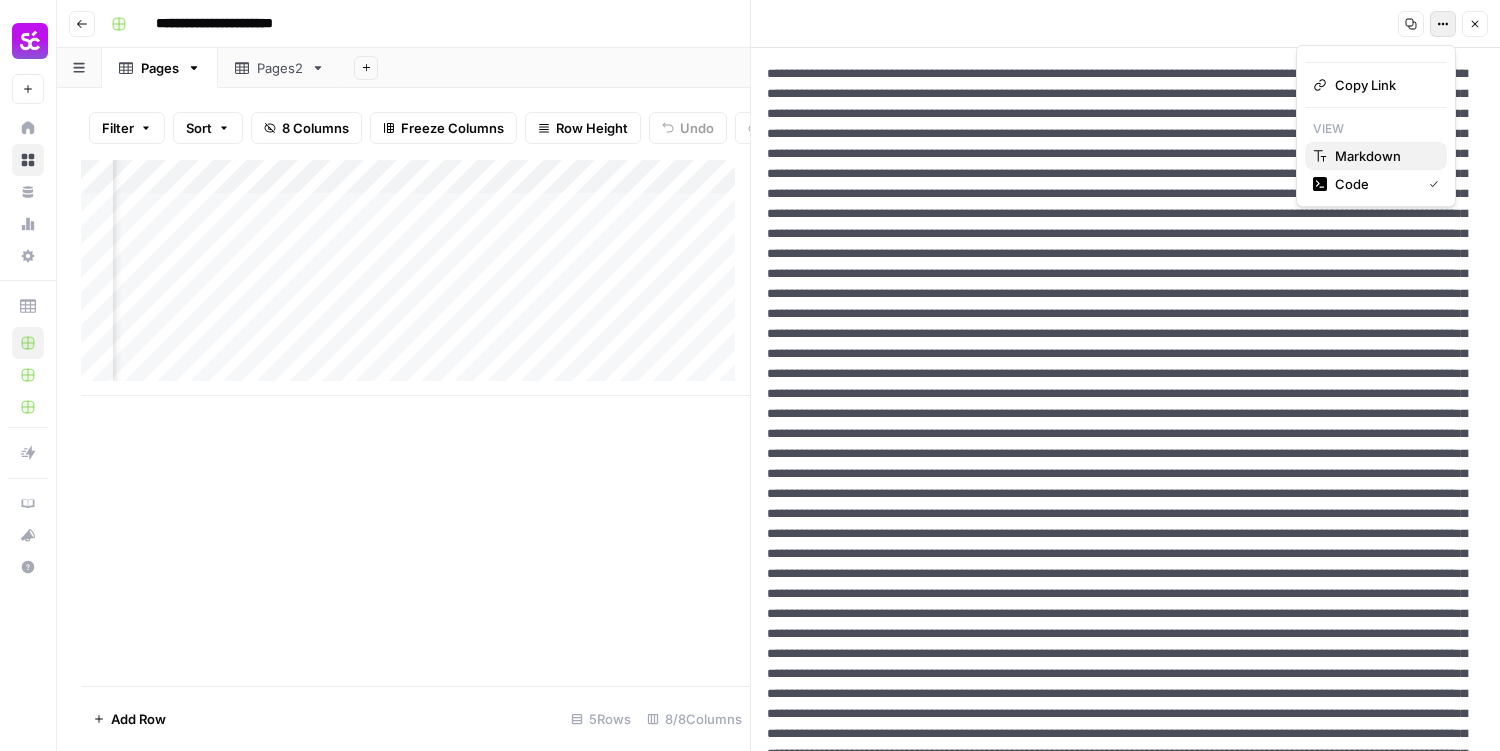 click on "Markdown" at bounding box center [1376, 156] 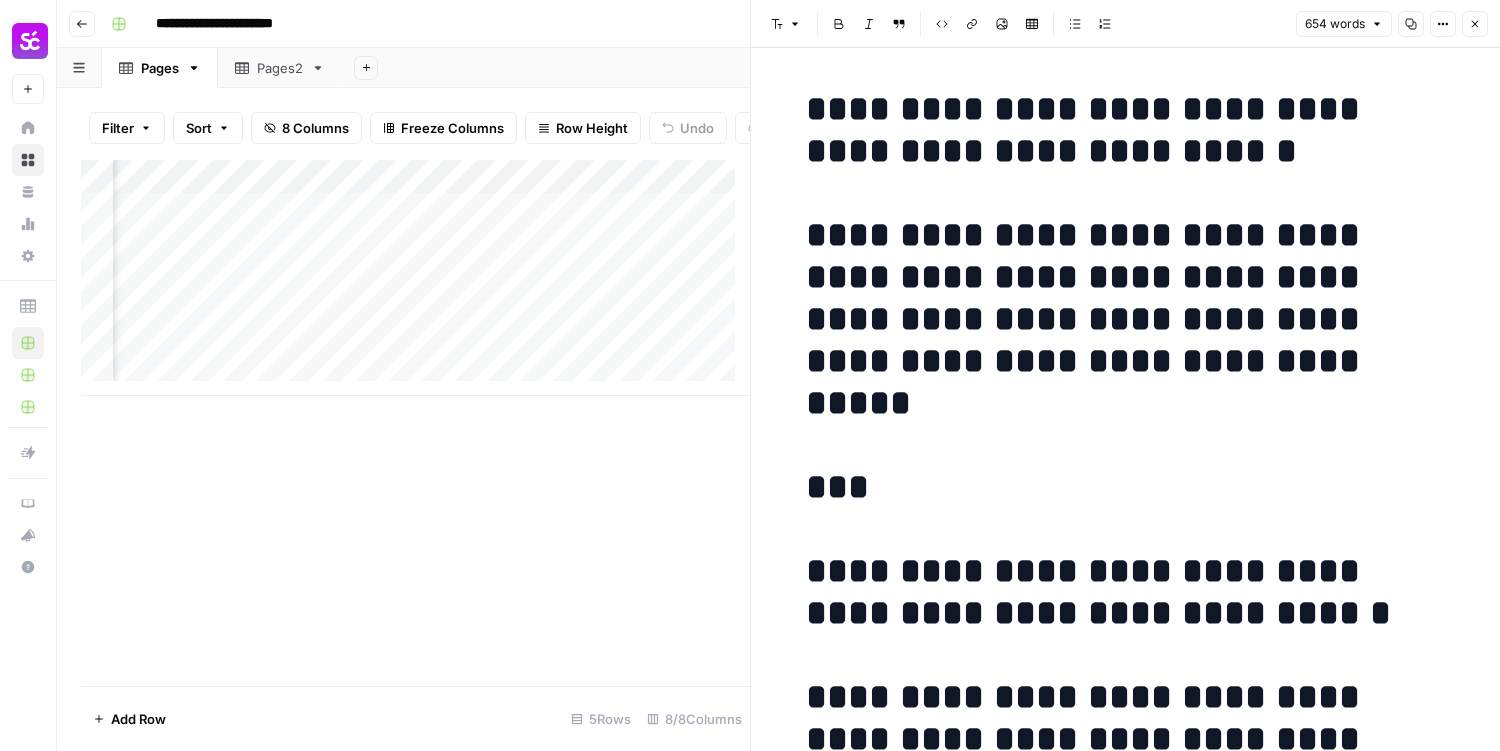 click on "**********" at bounding box center [1126, 6722] 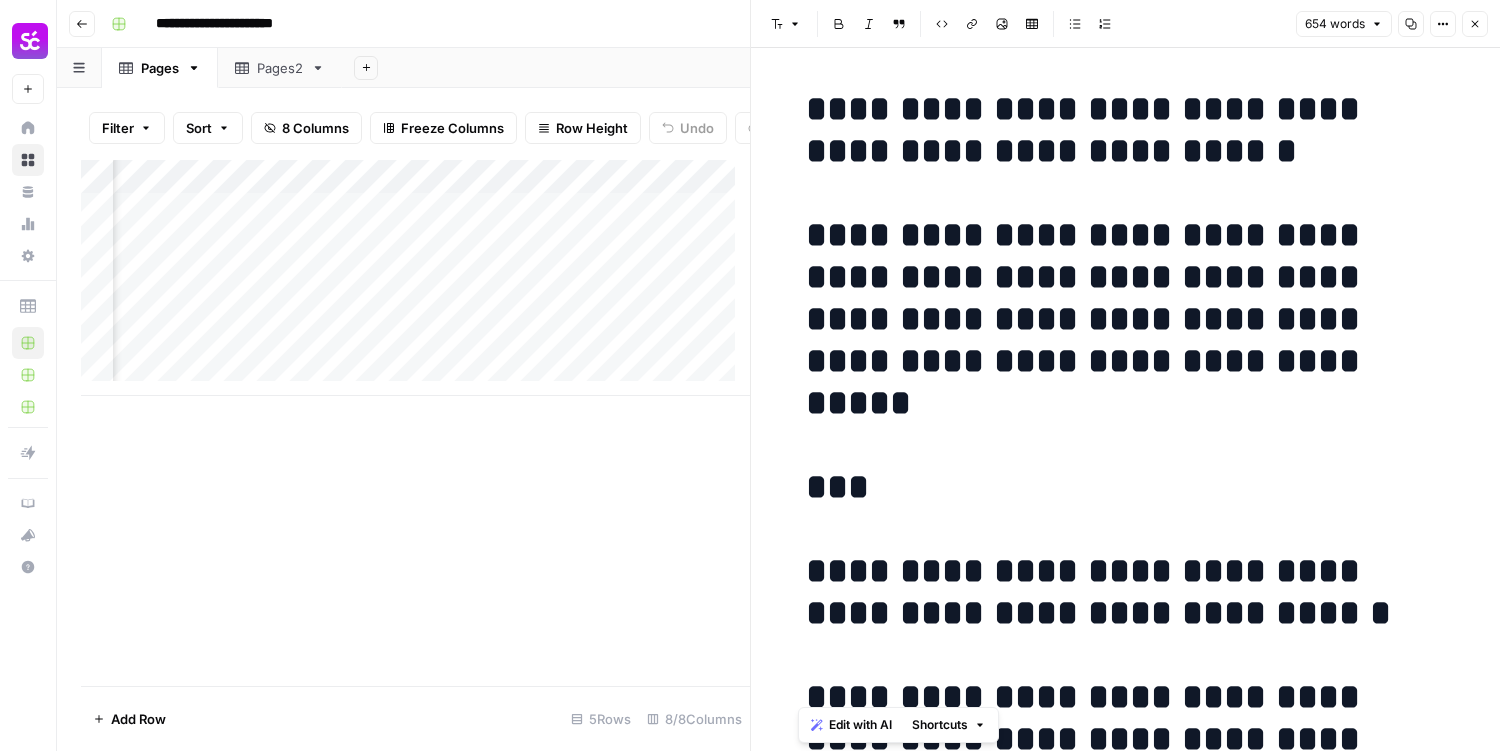 click on "Options" at bounding box center [1443, 24] 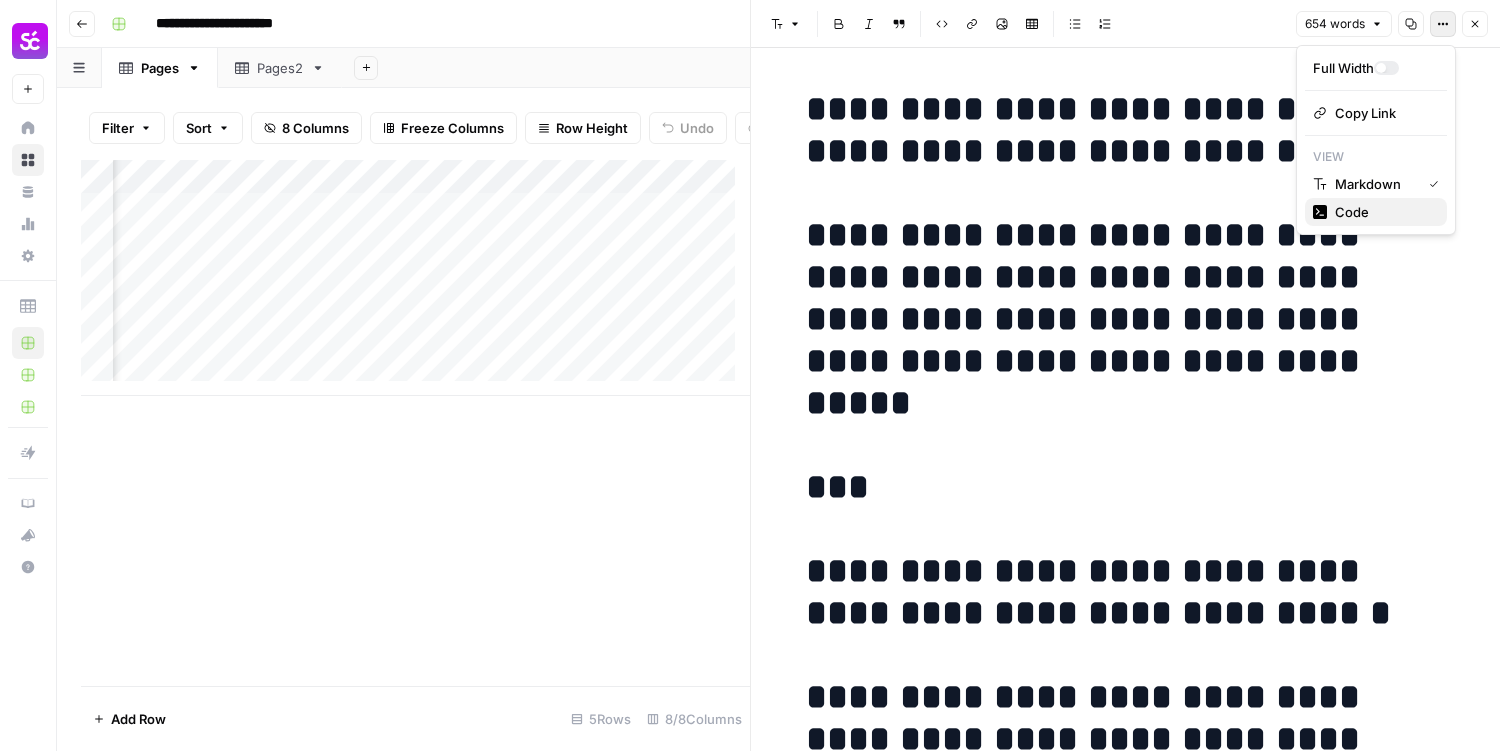 click on "Code" at bounding box center (1376, 212) 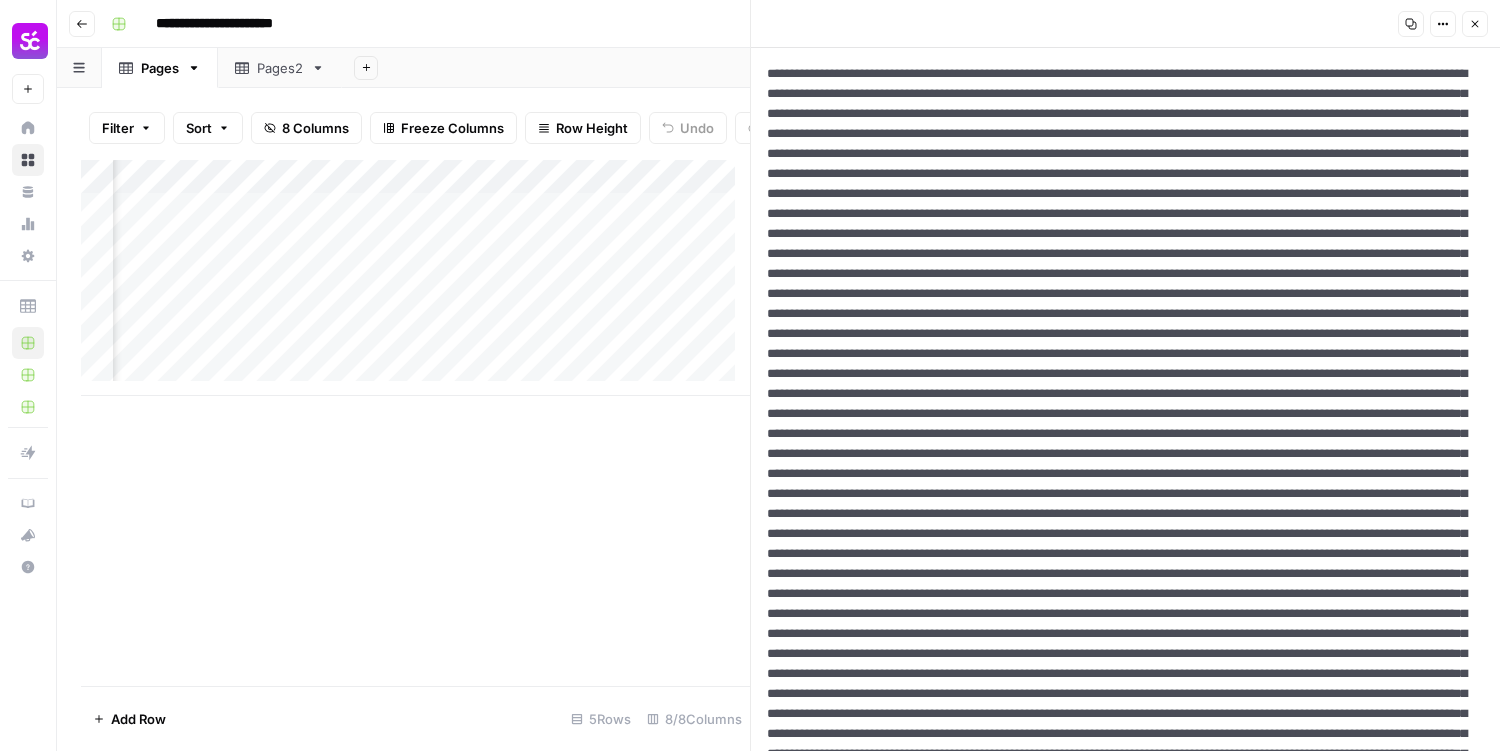 click at bounding box center (1118, 834) 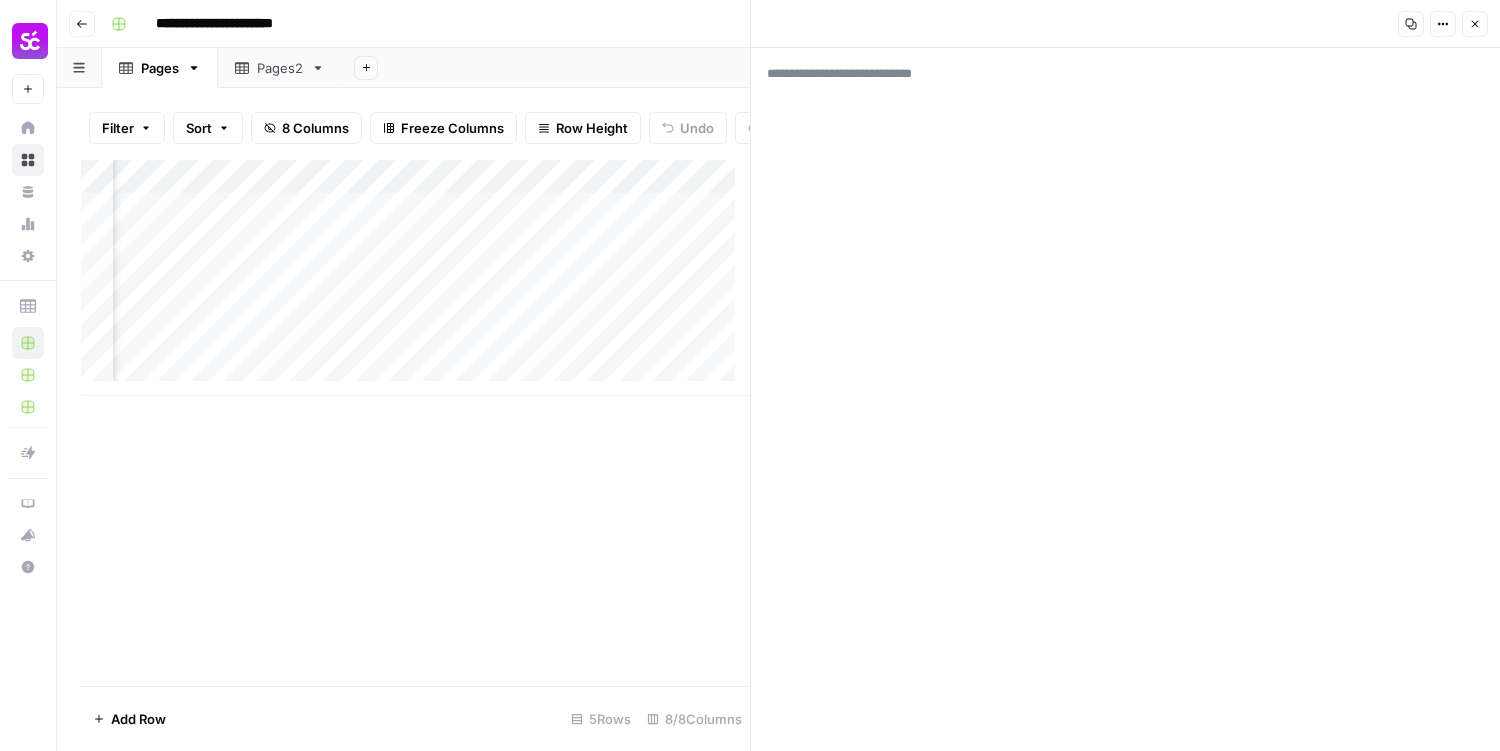 paste on "**********" 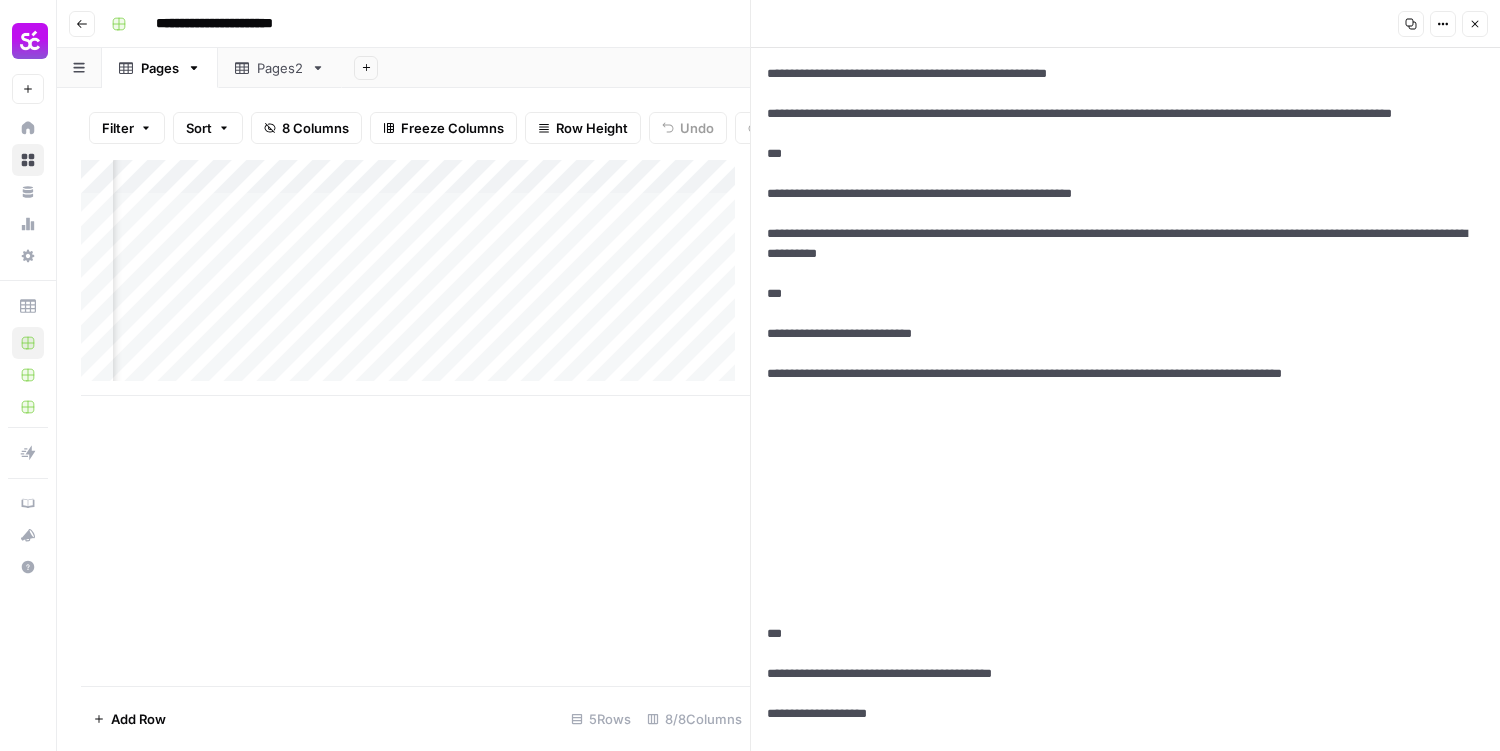 scroll, scrollTop: 1, scrollLeft: 0, axis: vertical 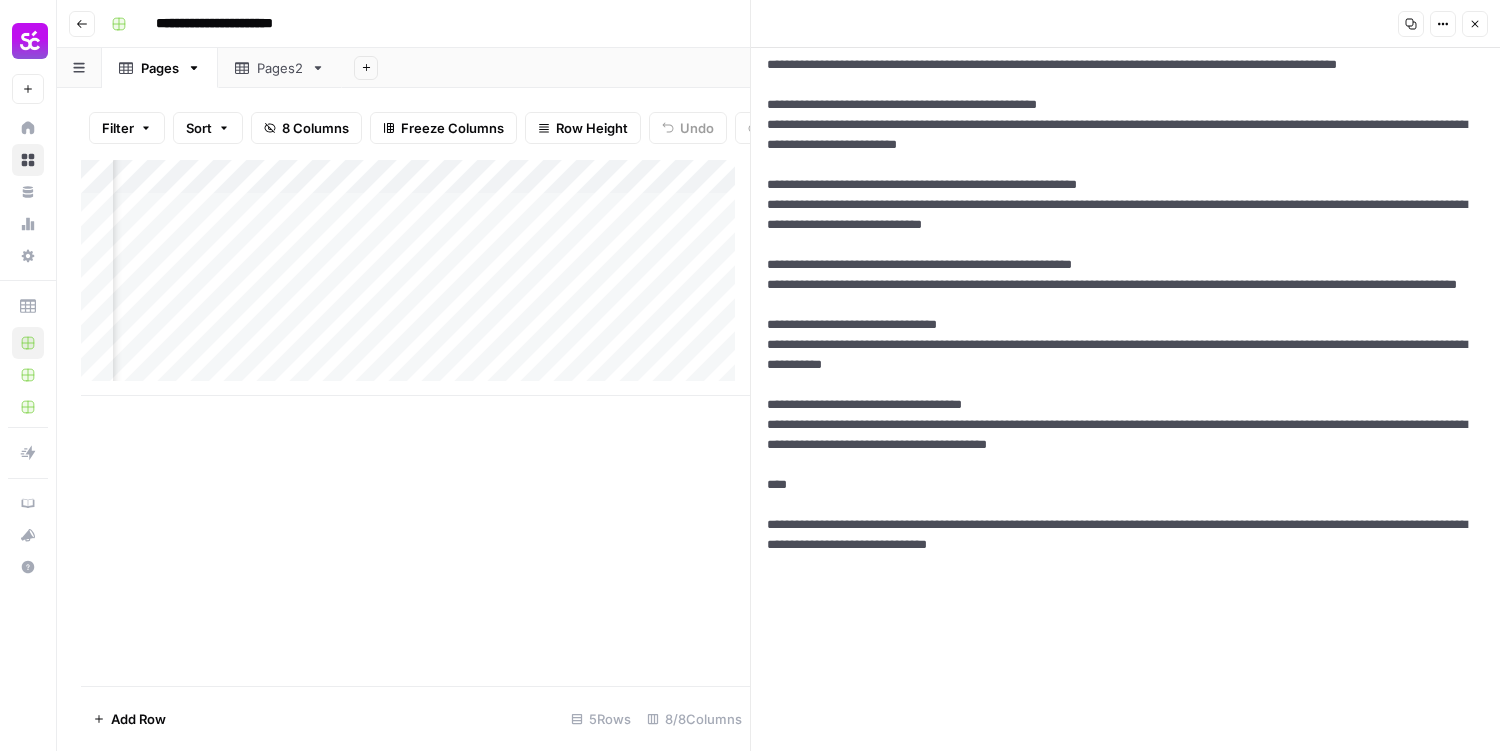 type on "**********" 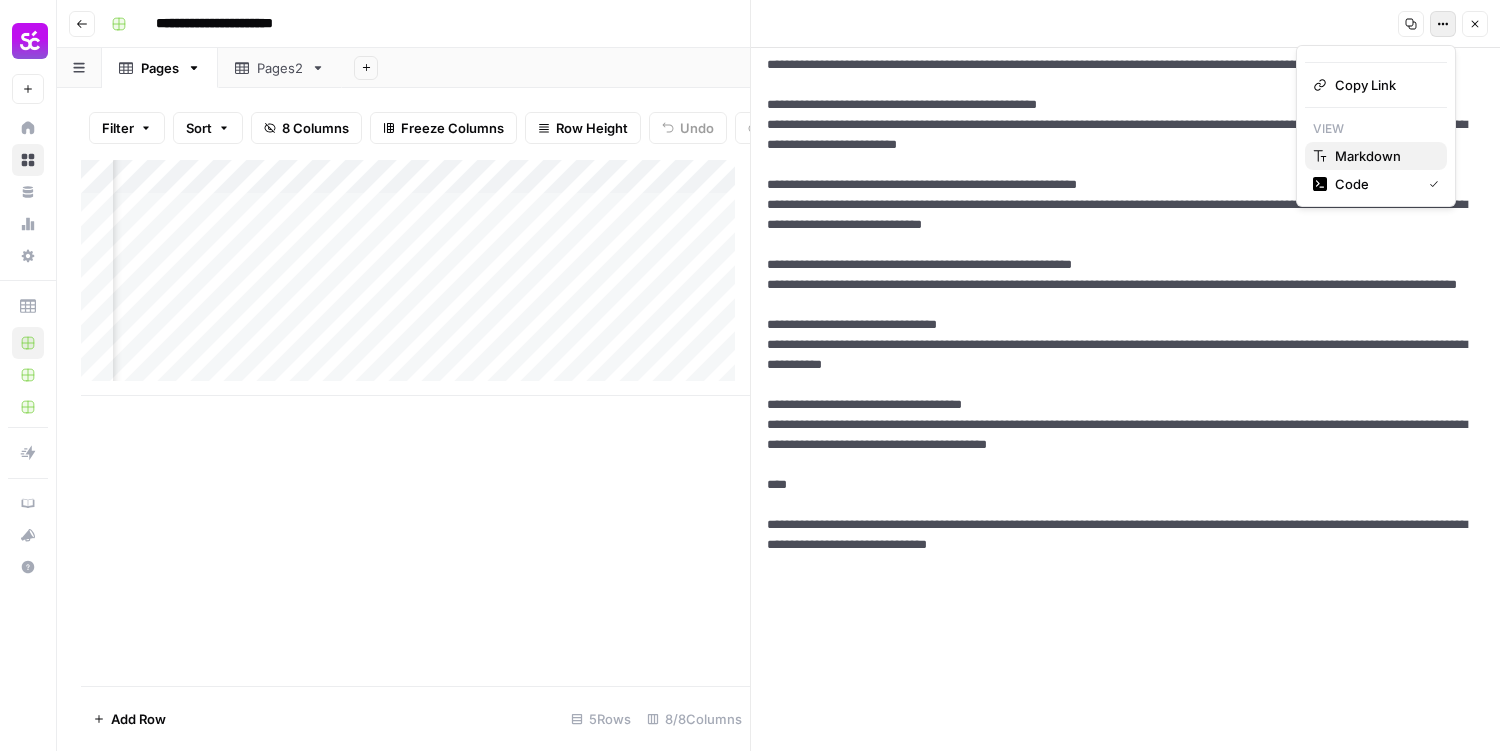 click on "Markdown" at bounding box center (1376, 156) 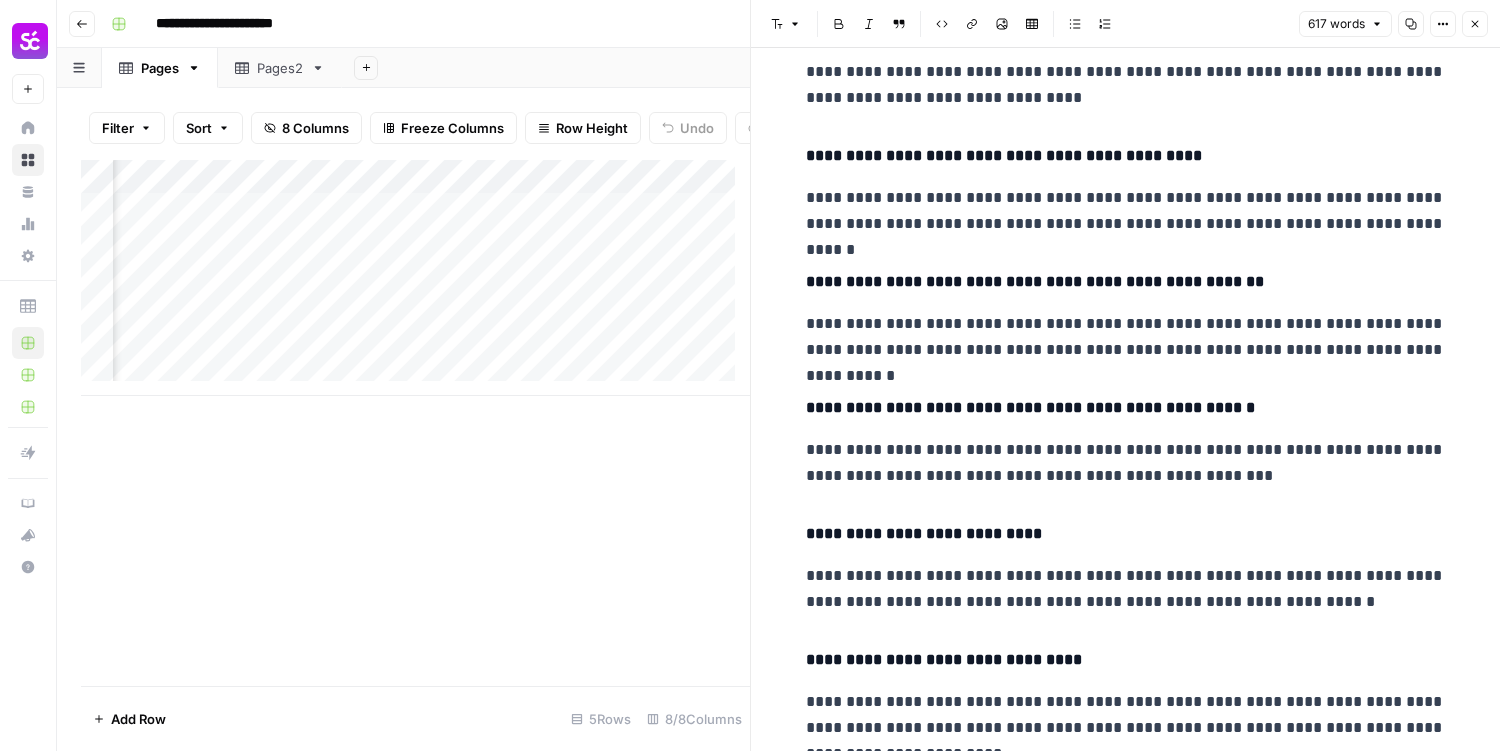scroll, scrollTop: 2950, scrollLeft: 0, axis: vertical 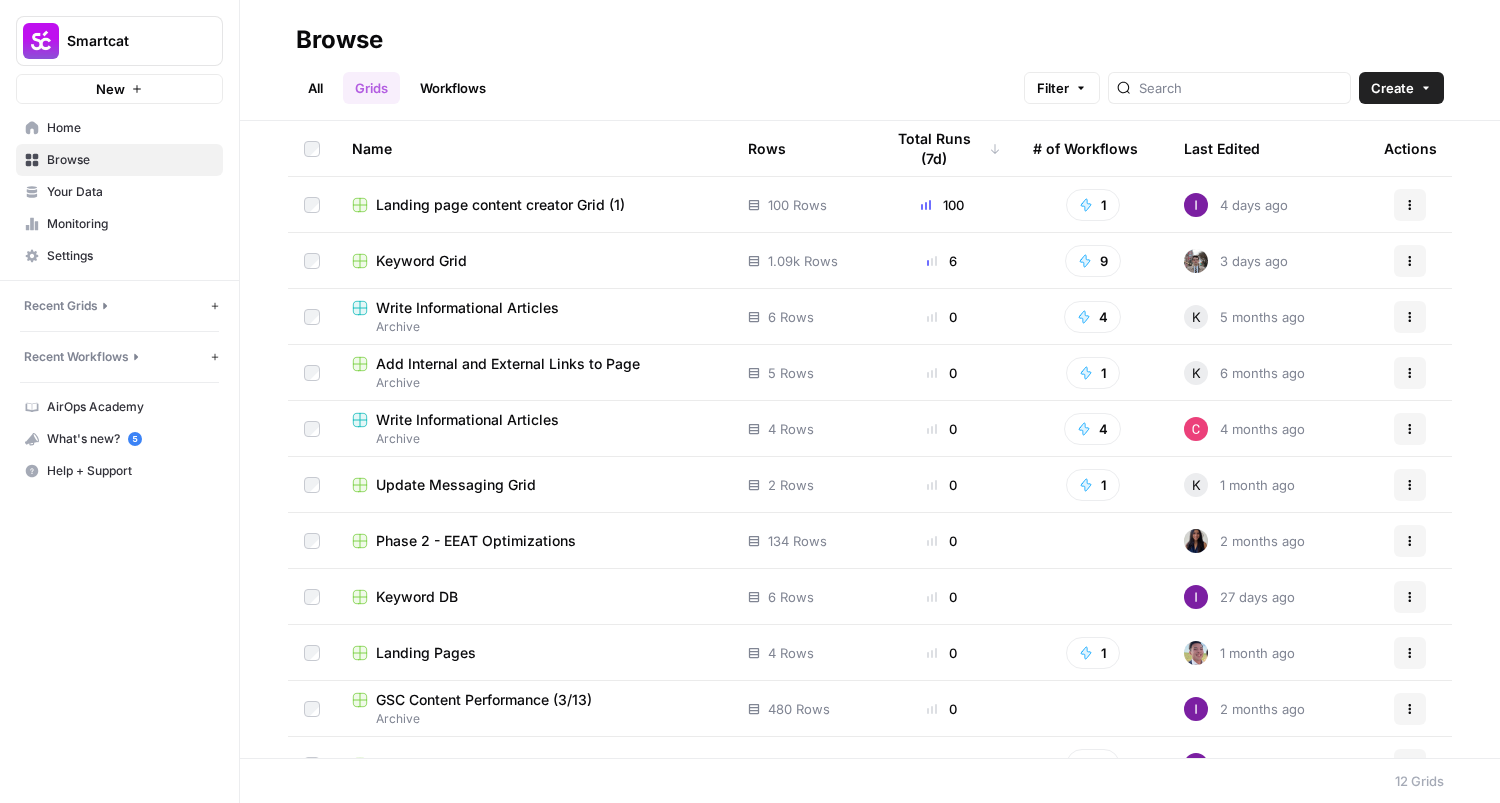 click on "Keyword Grid" at bounding box center (421, 261) 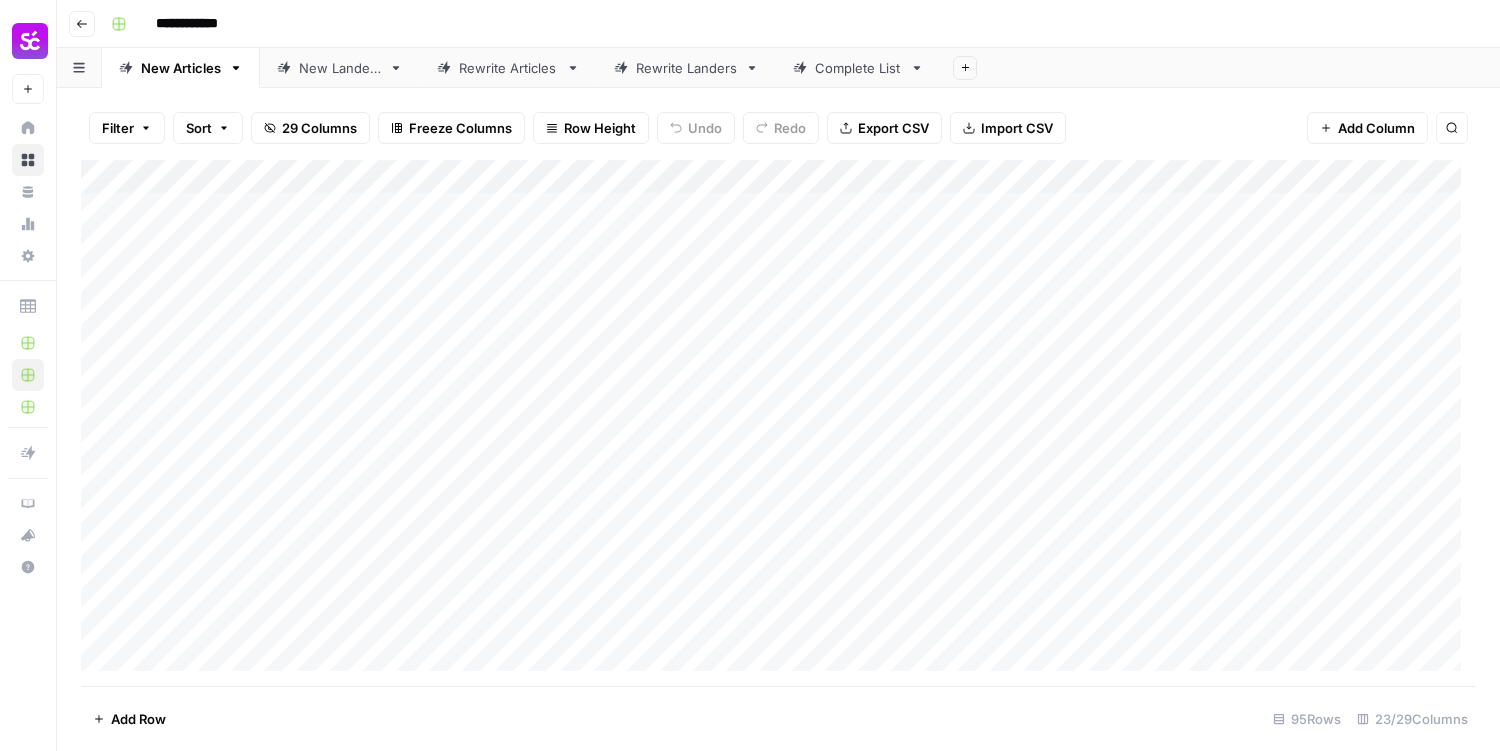 click on "Add Column" at bounding box center [778, 423] 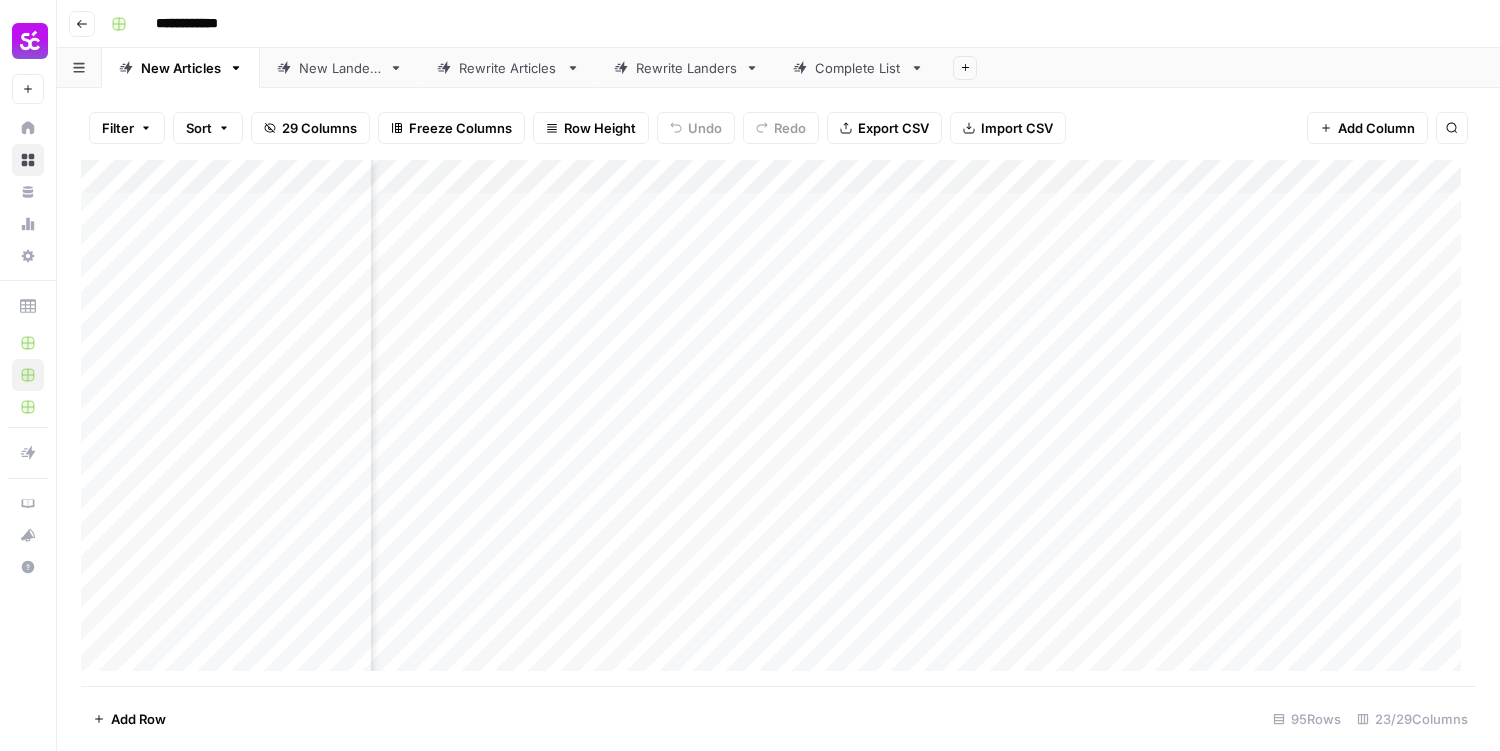 scroll, scrollTop: 0, scrollLeft: 187, axis: horizontal 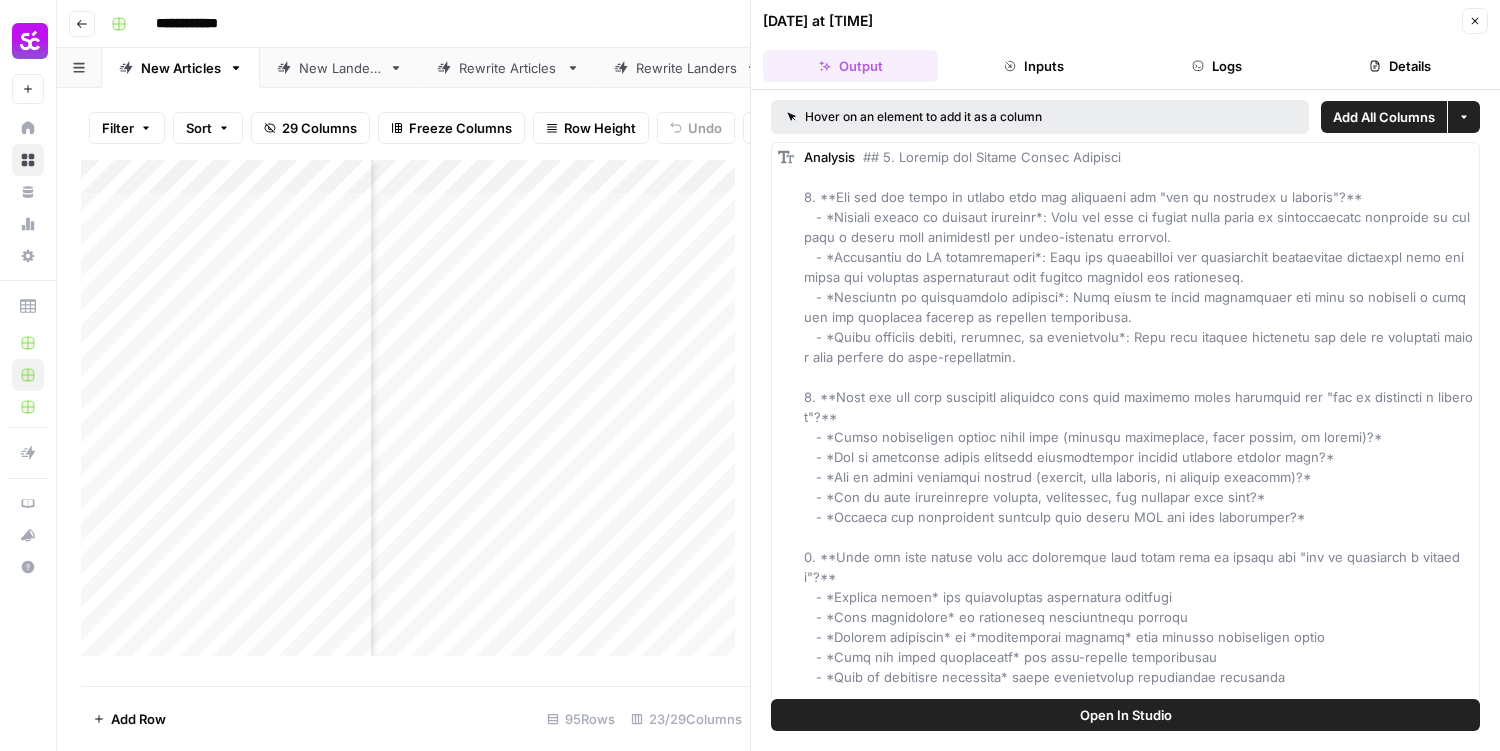 click on "Close" at bounding box center (1475, 21) 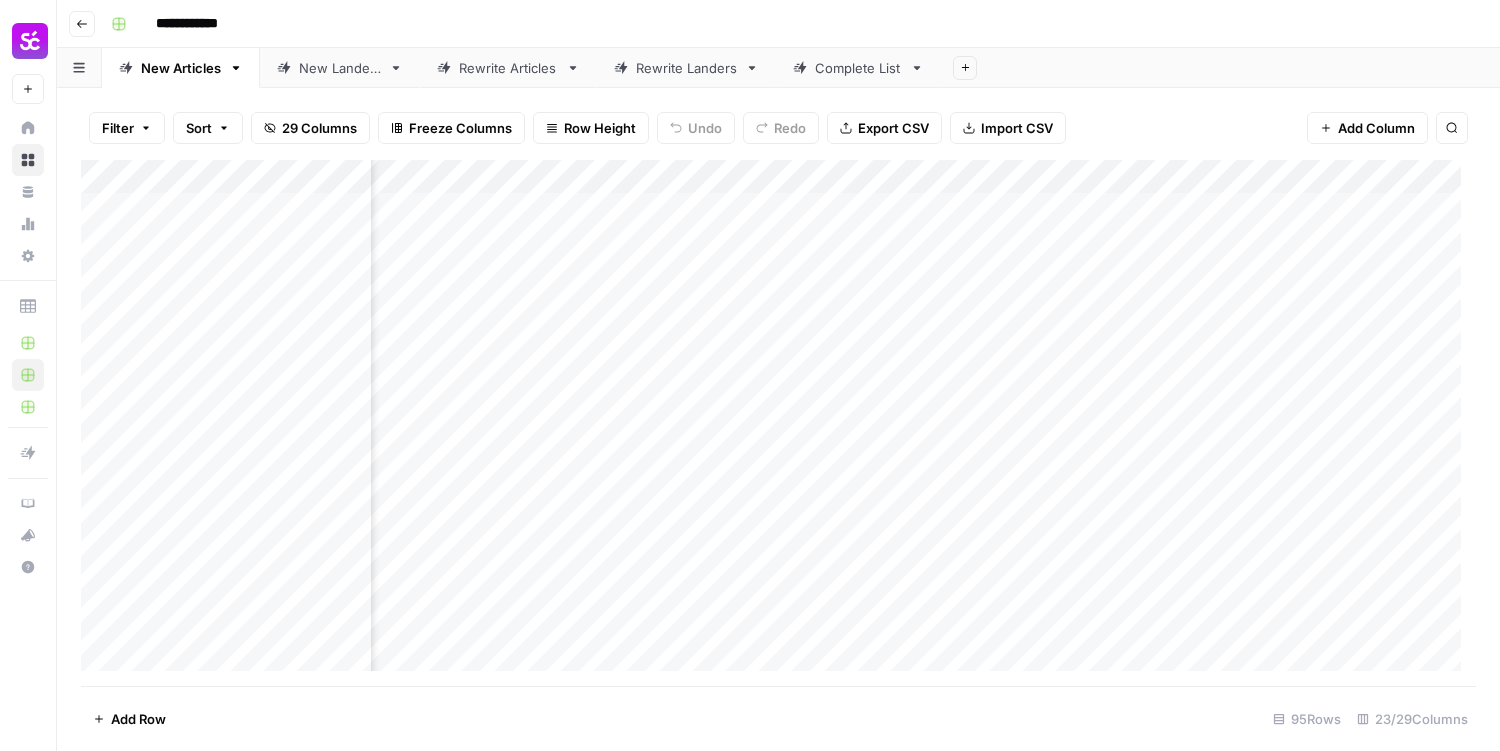click on "Add Column" at bounding box center (778, 423) 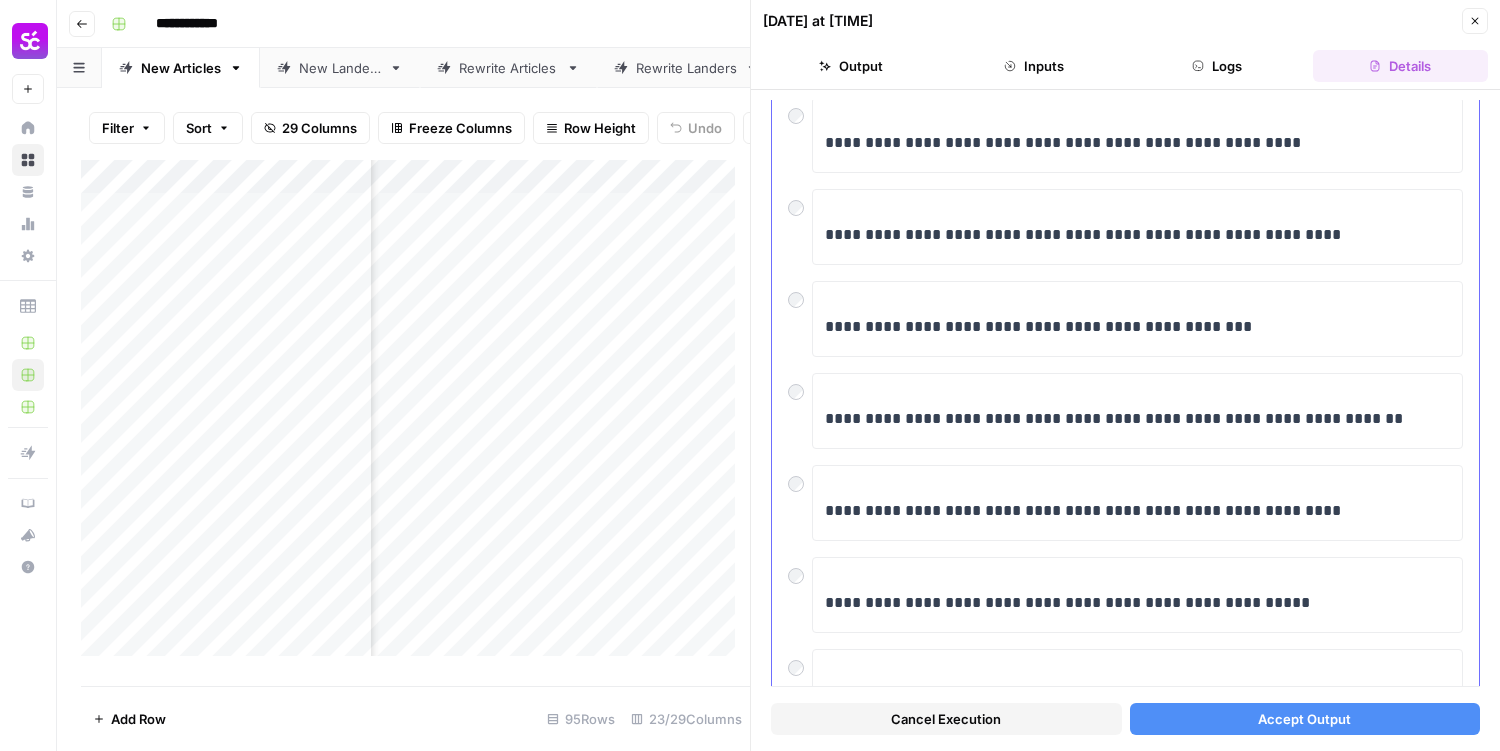 scroll, scrollTop: 0, scrollLeft: 0, axis: both 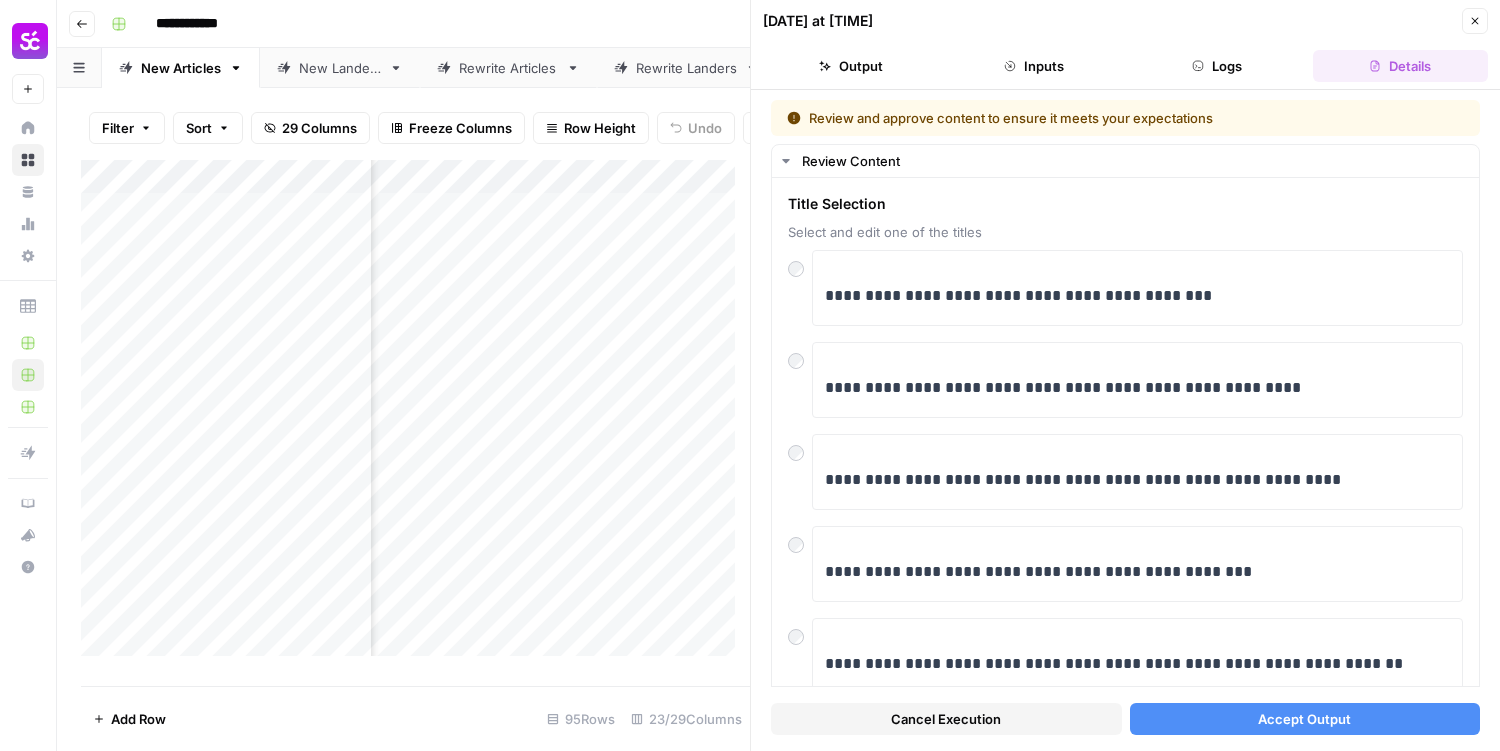 click 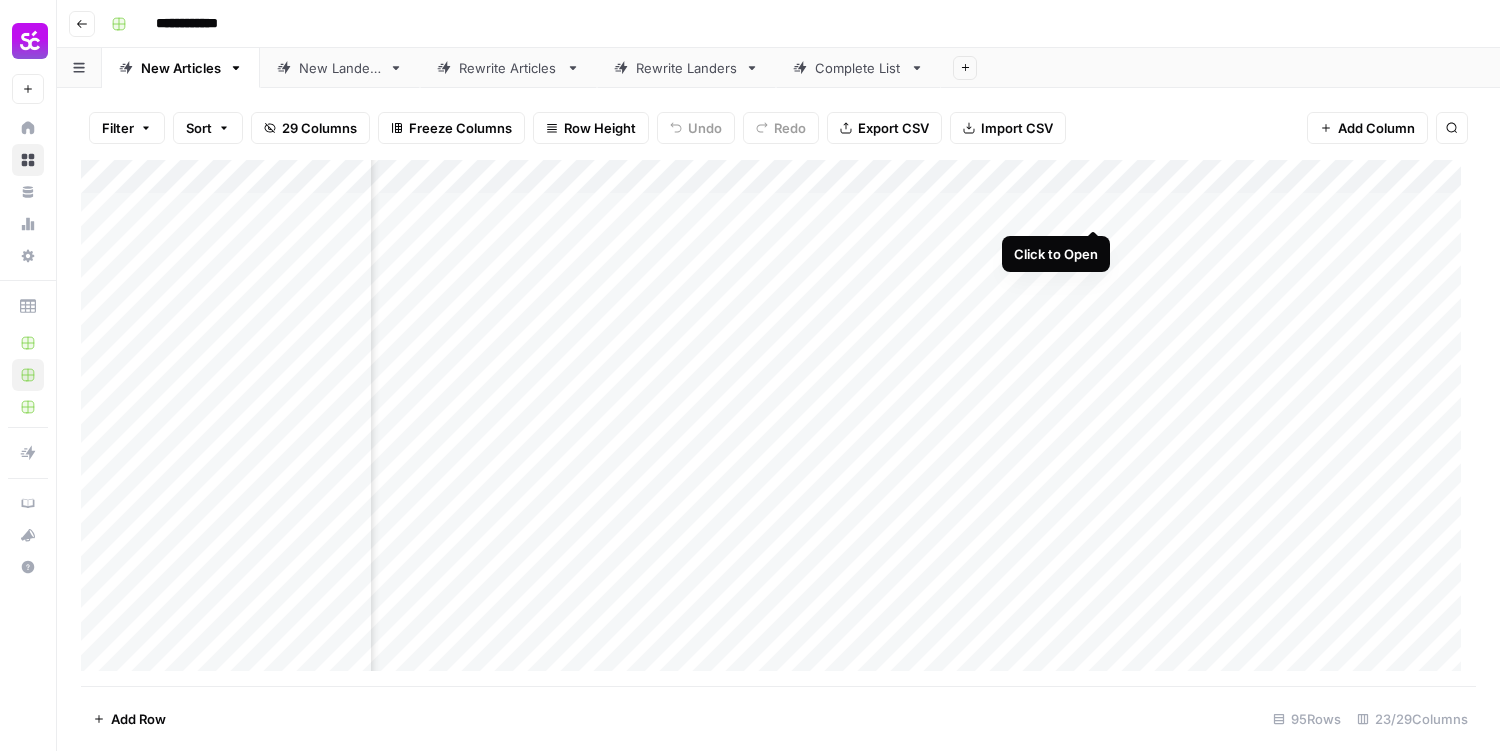 click on "Add Column" at bounding box center (778, 423) 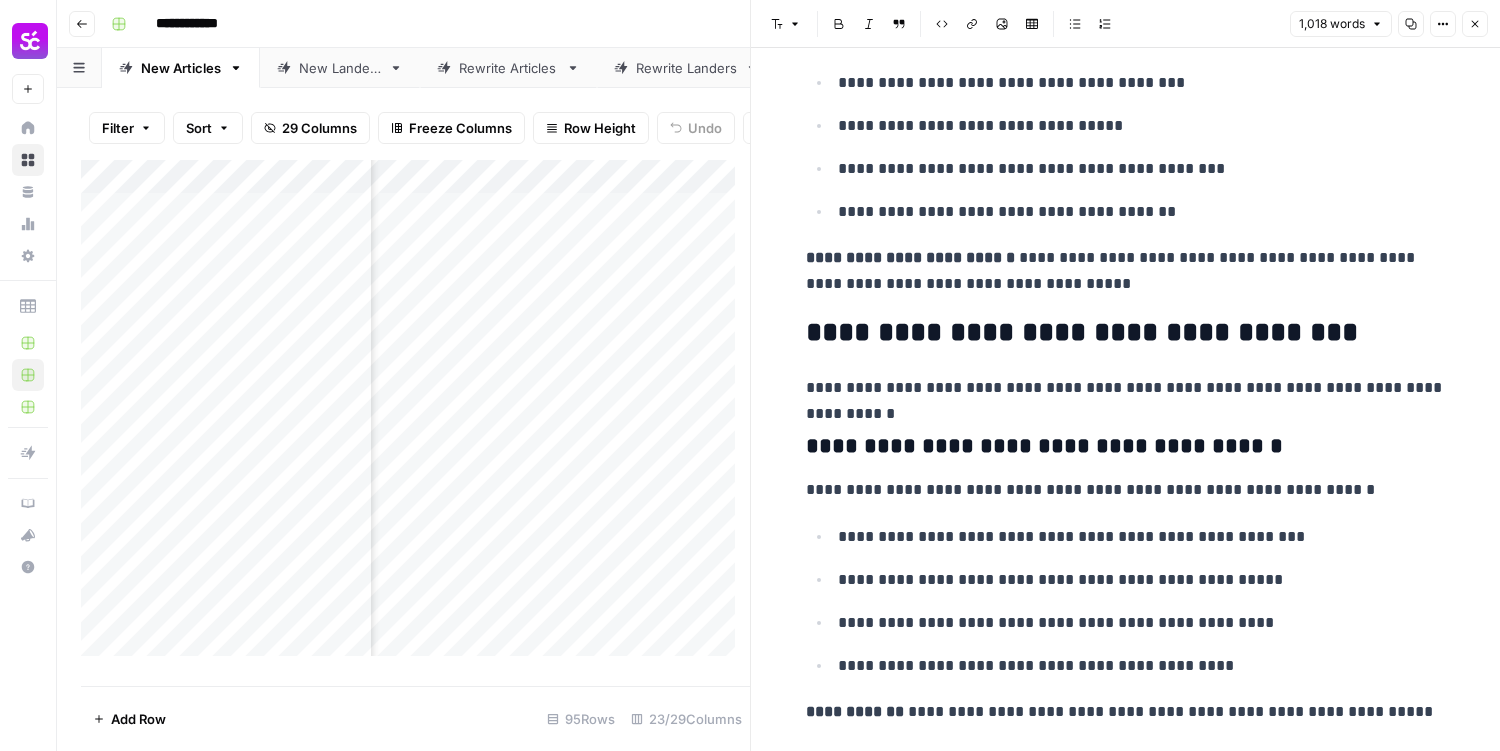 scroll, scrollTop: 1000, scrollLeft: 0, axis: vertical 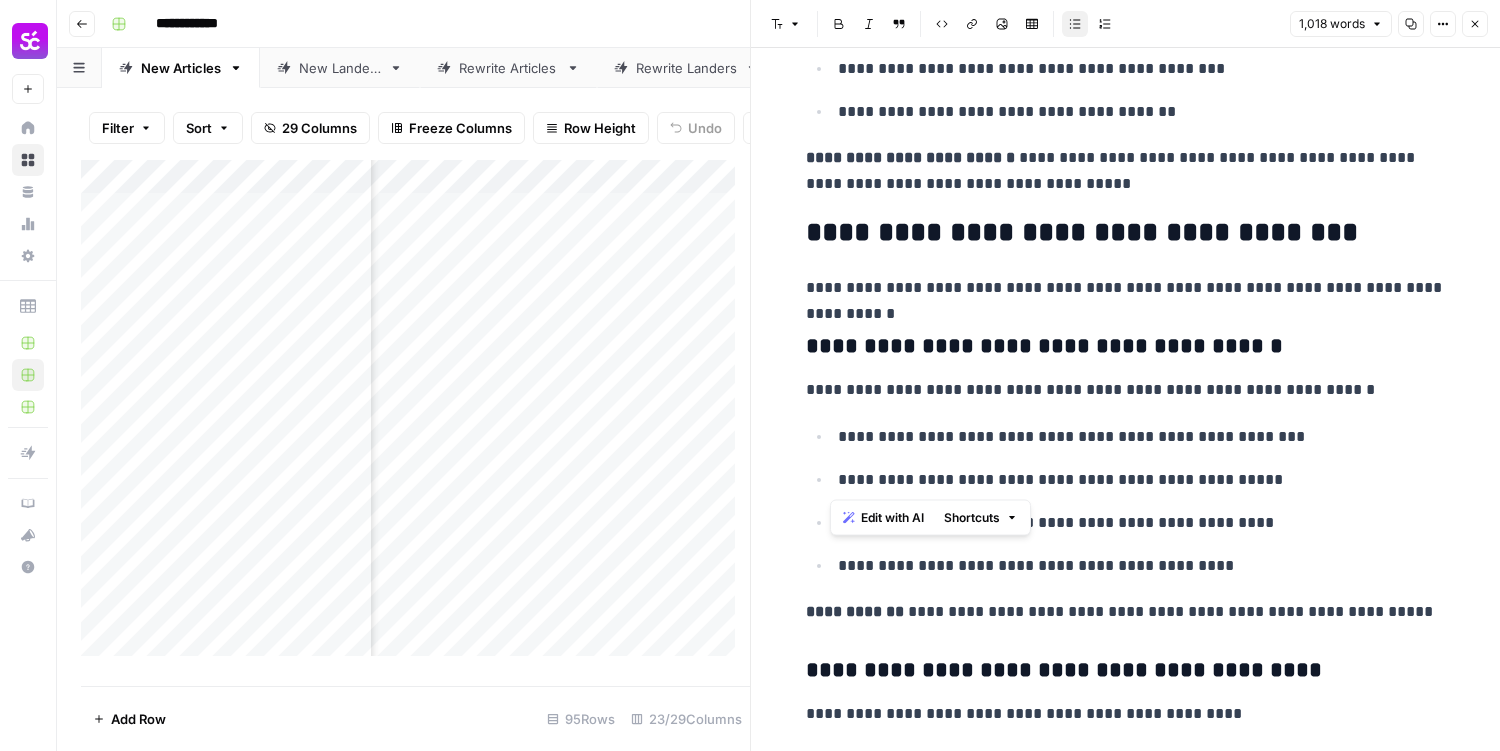 drag, startPoint x: 1213, startPoint y: 437, endPoint x: 1078, endPoint y: 440, distance: 135.03333 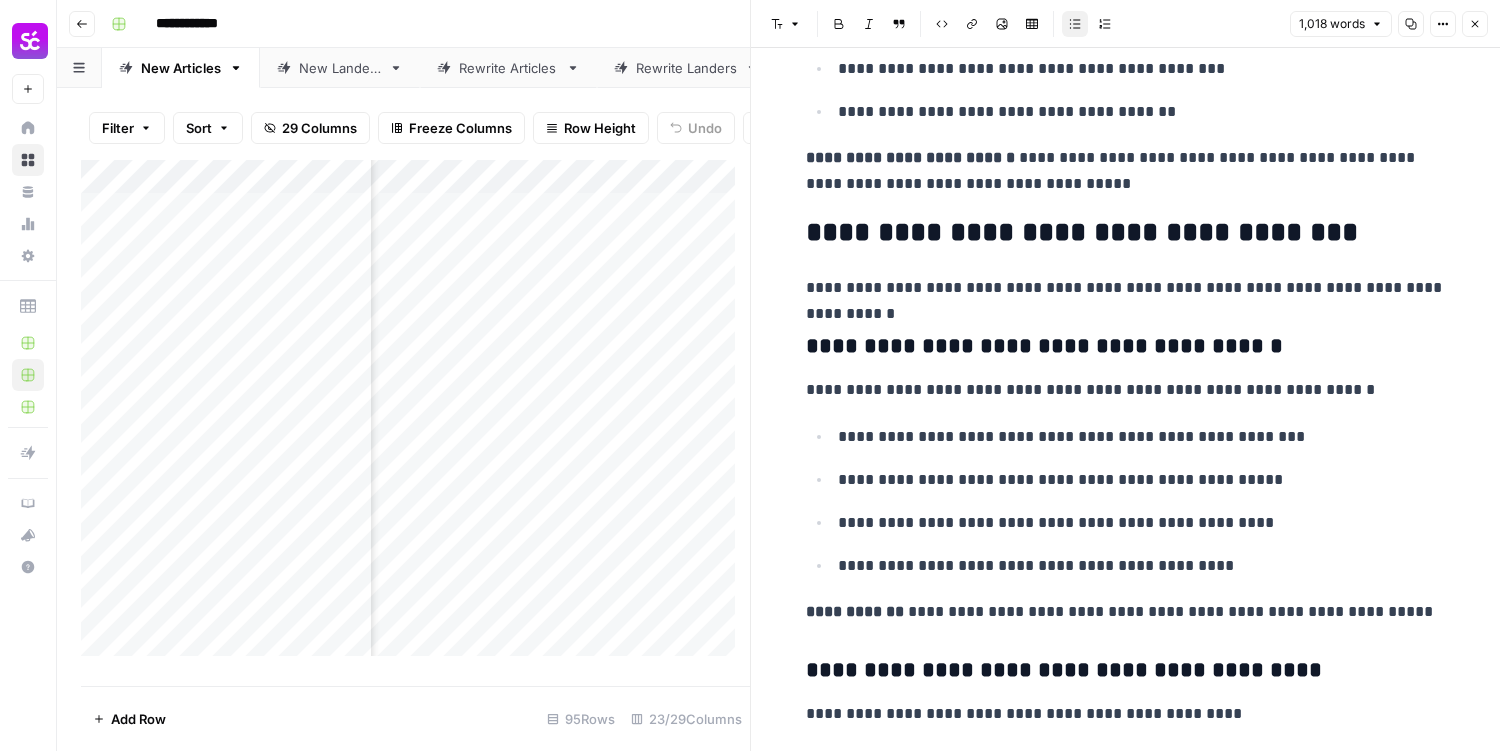 drag, startPoint x: 1278, startPoint y: 438, endPoint x: 1307, endPoint y: 440, distance: 29.068884 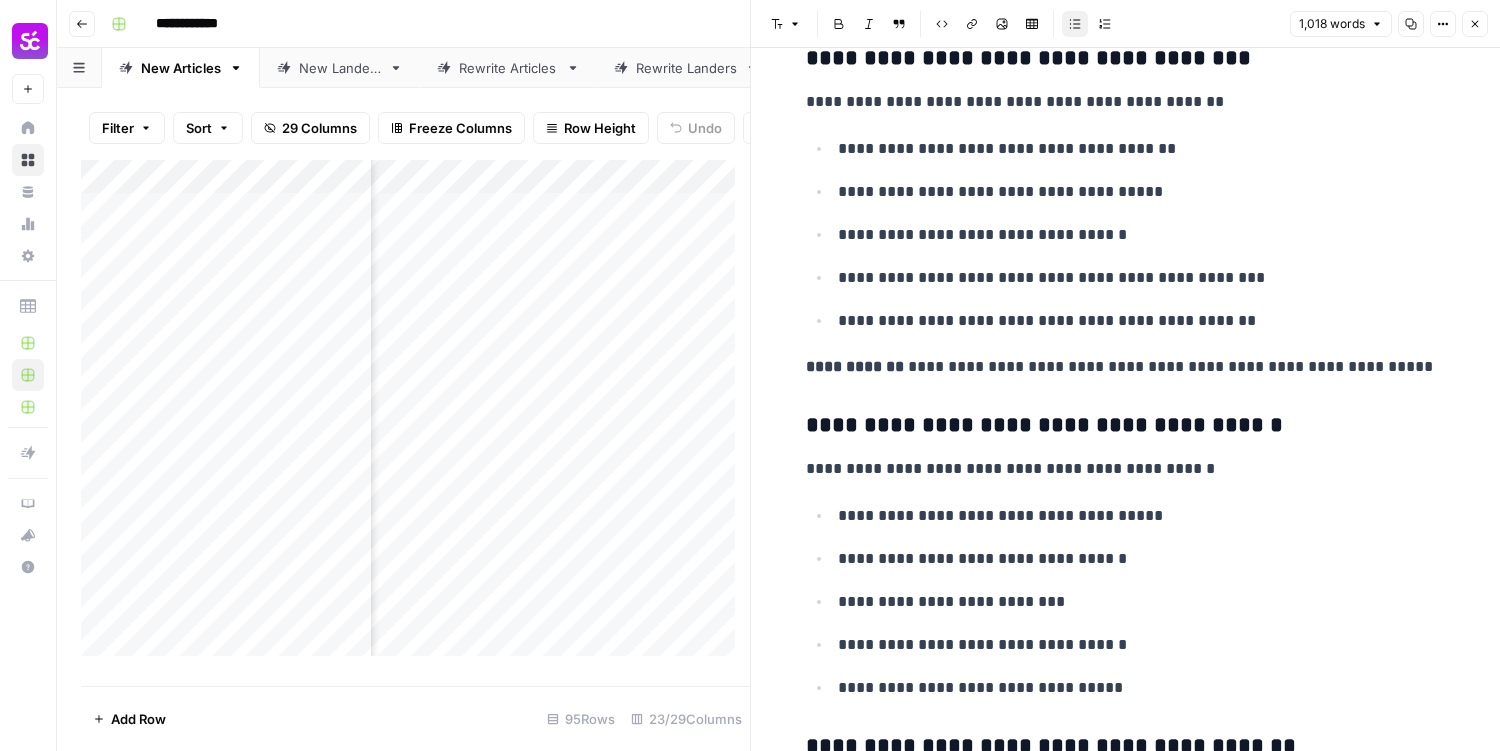 scroll, scrollTop: 2100, scrollLeft: 0, axis: vertical 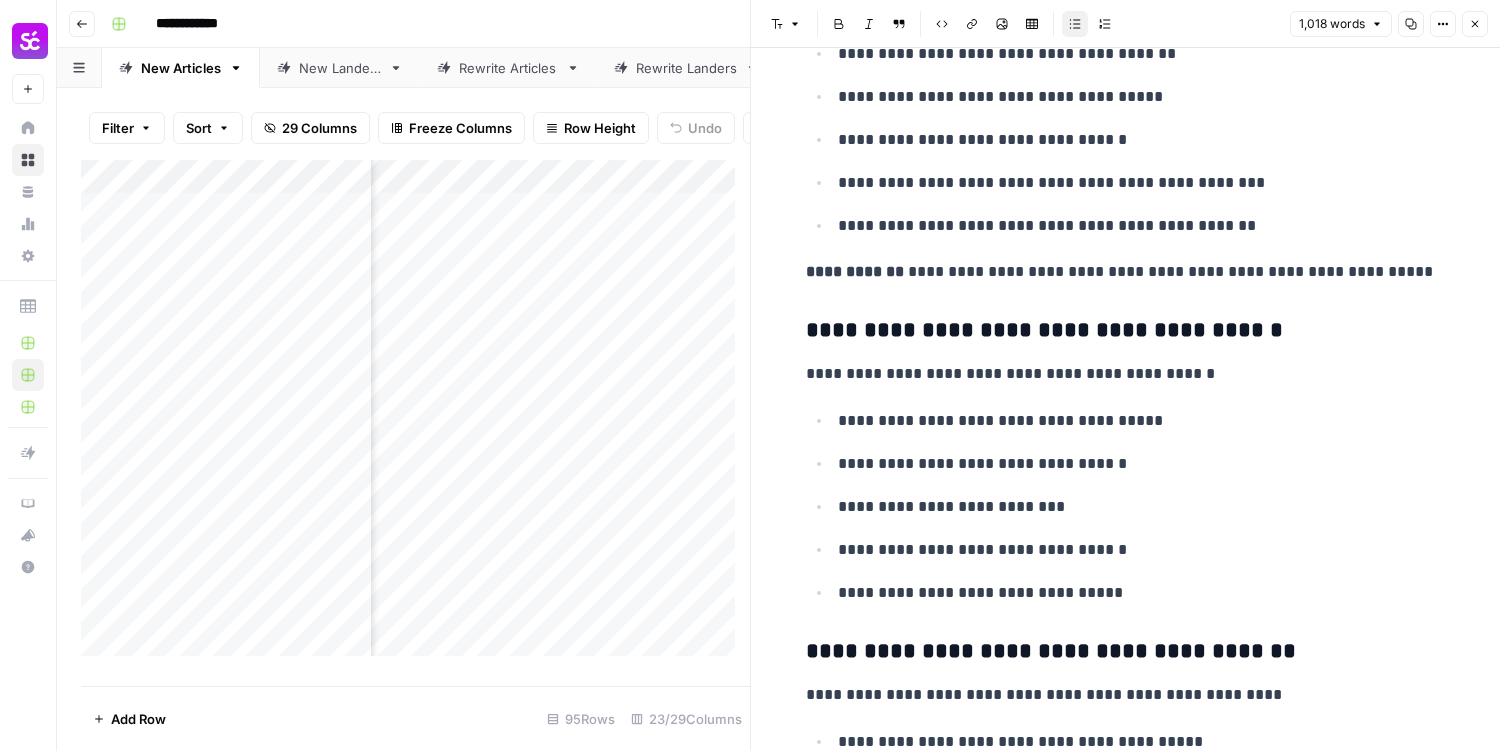 click on "Close" at bounding box center [1475, 24] 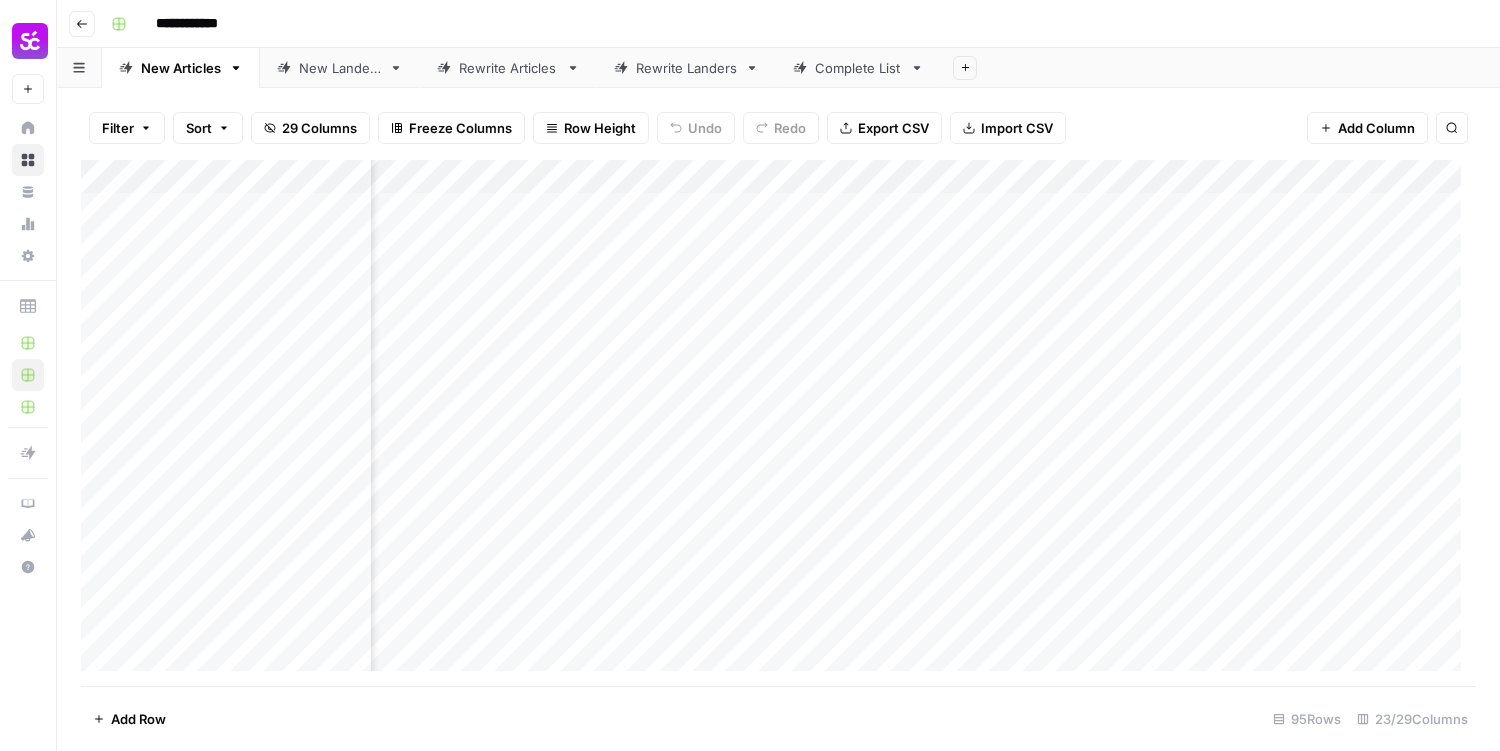 scroll, scrollTop: 0, scrollLeft: 1668, axis: horizontal 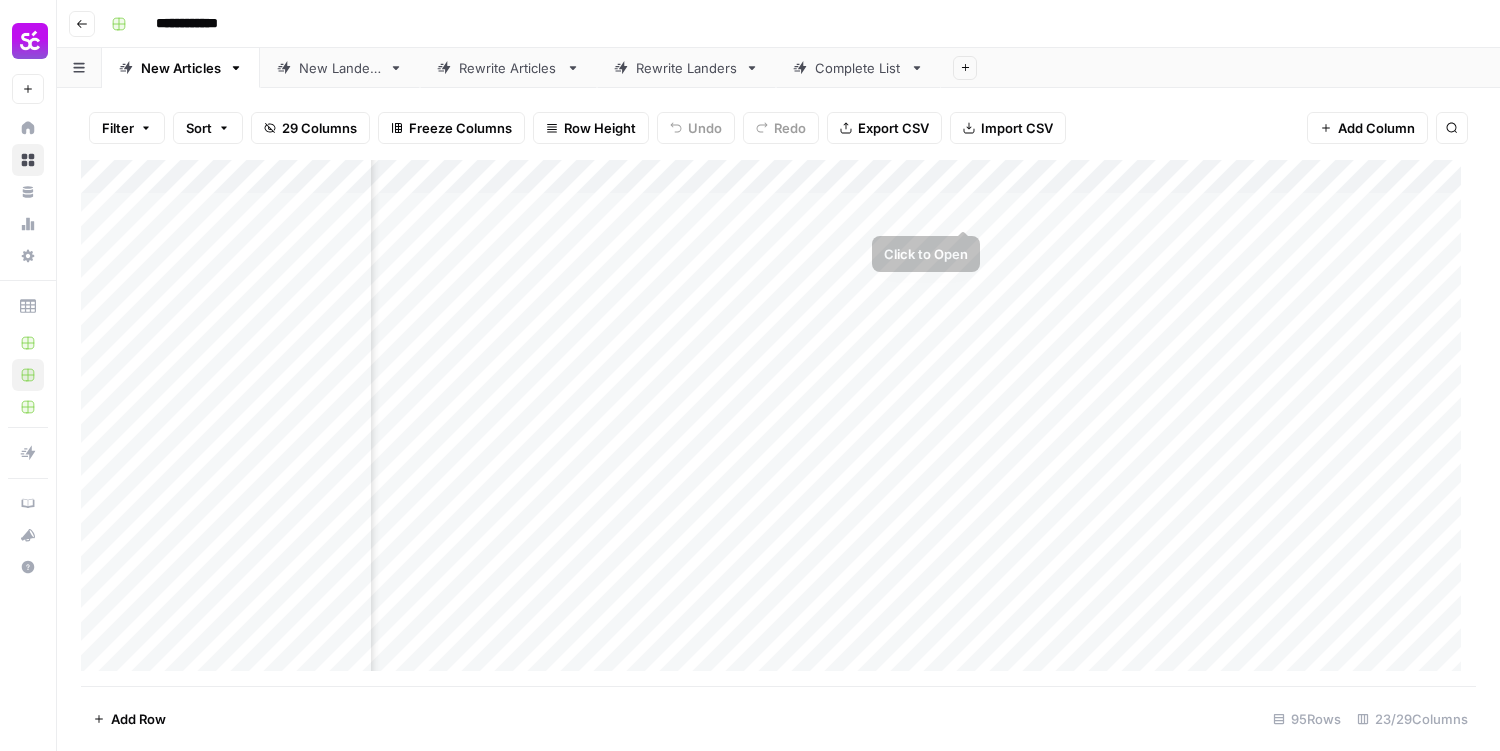 click on "Add Column" at bounding box center [778, 423] 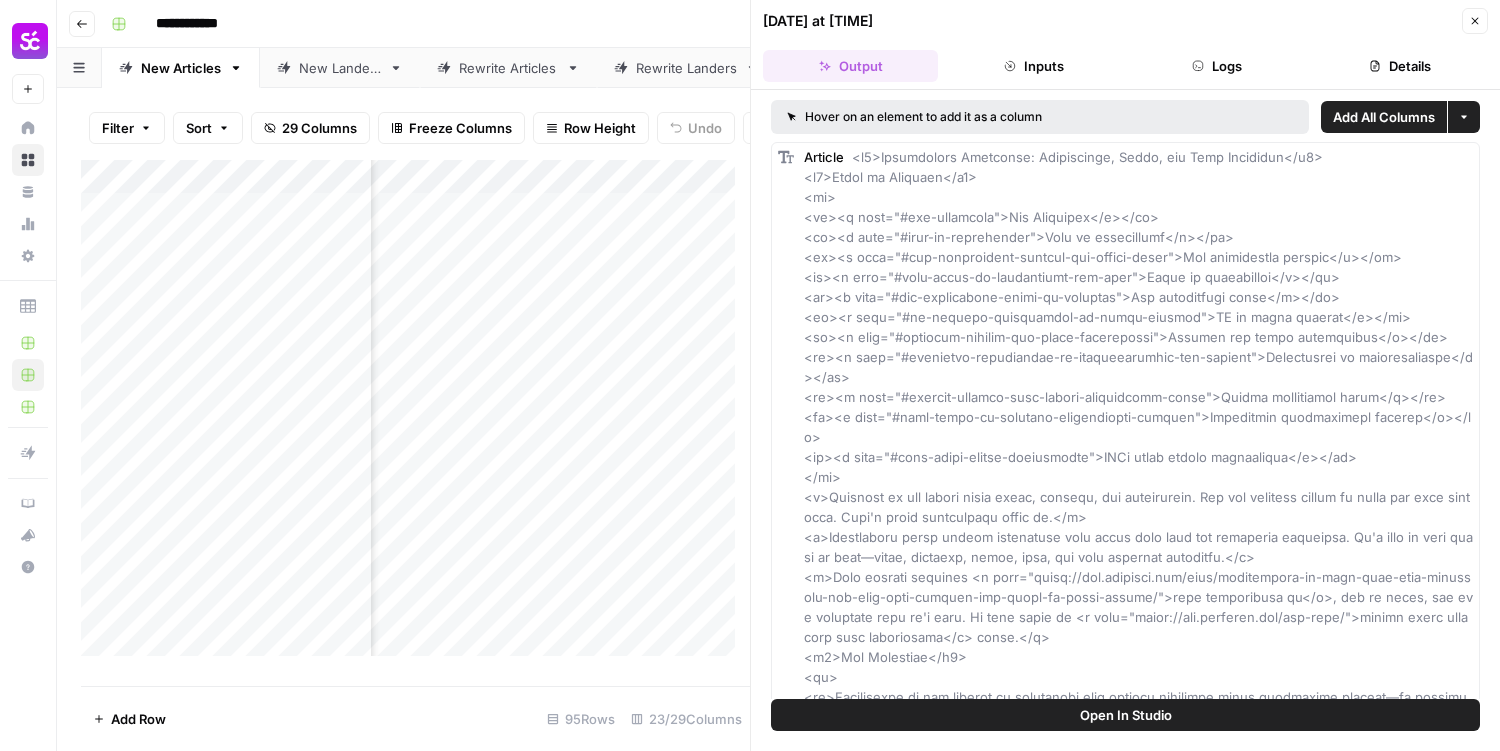 click 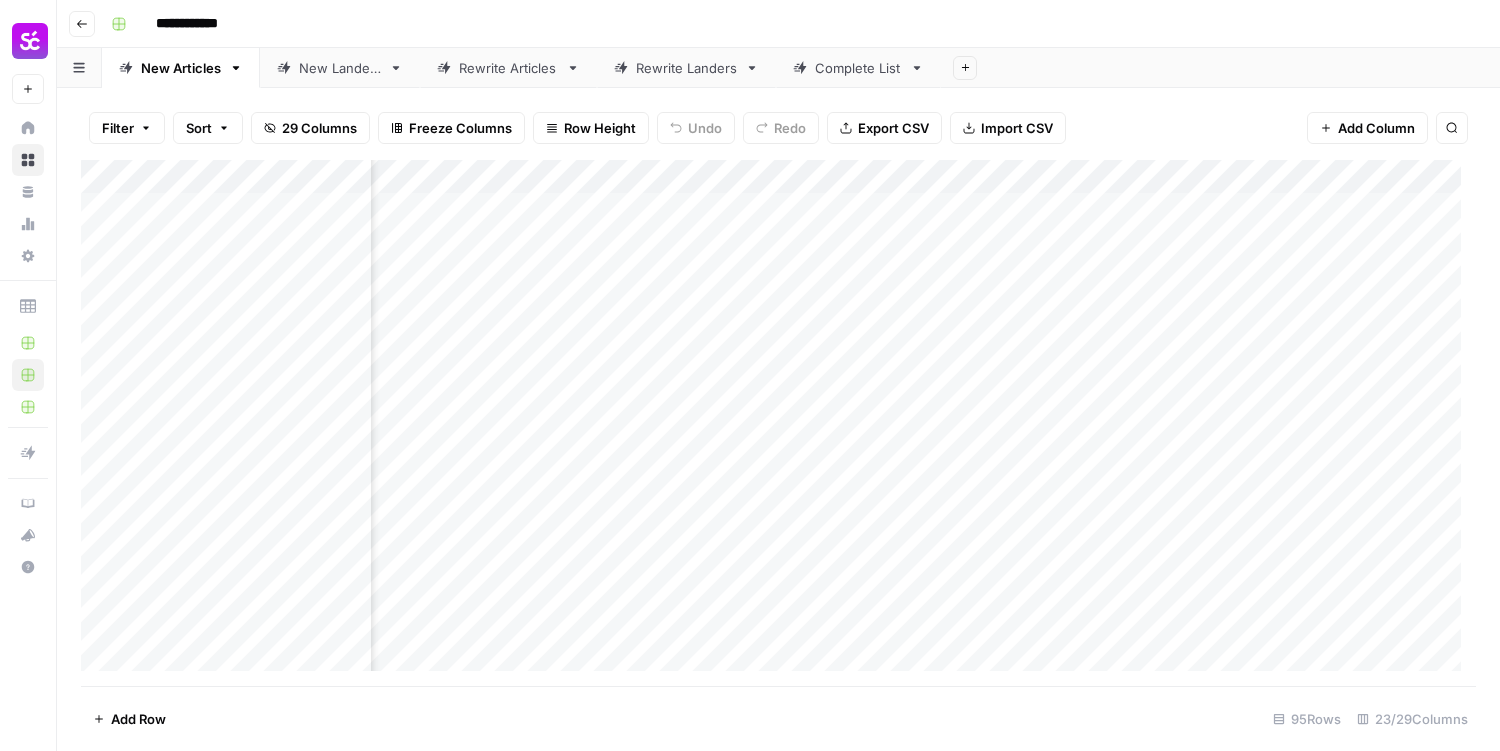 scroll, scrollTop: 0, scrollLeft: 2111, axis: horizontal 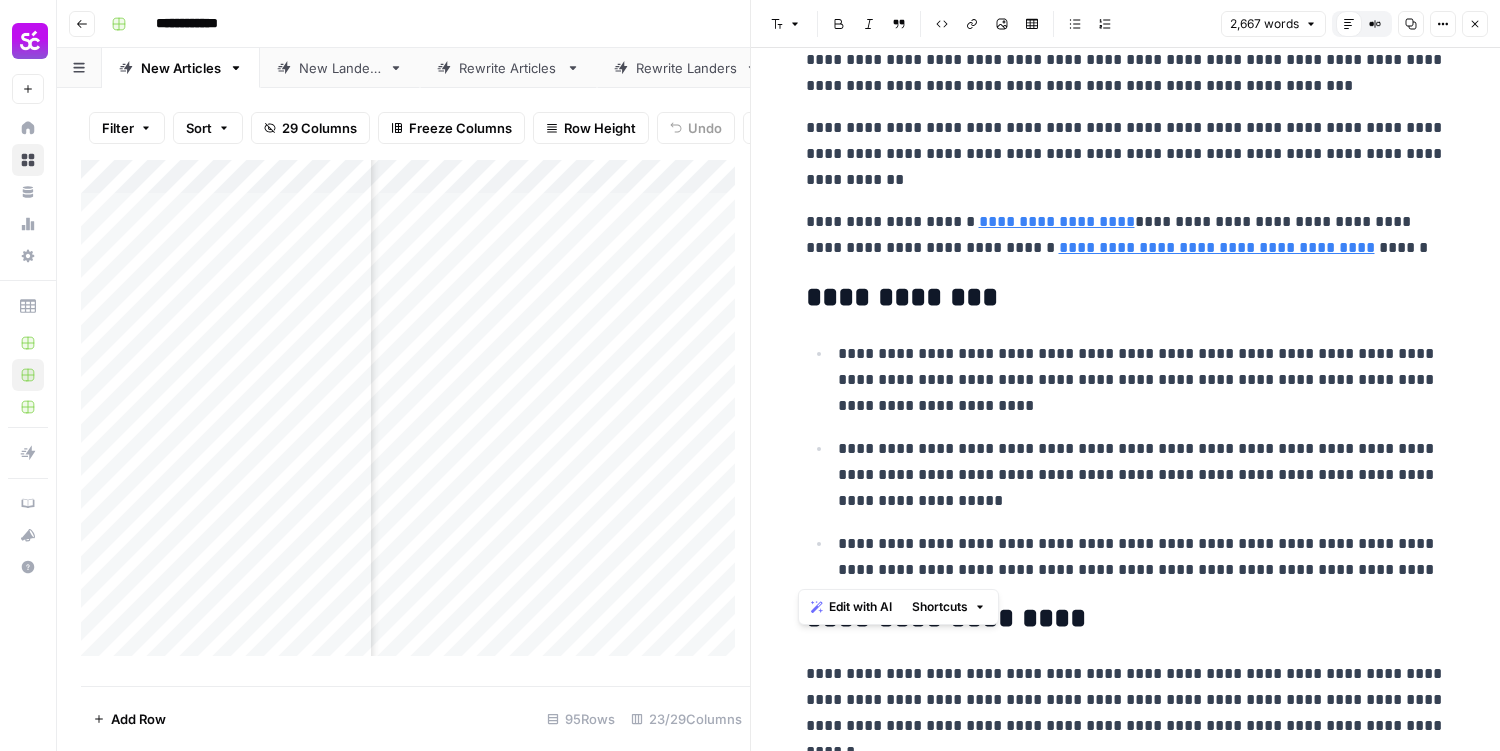 drag, startPoint x: 927, startPoint y: 365, endPoint x: 1331, endPoint y: 571, distance: 453.4887 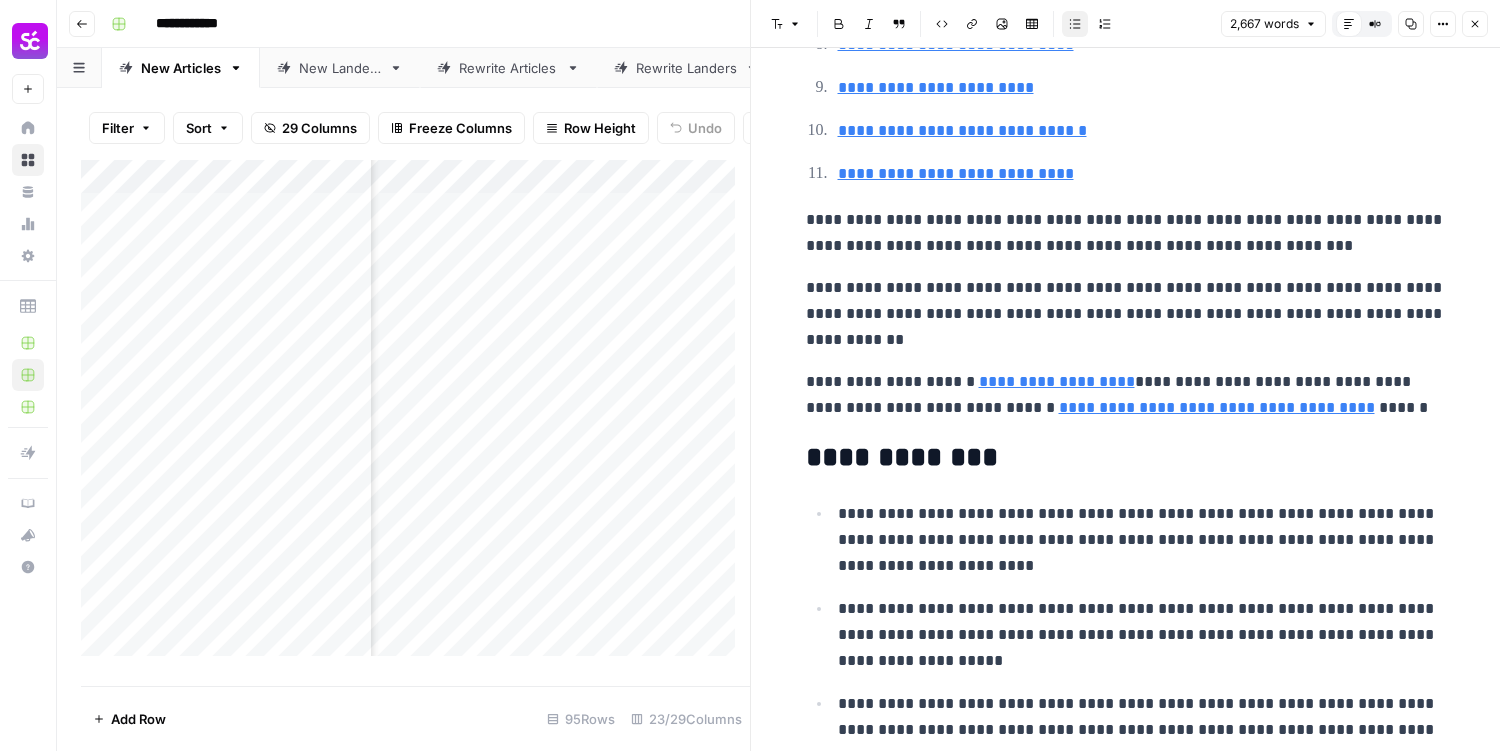 scroll, scrollTop: 500, scrollLeft: 0, axis: vertical 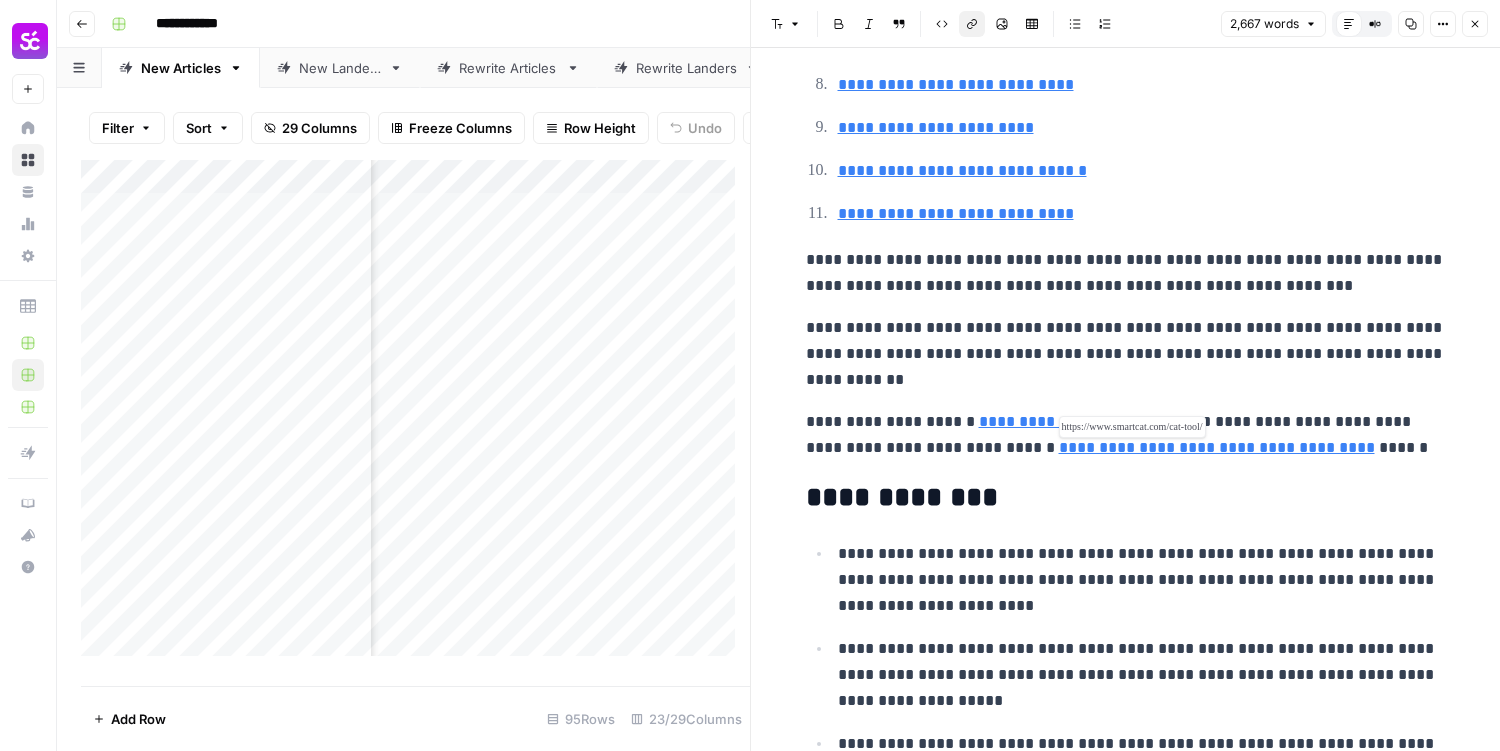 click on "**********" at bounding box center (1217, 447) 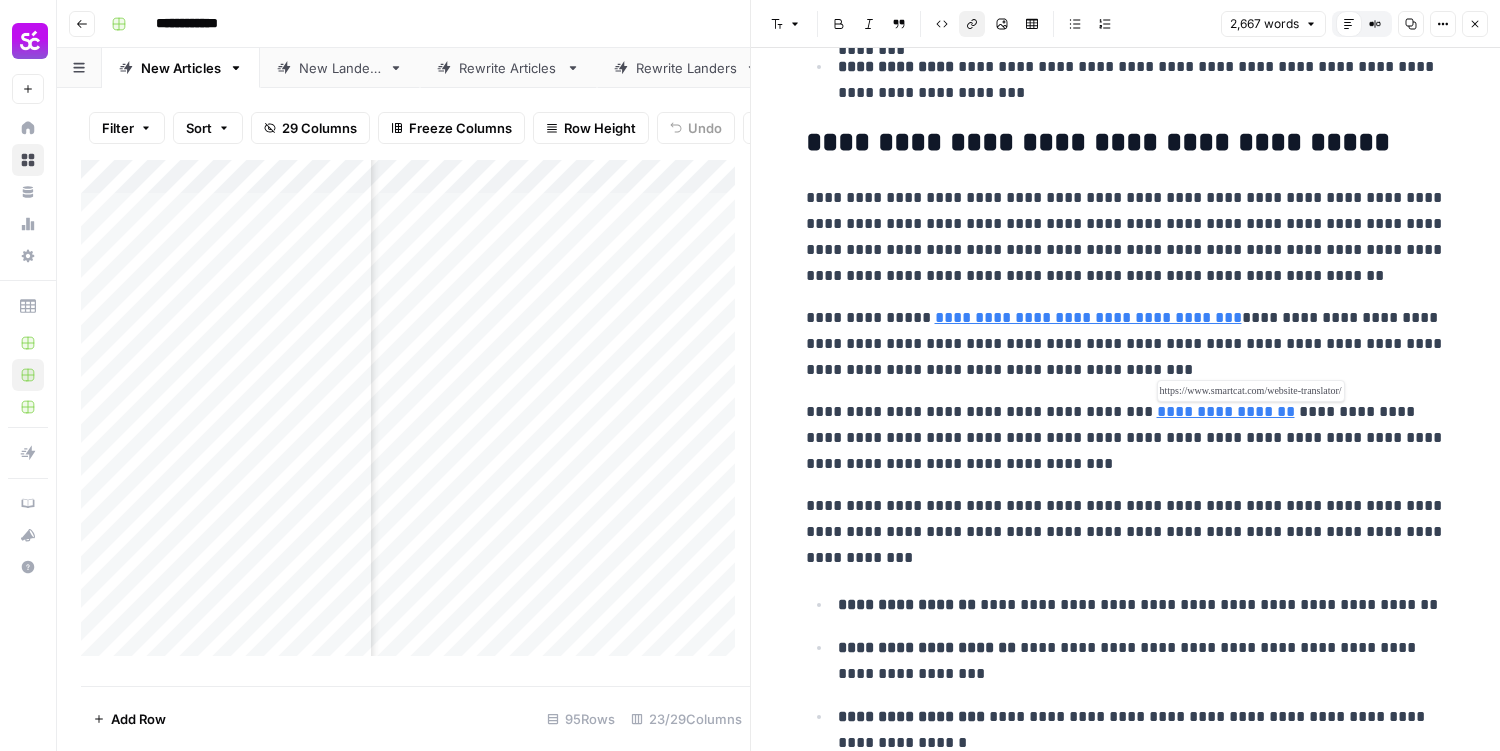 scroll, scrollTop: 2000, scrollLeft: 0, axis: vertical 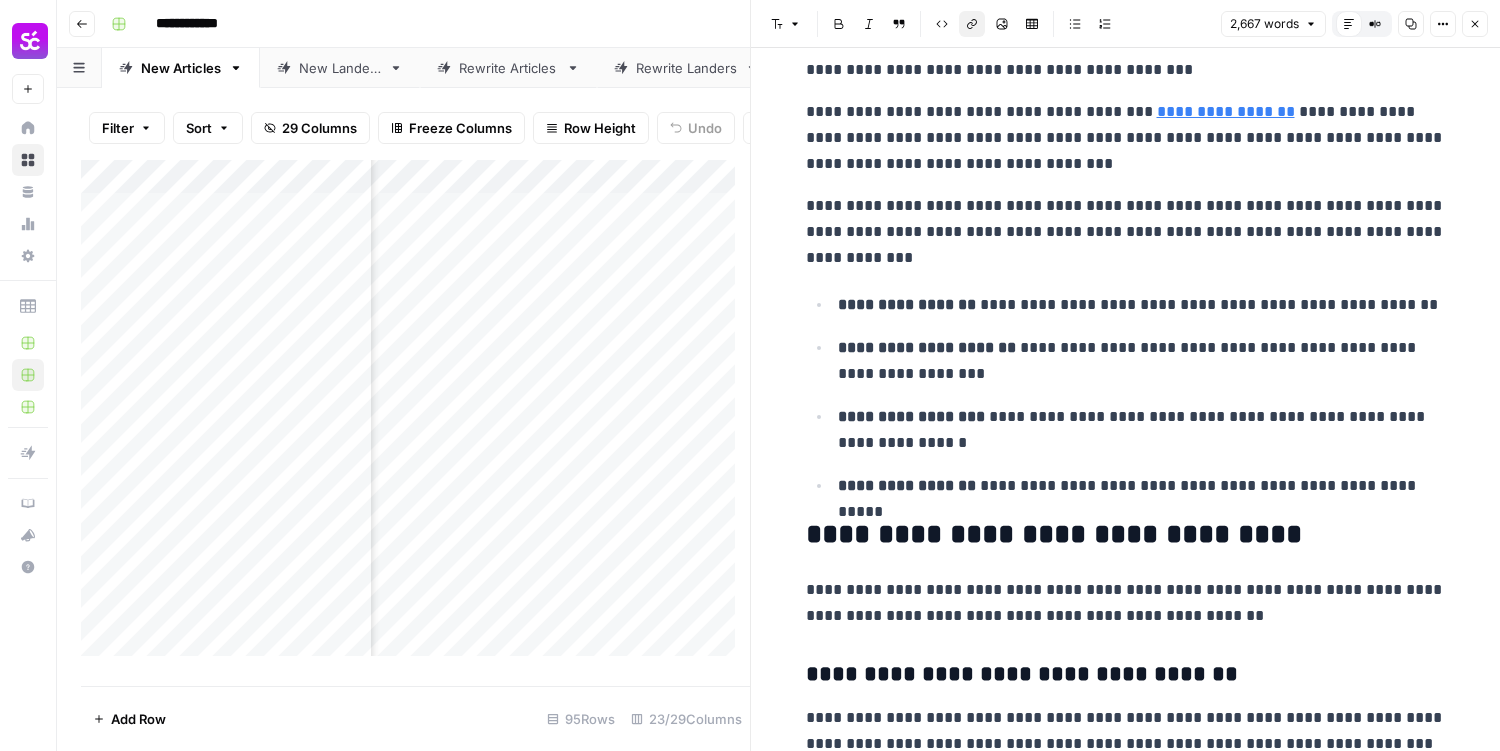 click on "[FIRST] [LAST]" at bounding box center [1142, 486] 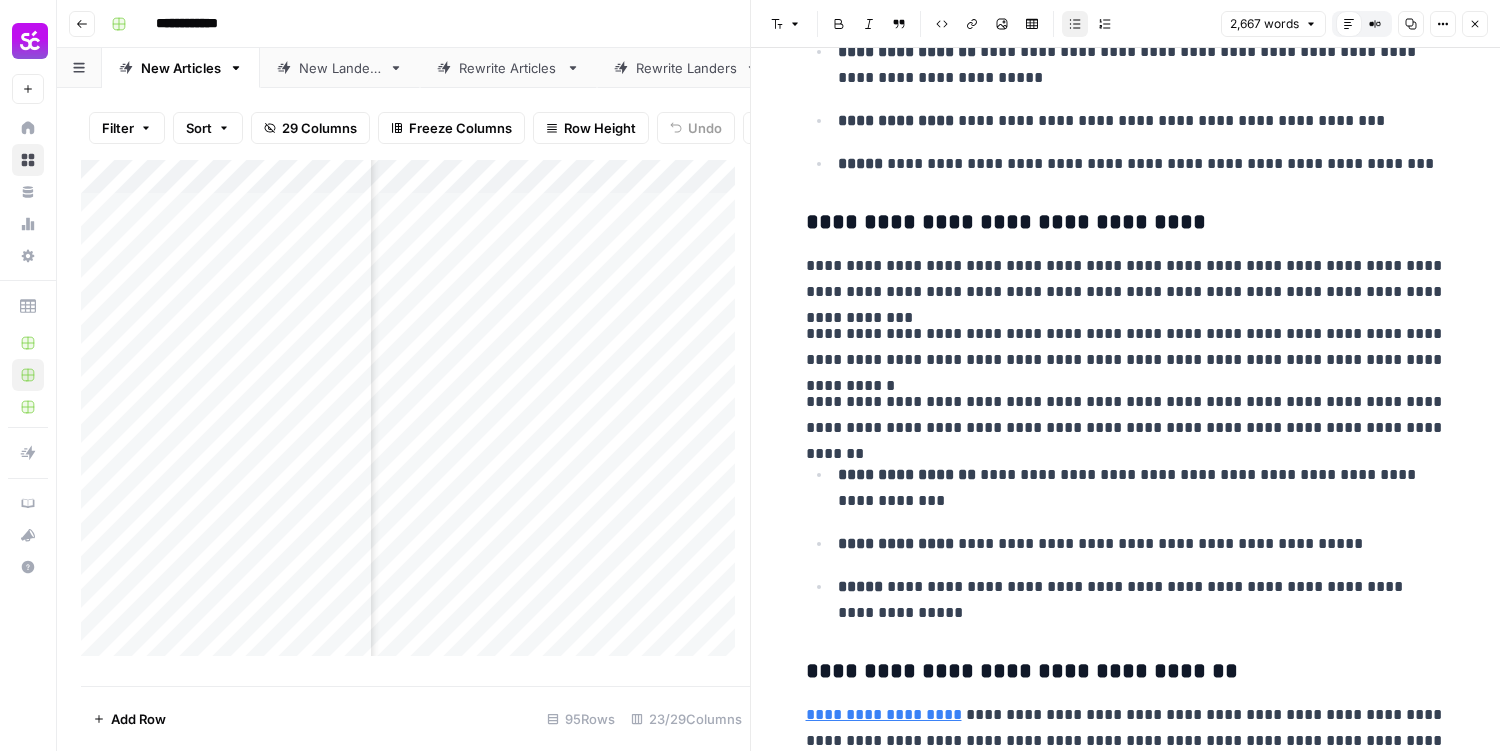 scroll, scrollTop: 3500, scrollLeft: 0, axis: vertical 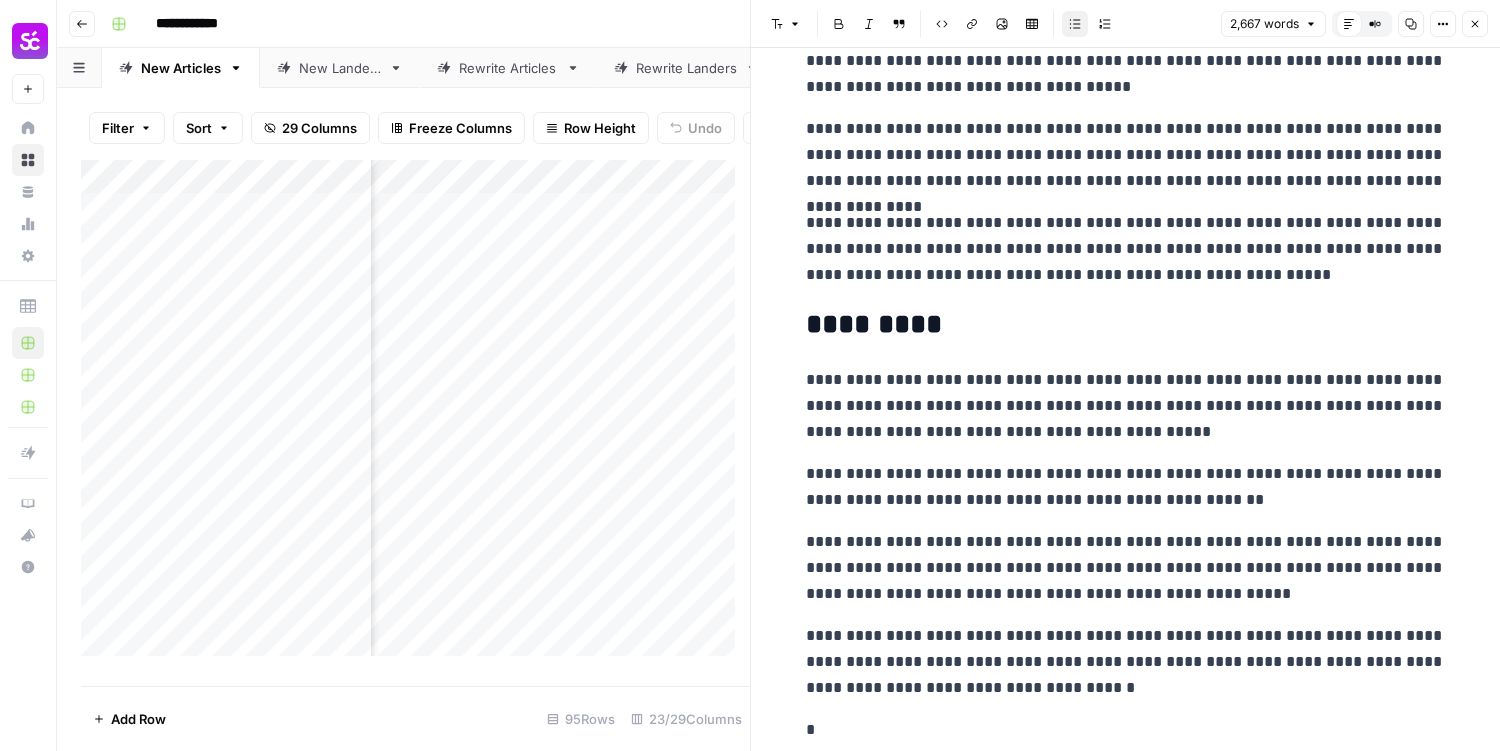 click on "*********" at bounding box center [1126, 325] 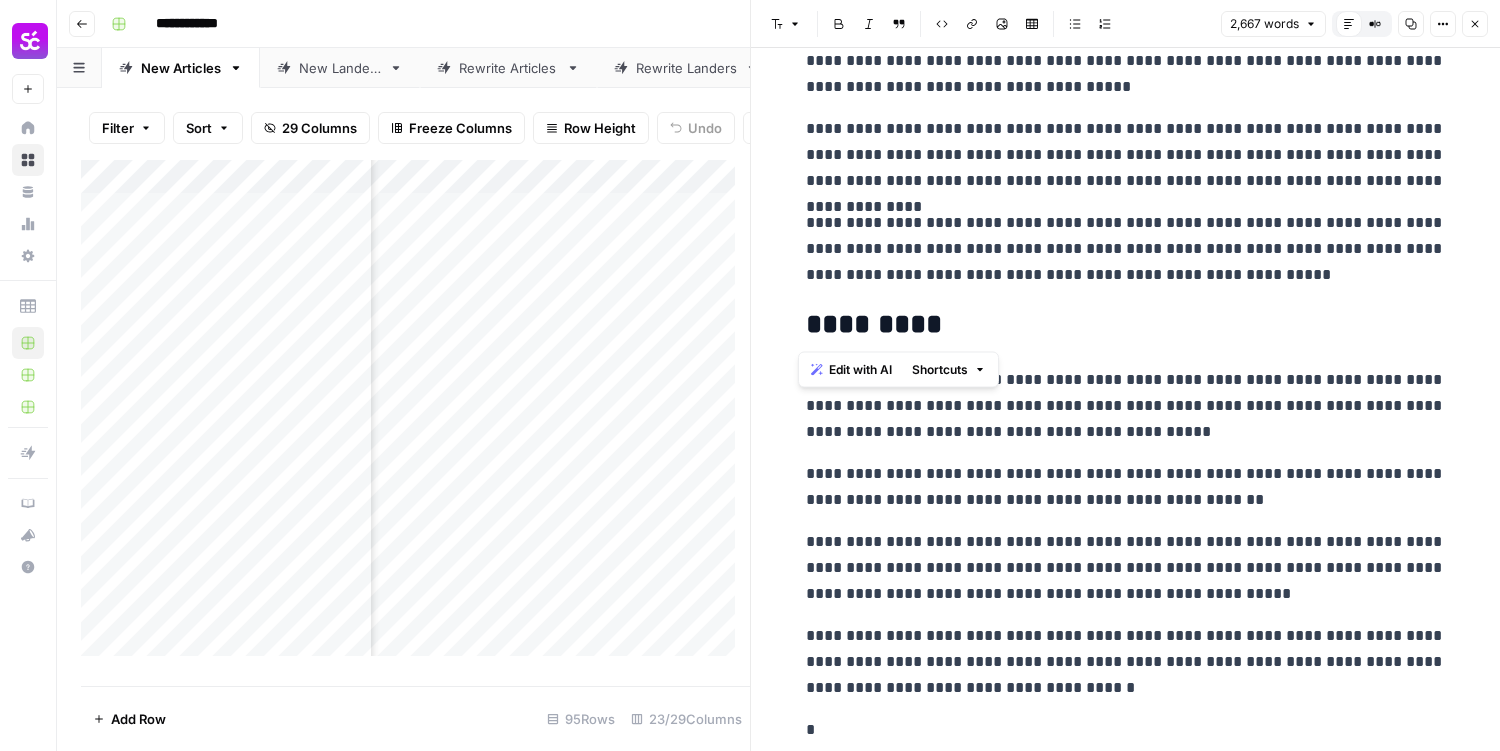 drag, startPoint x: 946, startPoint y: 328, endPoint x: 804, endPoint y: 330, distance: 142.01408 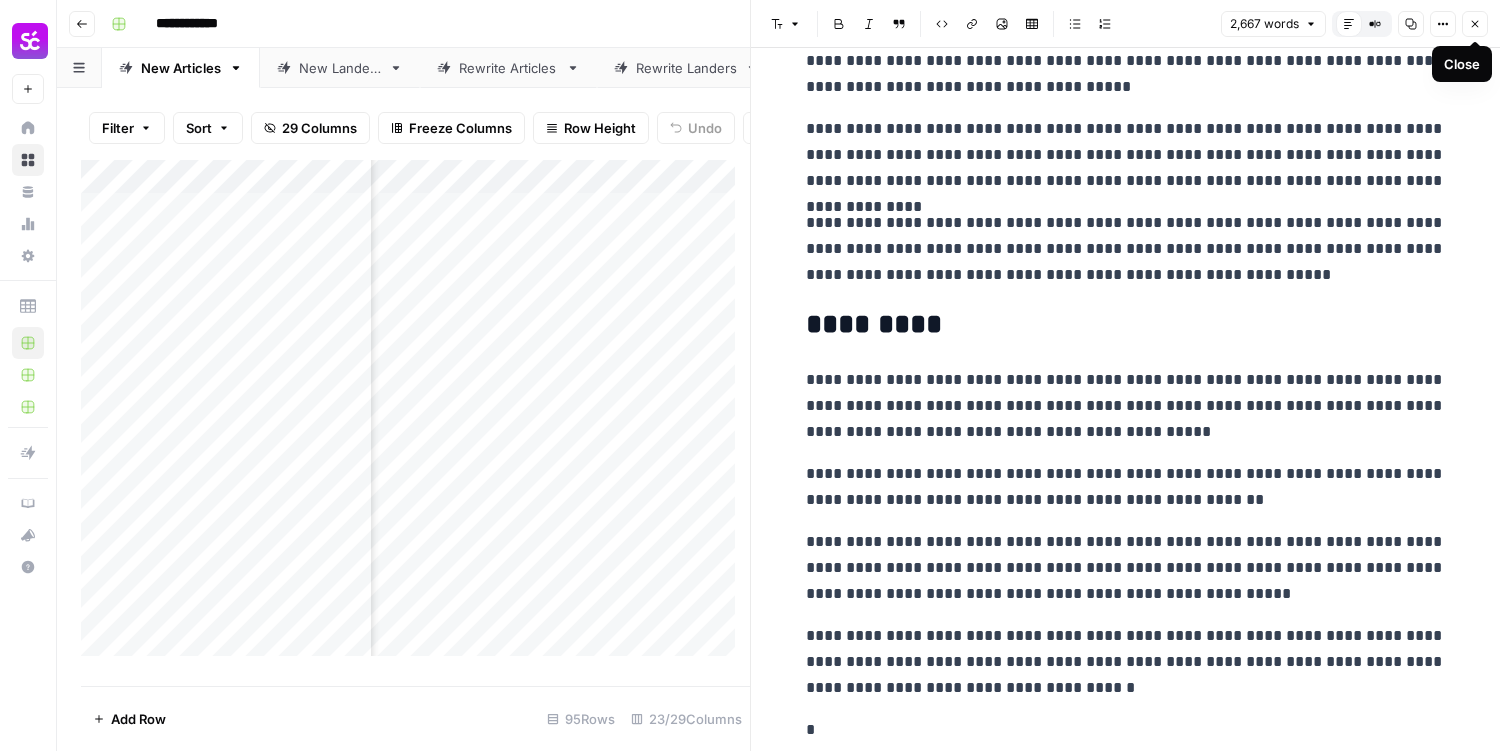 click 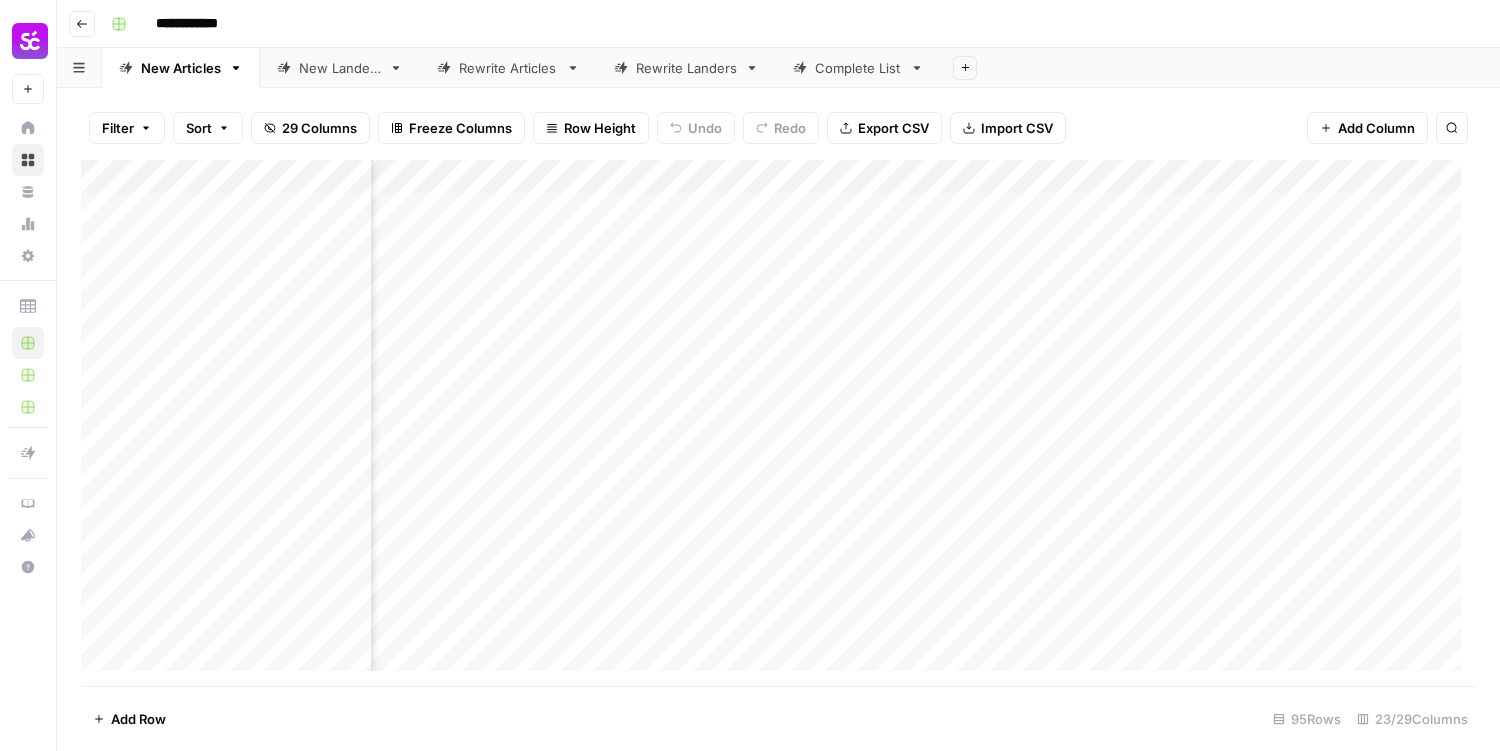 scroll, scrollTop: 0, scrollLeft: 0, axis: both 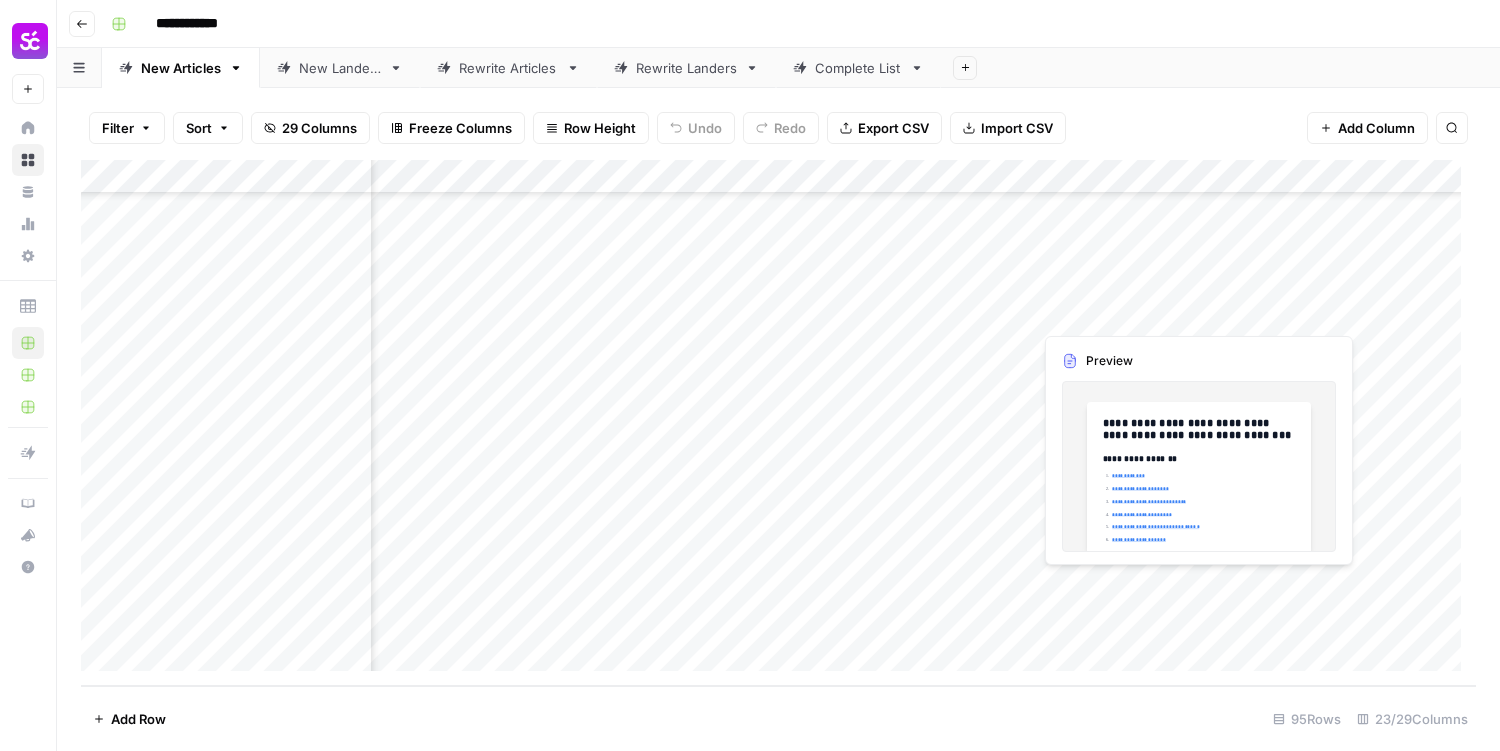 click on "Add Column" at bounding box center (778, 423) 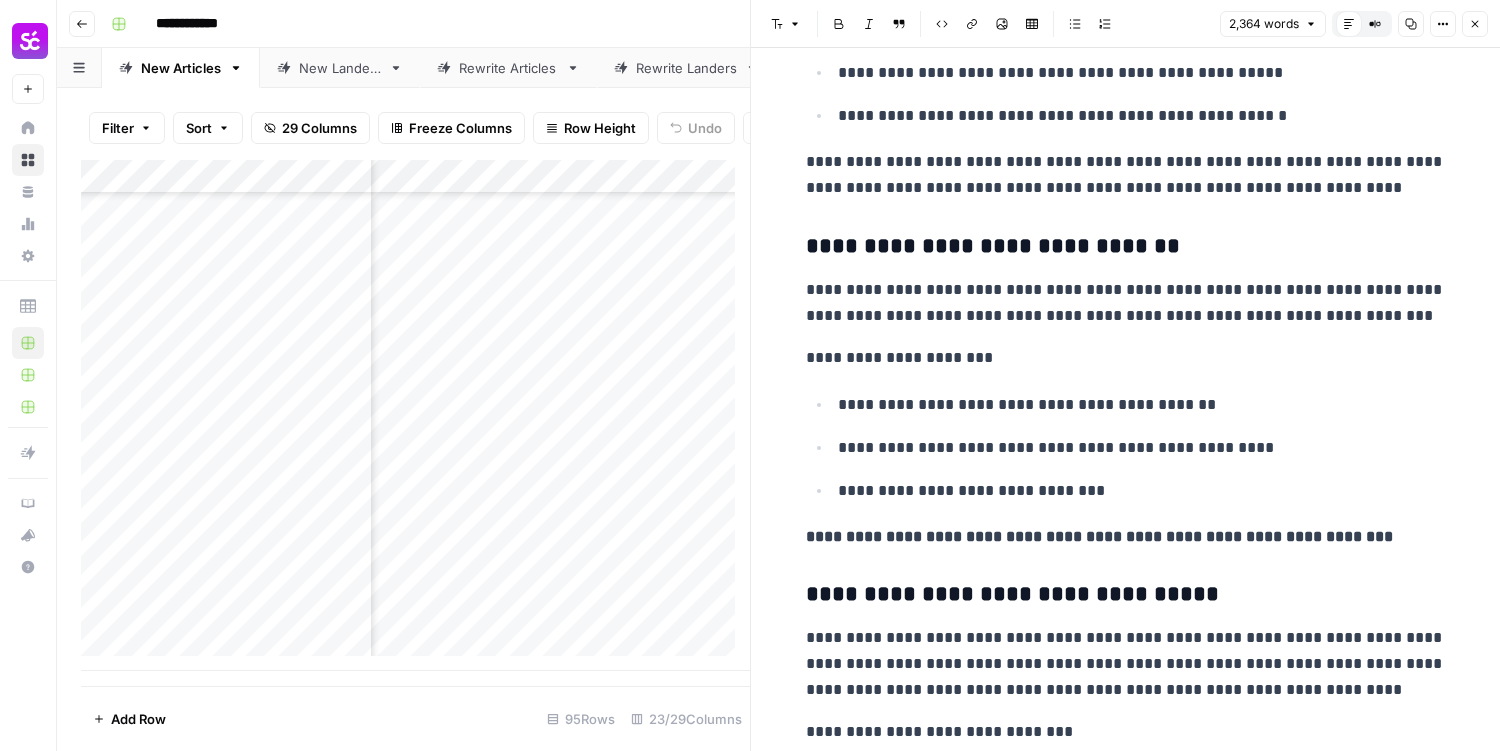 scroll, scrollTop: 3900, scrollLeft: 0, axis: vertical 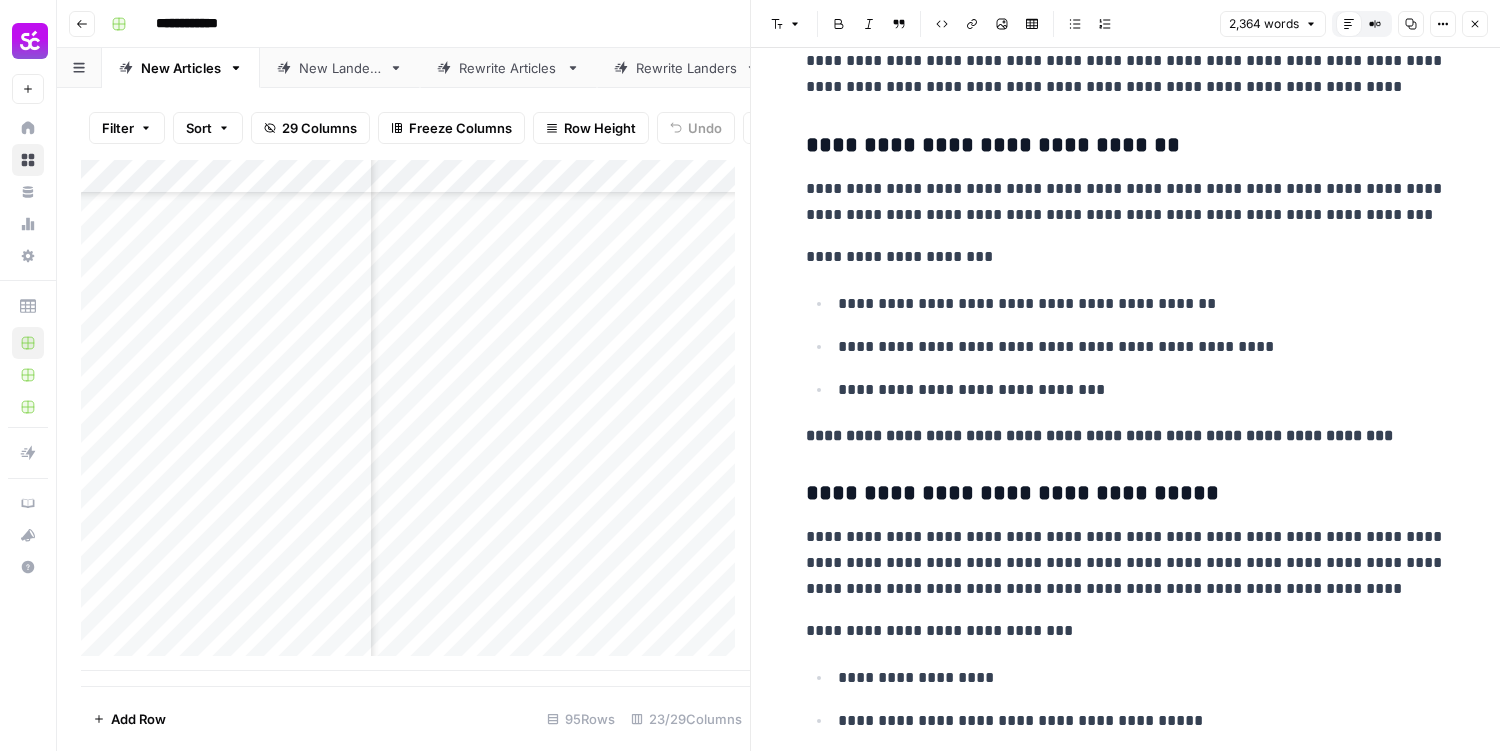 click 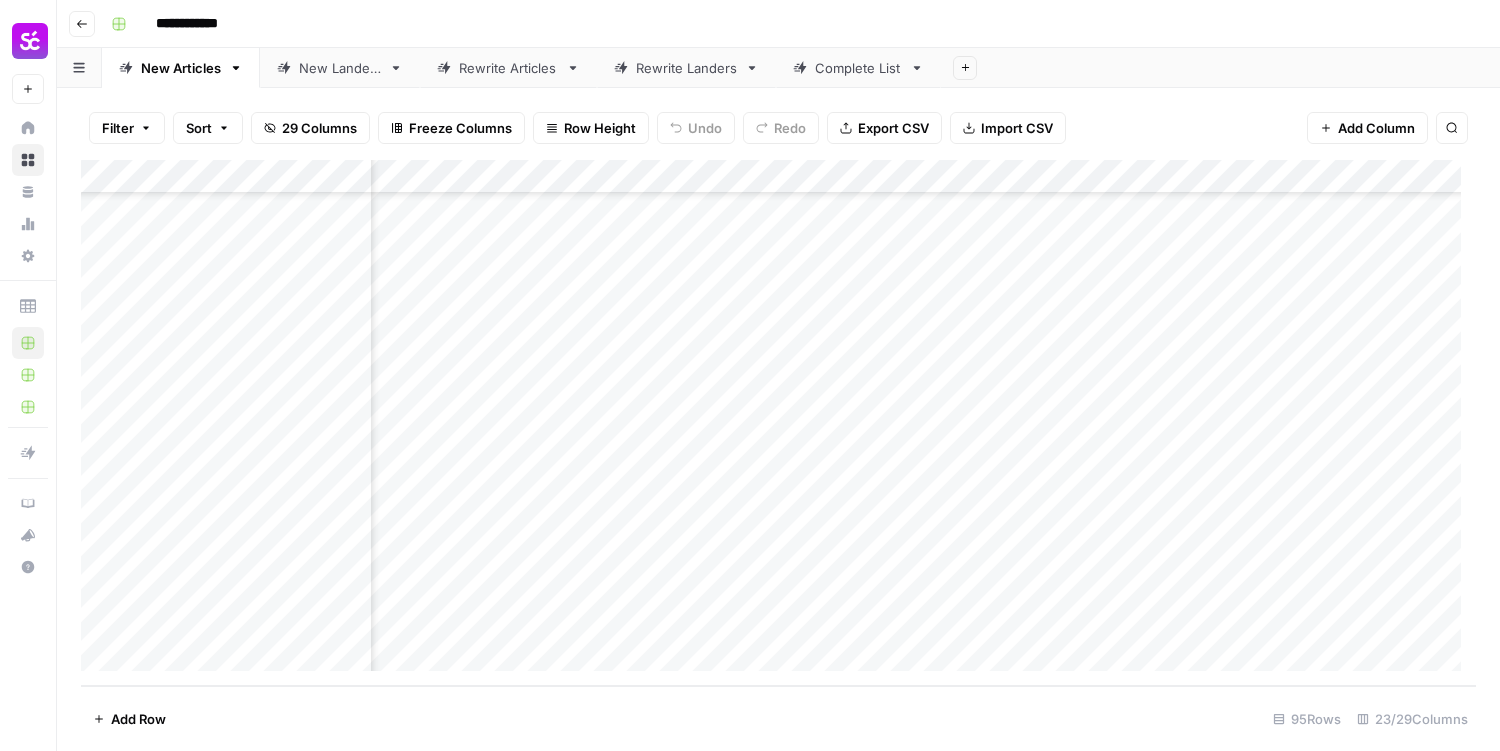 click on "New Landers" at bounding box center [340, 68] 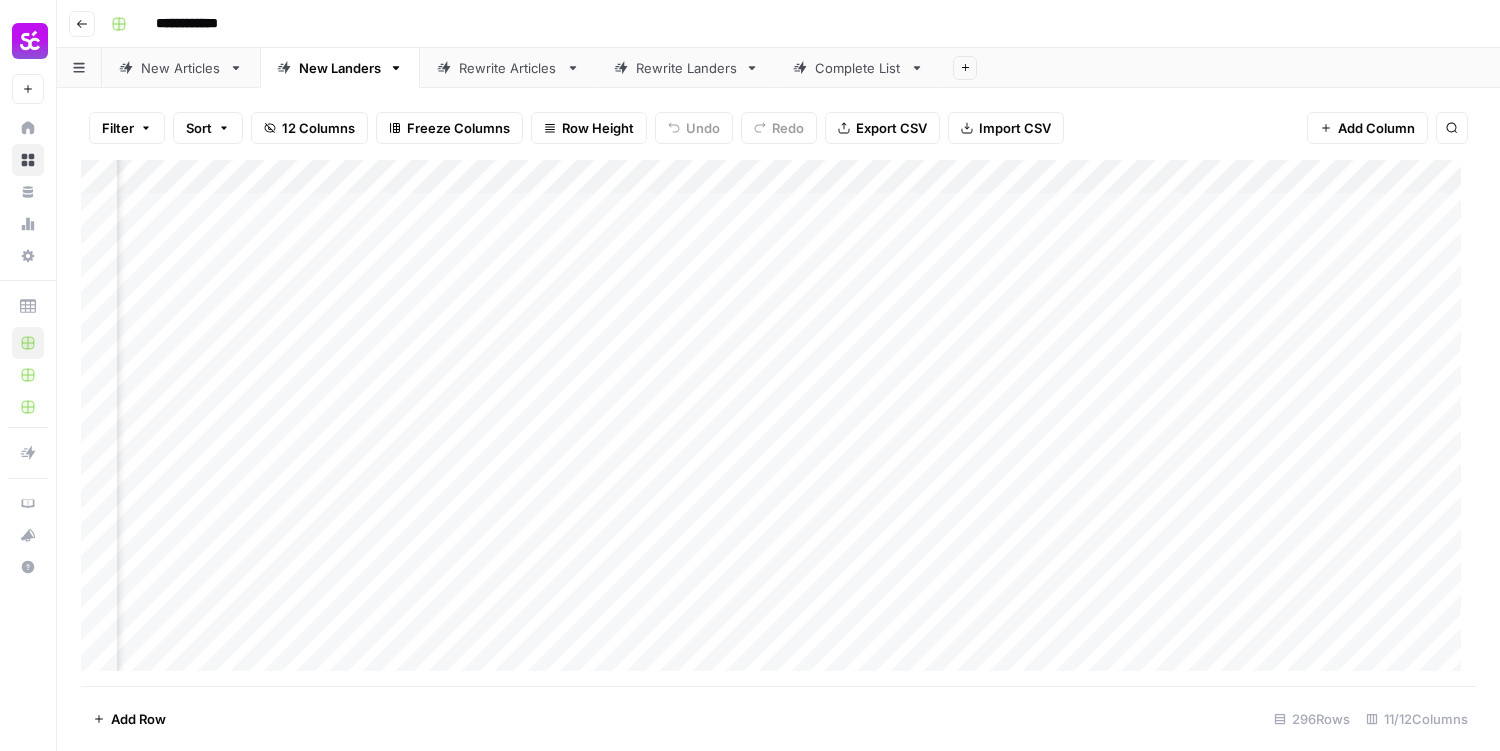 scroll, scrollTop: 0, scrollLeft: 491, axis: horizontal 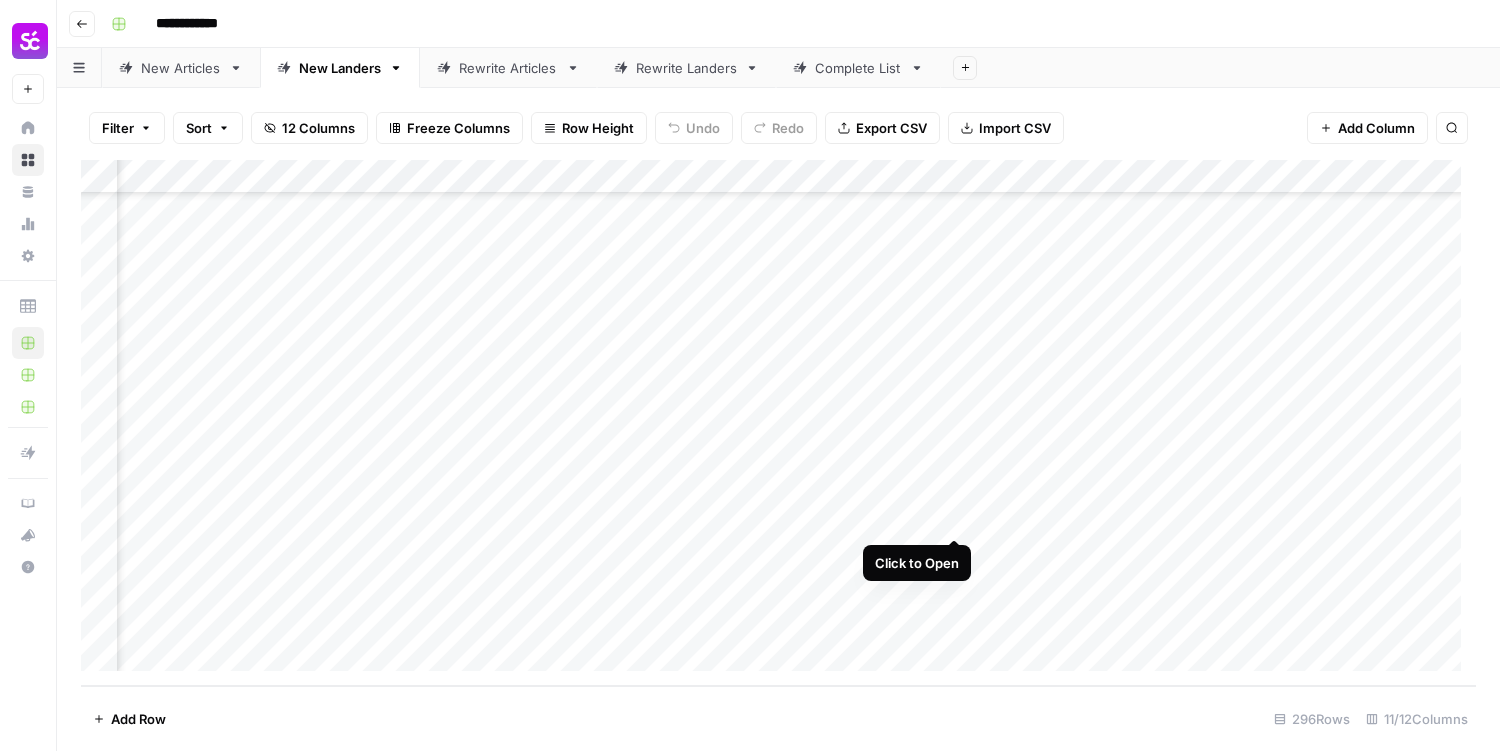 click on "Add Column" at bounding box center [778, 423] 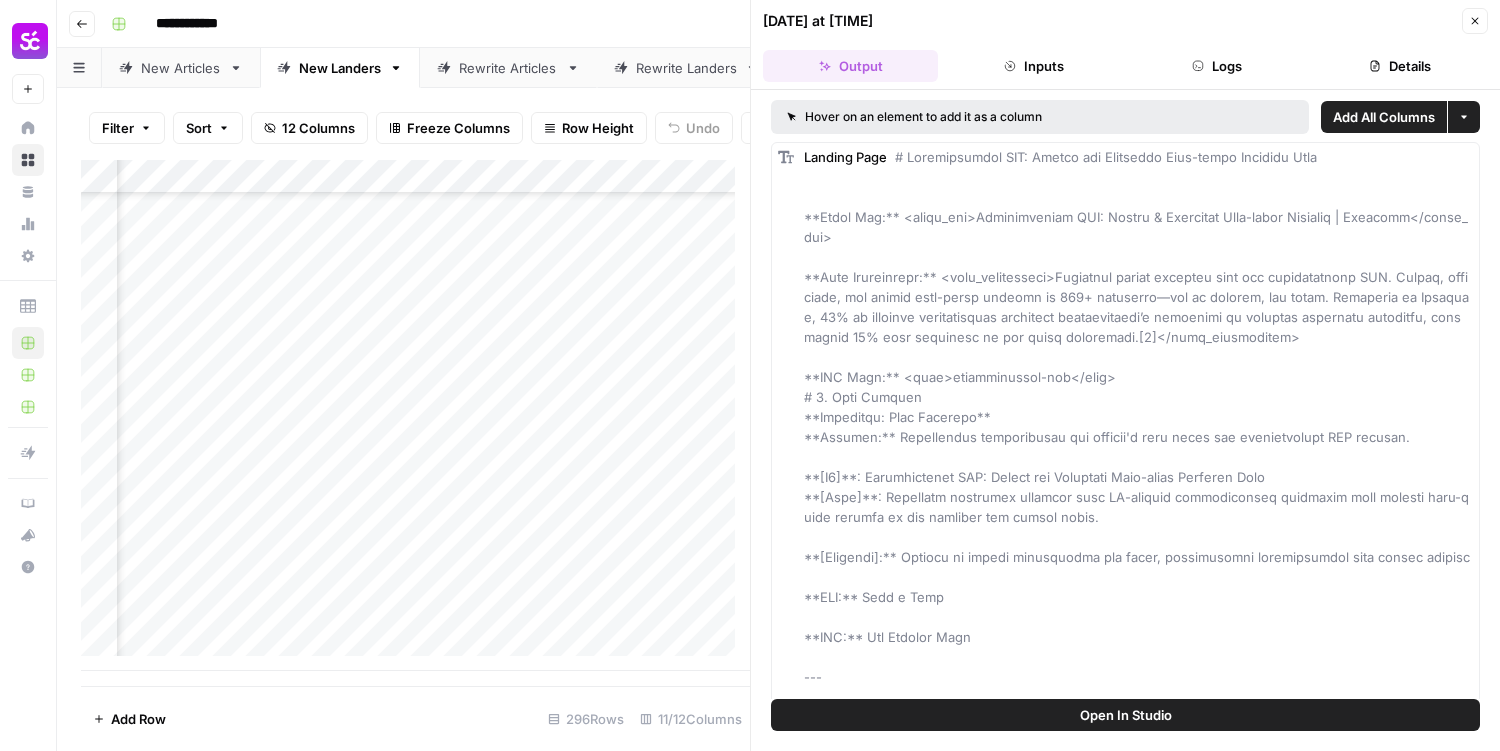 click on "Close" at bounding box center [1475, 21] 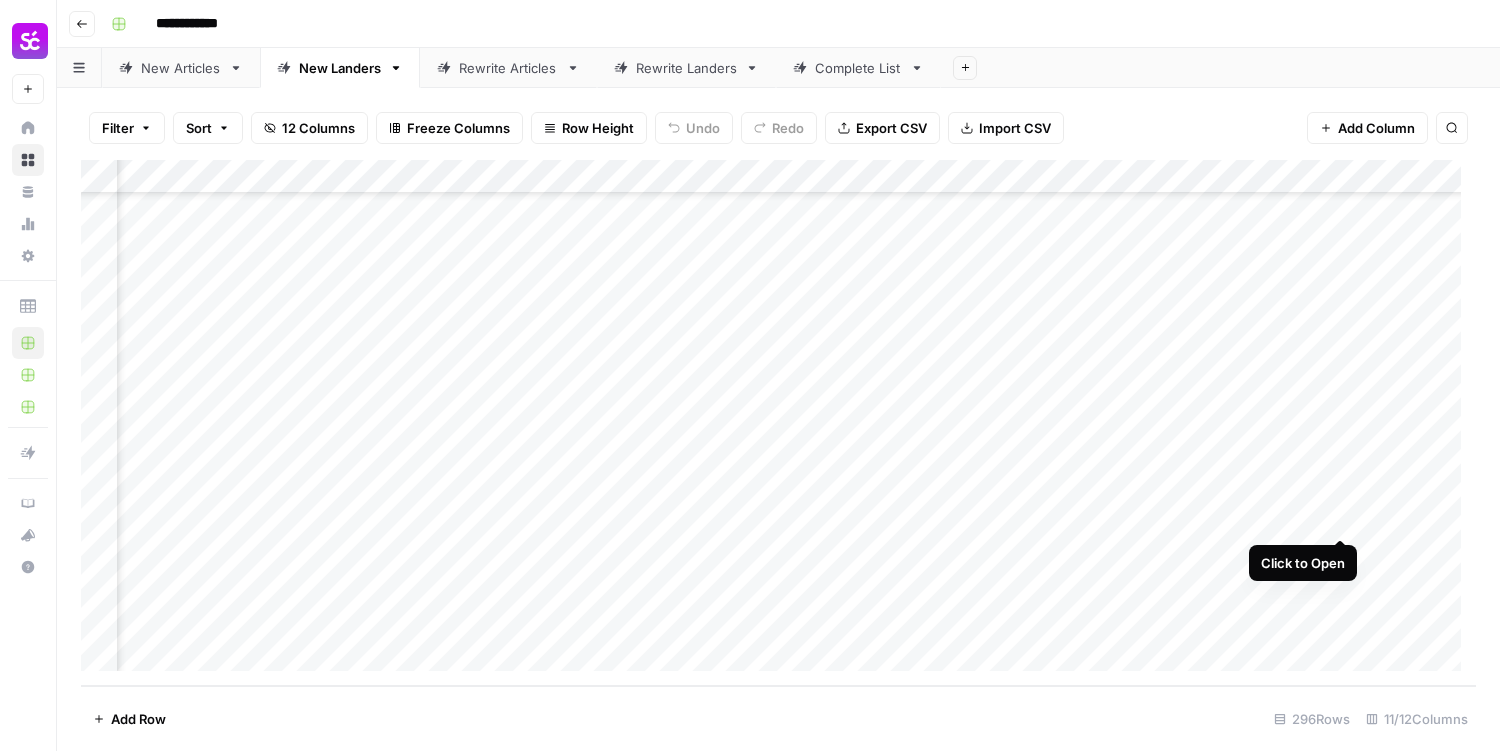 click on "Add Column" at bounding box center (778, 423) 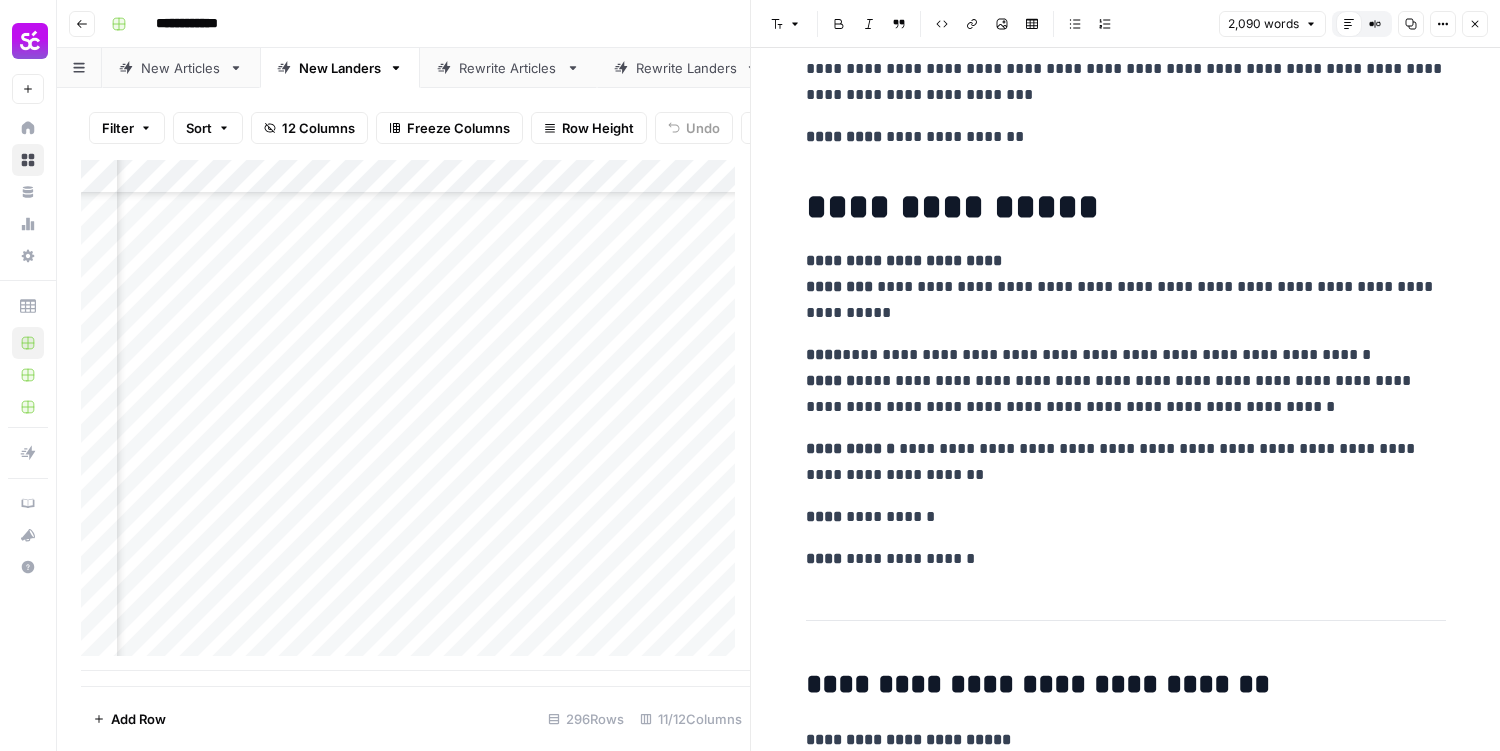 scroll, scrollTop: 300, scrollLeft: 0, axis: vertical 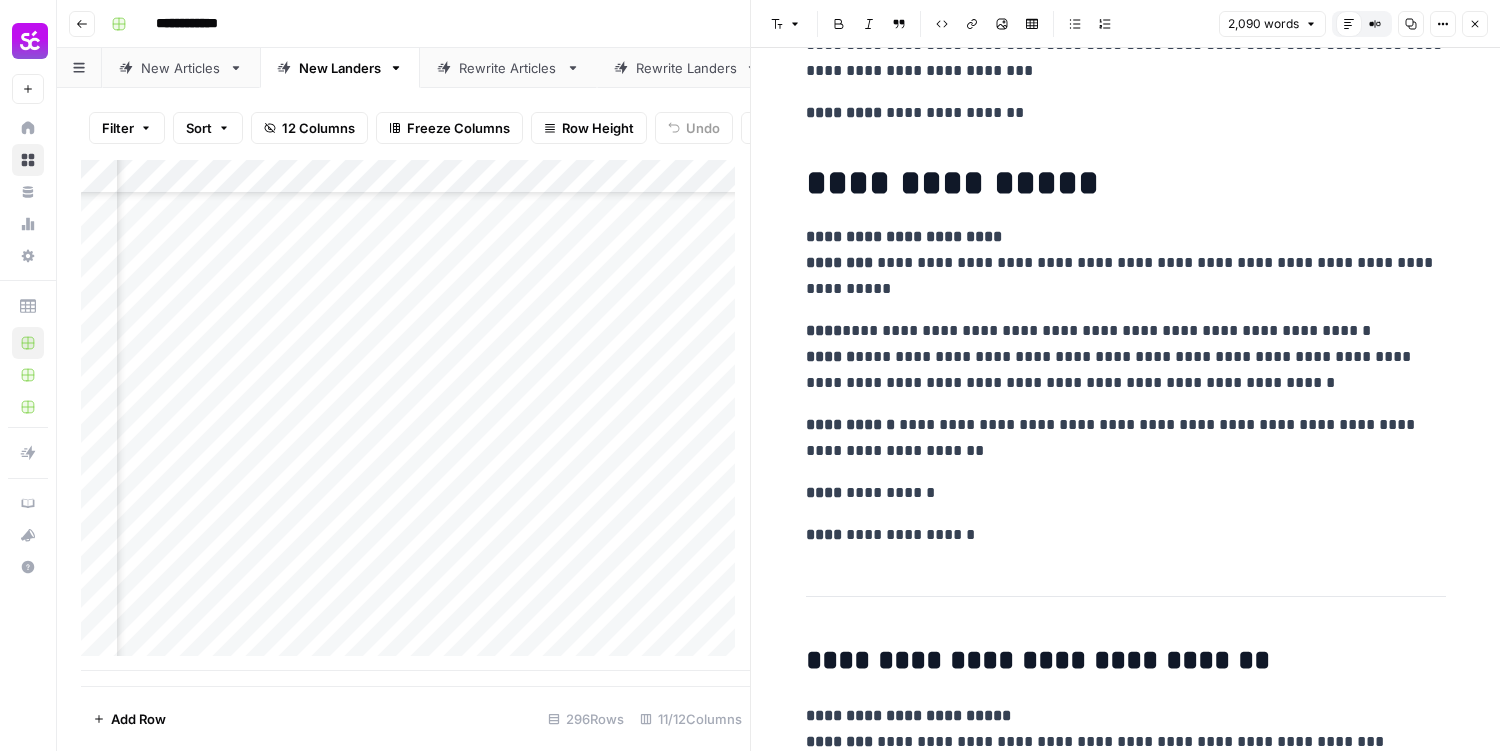click on "[BRAND] [PRODUCT]" at bounding box center [1126, 357] 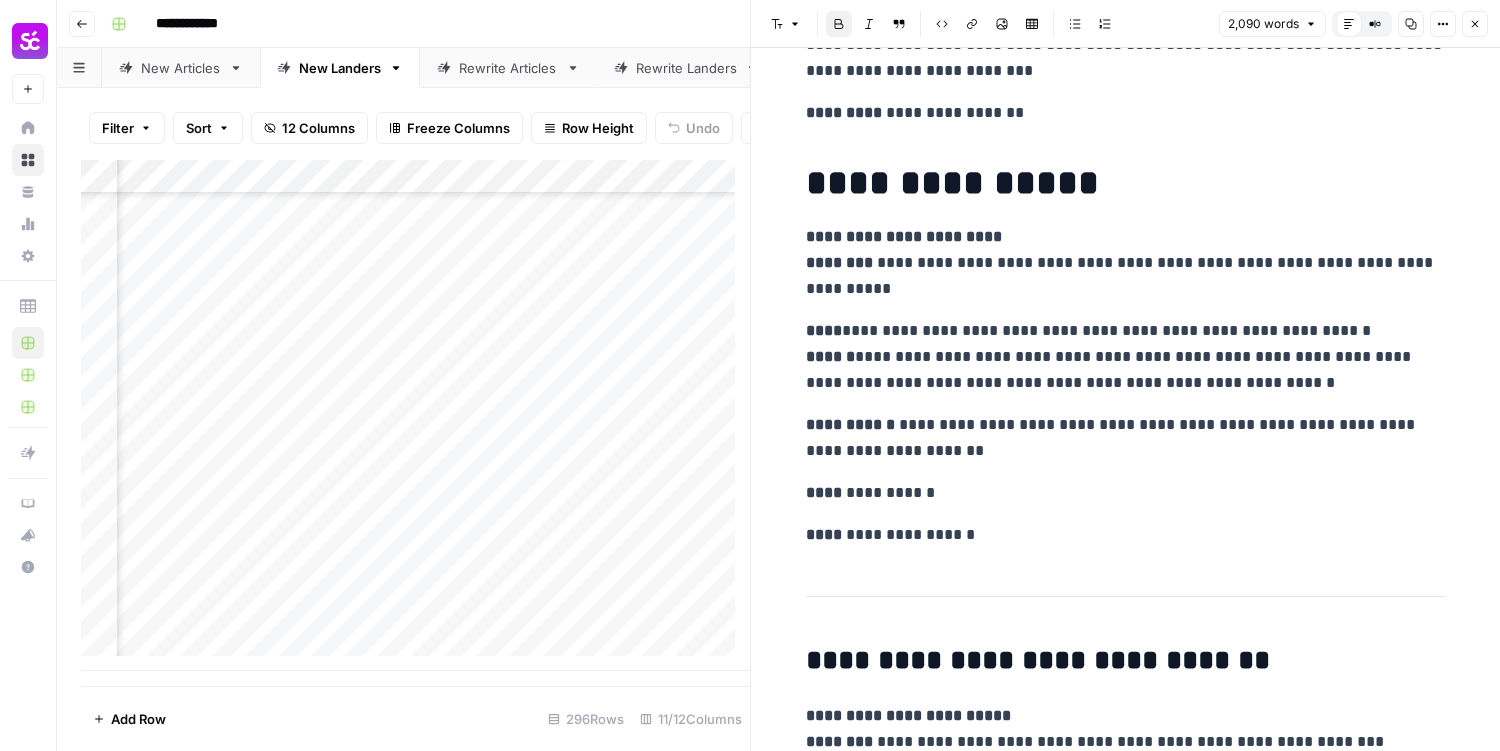 click on "**********" at bounding box center [850, 424] 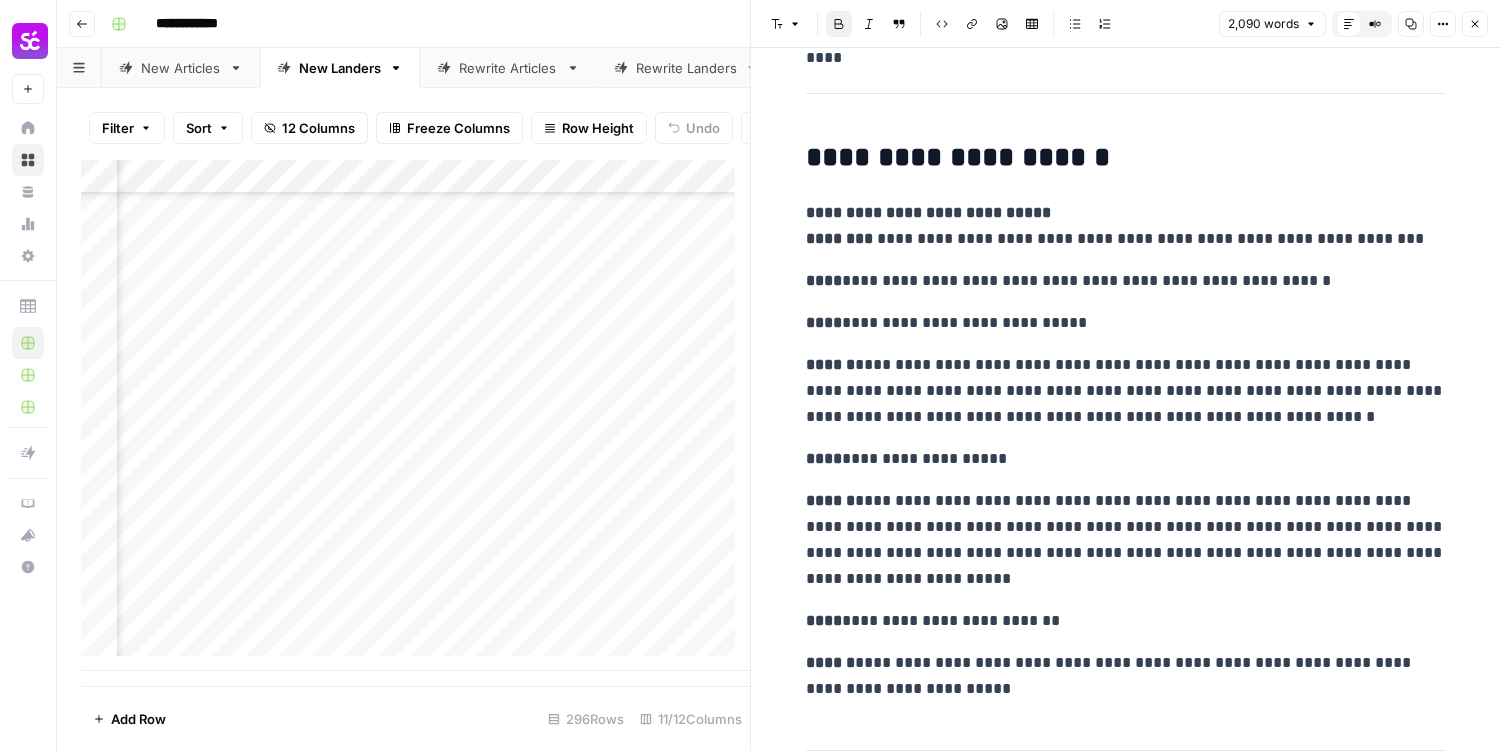 scroll, scrollTop: 1100, scrollLeft: 0, axis: vertical 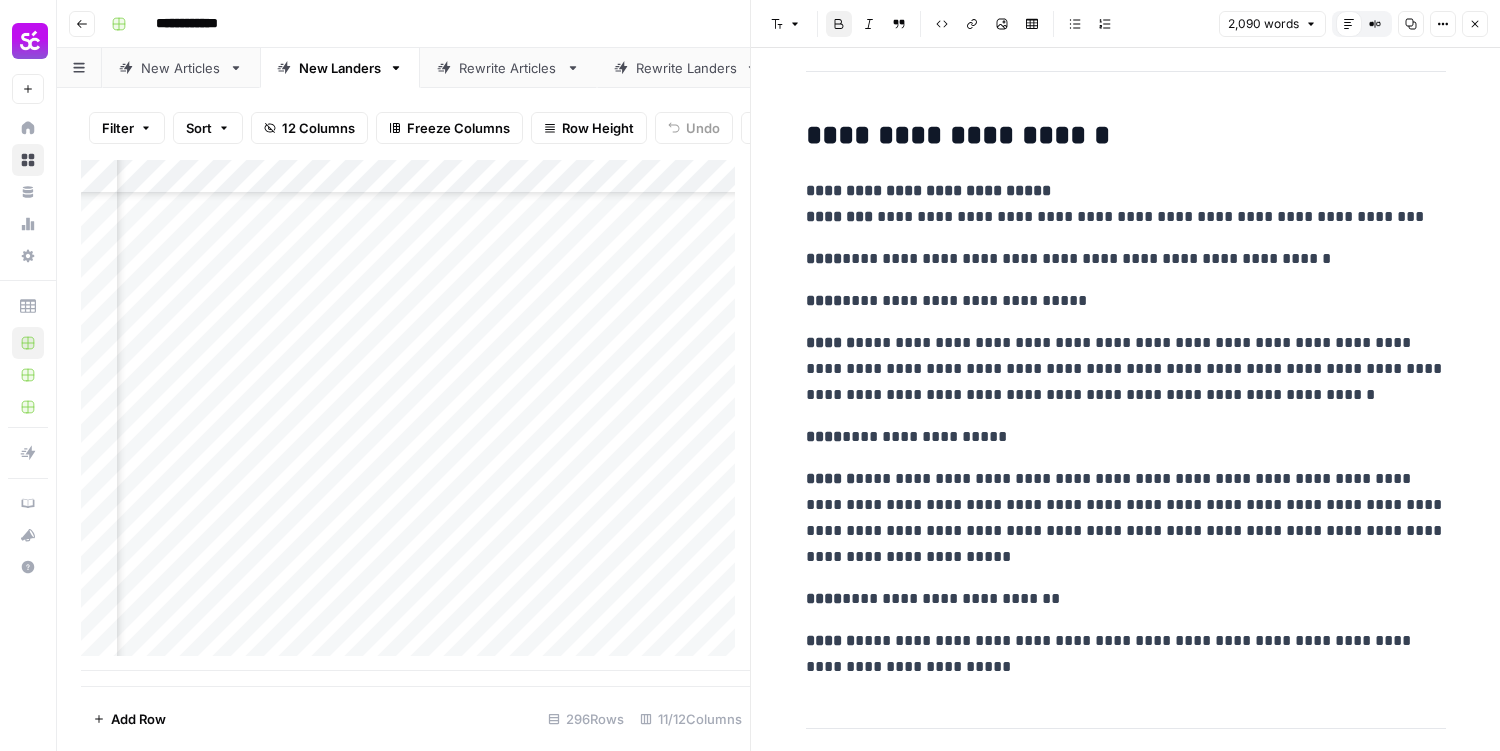 click on "**********" at bounding box center [1126, 654] 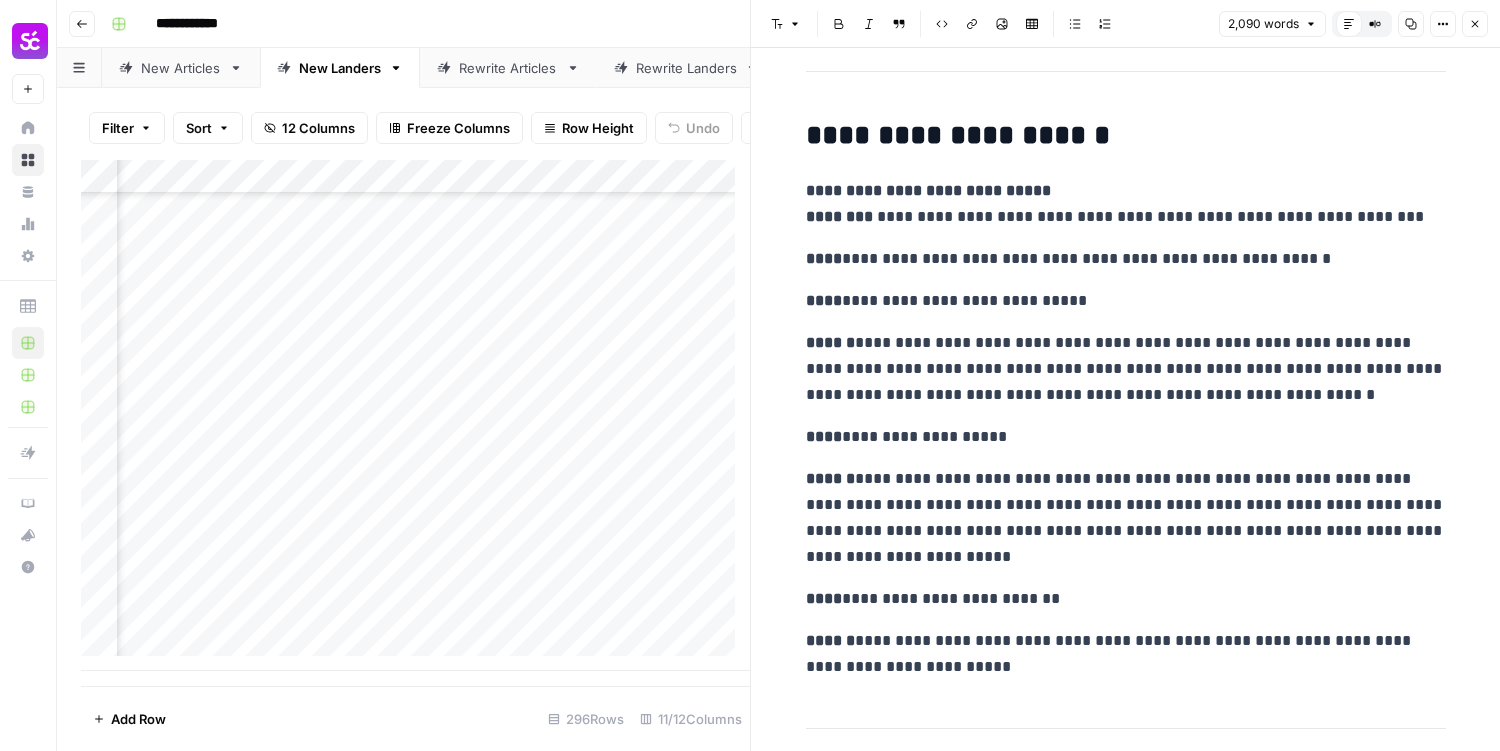 click on "[BRAND] [PRODUCT]" at bounding box center [1126, 599] 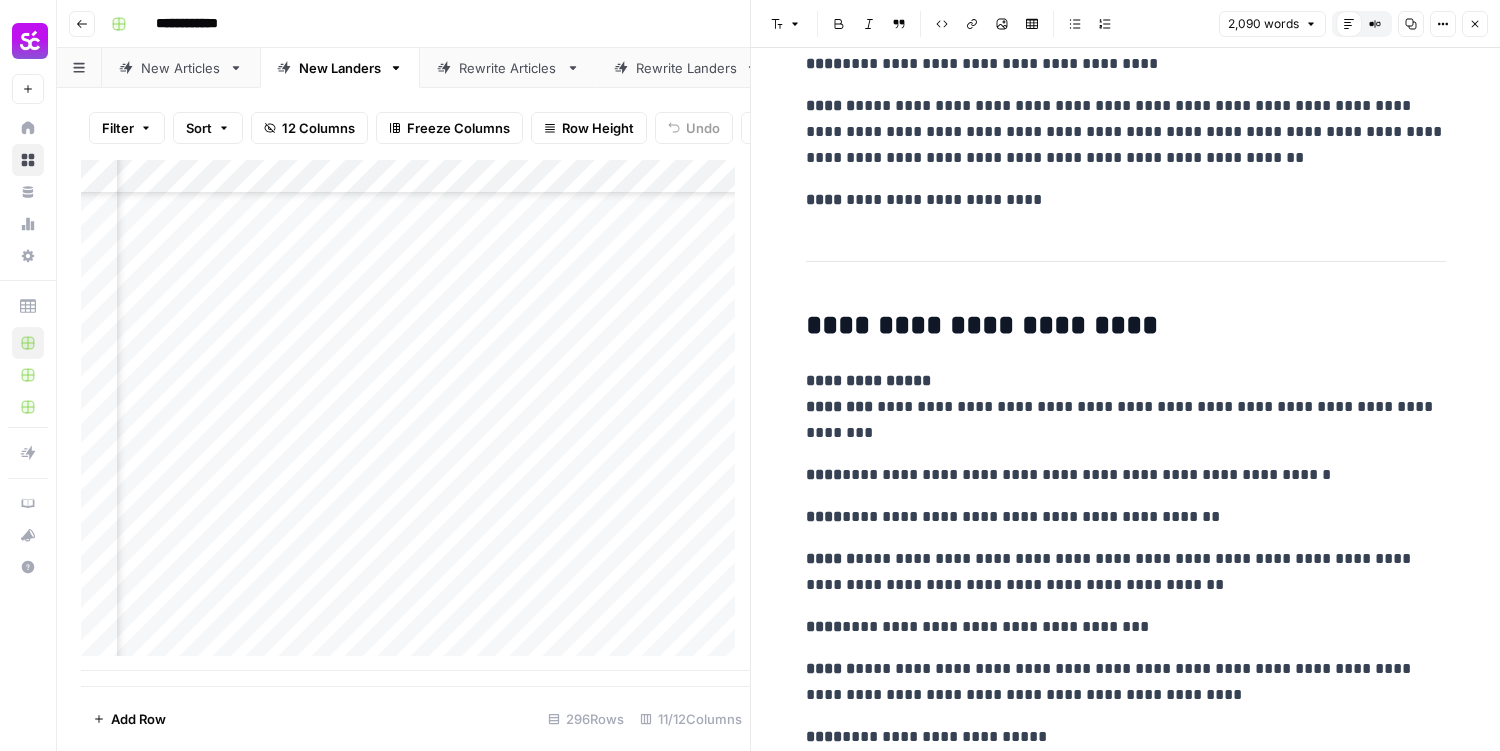 scroll, scrollTop: 3000, scrollLeft: 0, axis: vertical 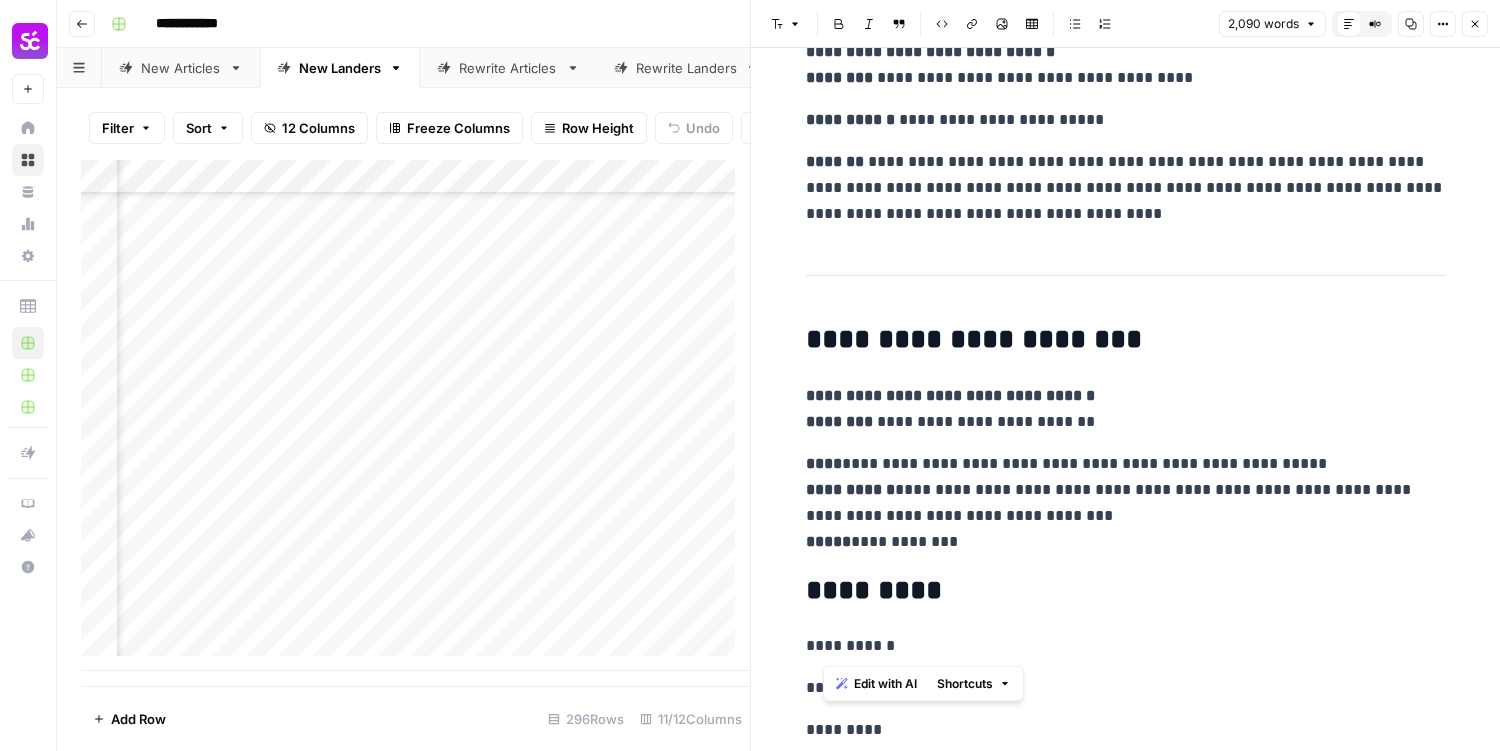 drag, startPoint x: 823, startPoint y: 645, endPoint x: 928, endPoint y: 744, distance: 144.31216 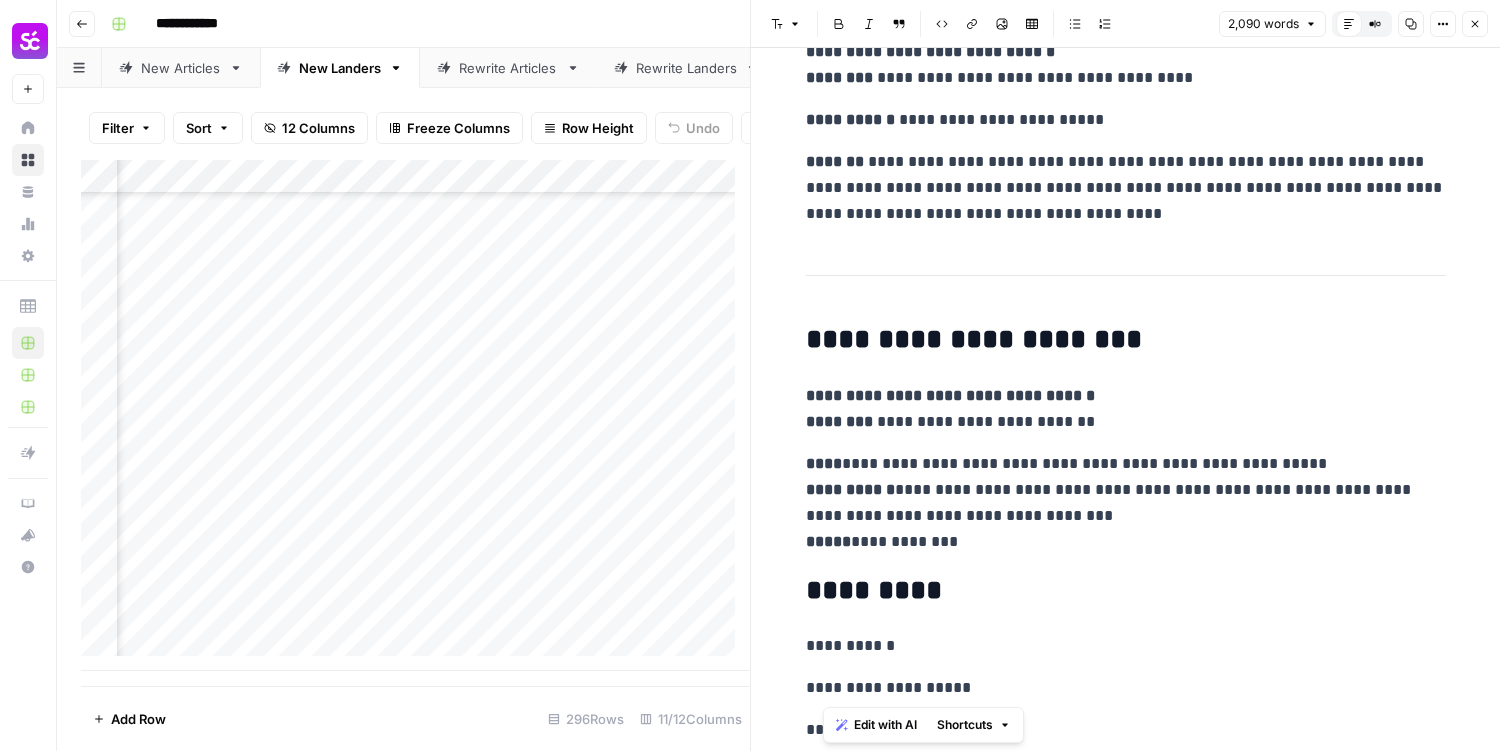 click on "**********" at bounding box center [1126, 688] 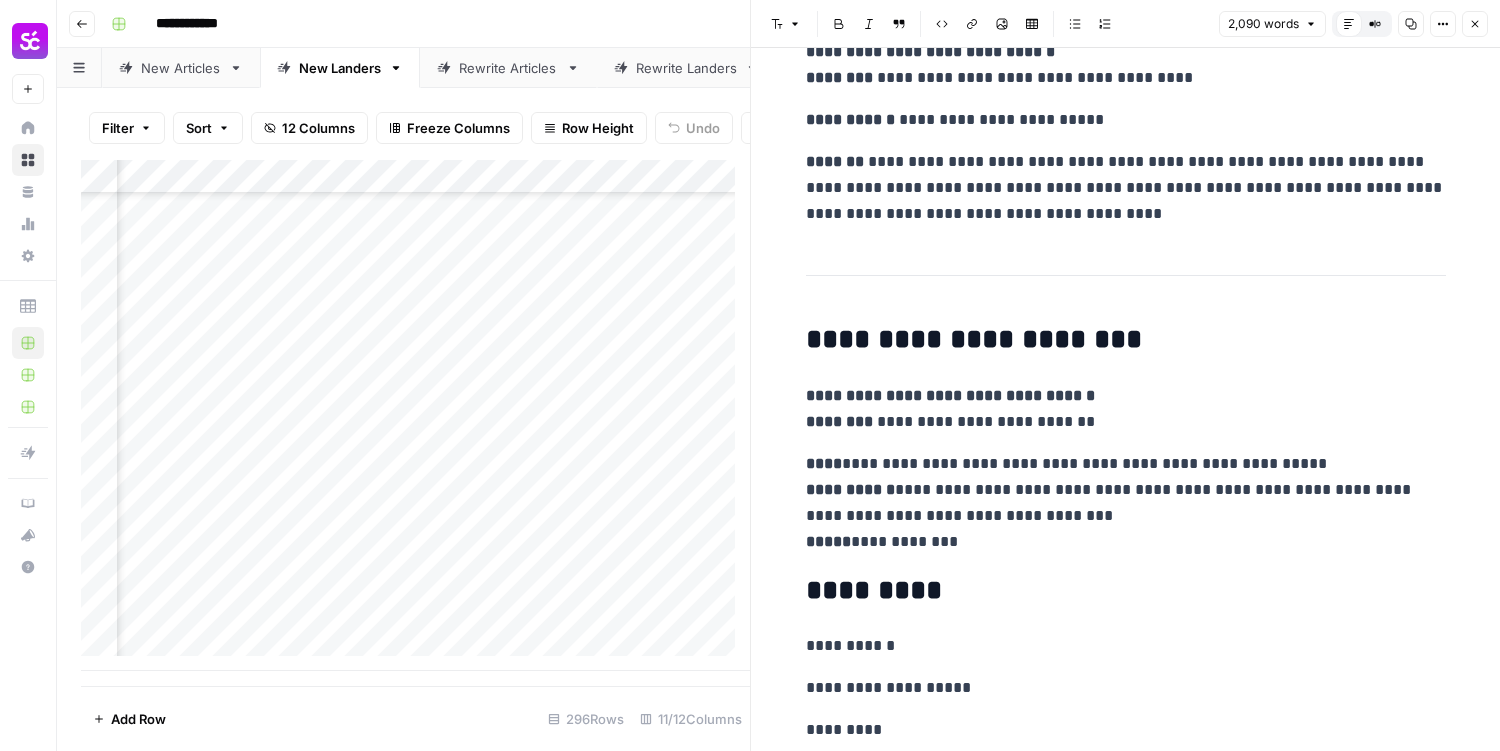 click on "*********" at bounding box center [1126, 591] 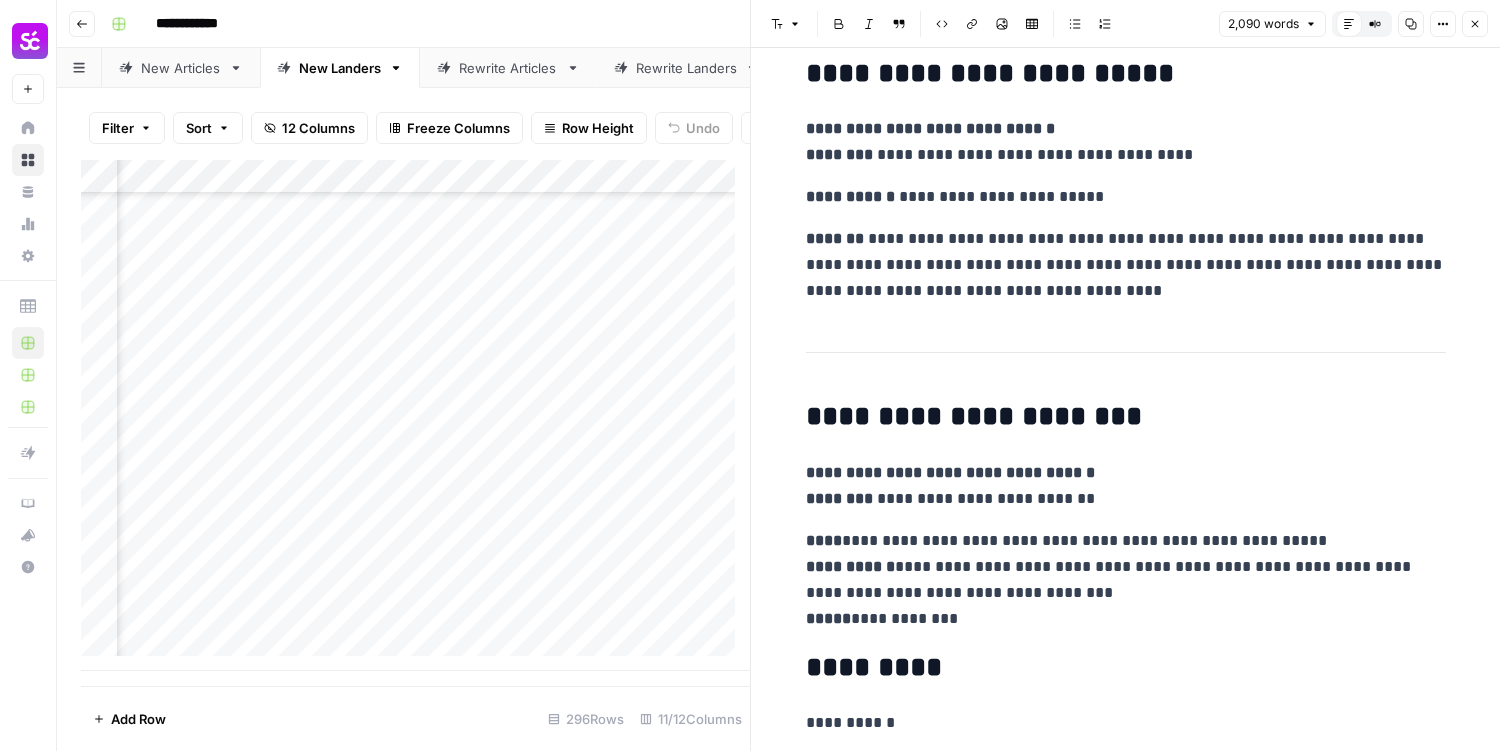 scroll, scrollTop: 10254, scrollLeft: 0, axis: vertical 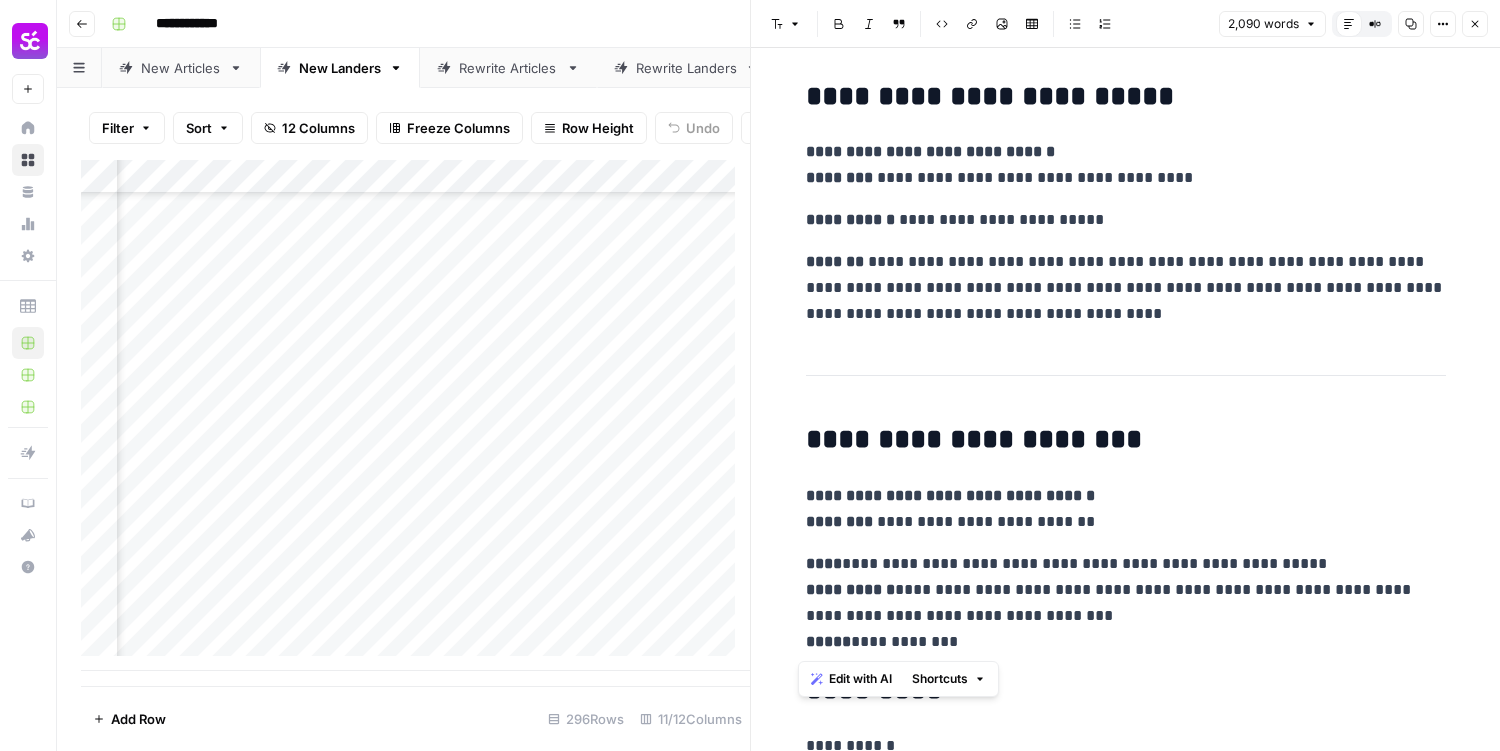 drag, startPoint x: 899, startPoint y: 571, endPoint x: 791, endPoint y: 428, distance: 179.201 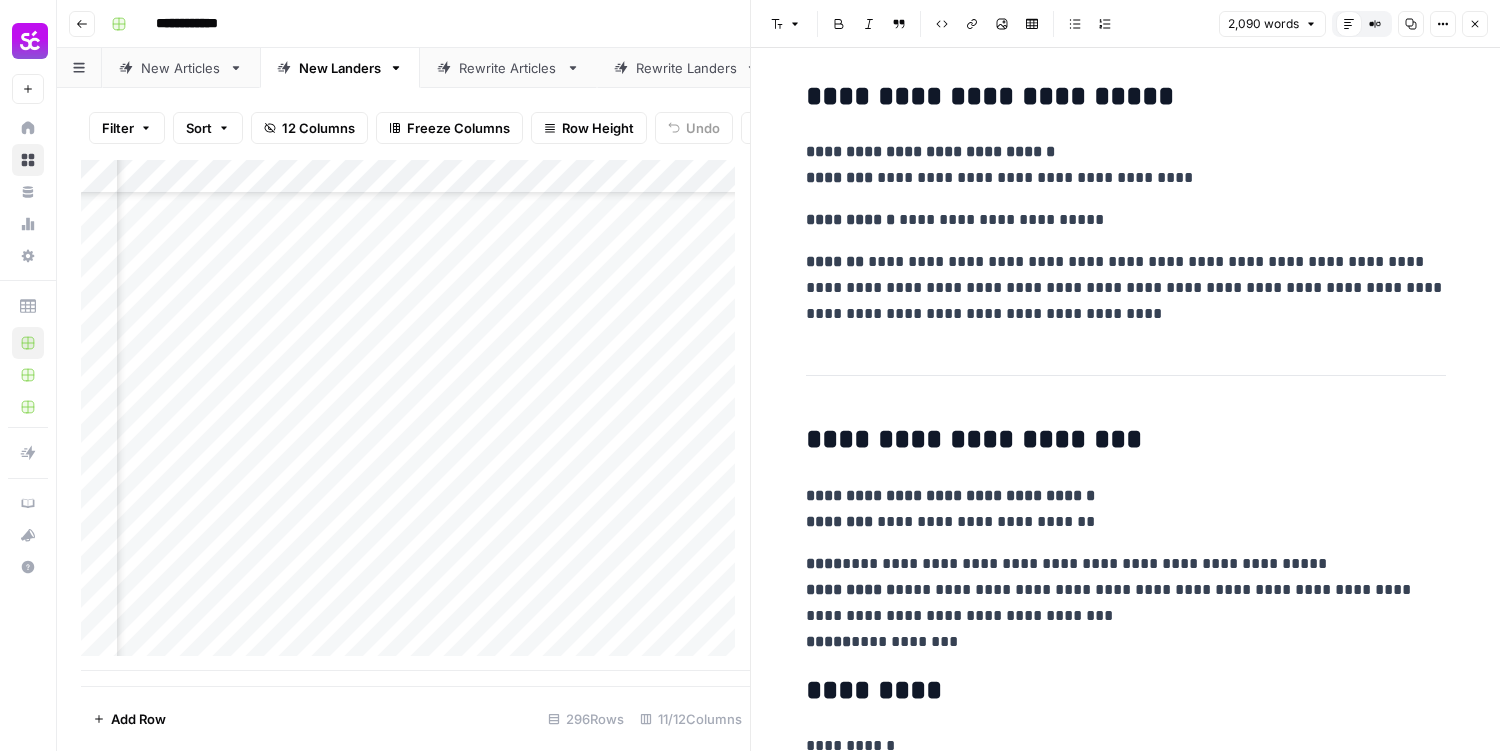scroll, scrollTop: 10054, scrollLeft: 0, axis: vertical 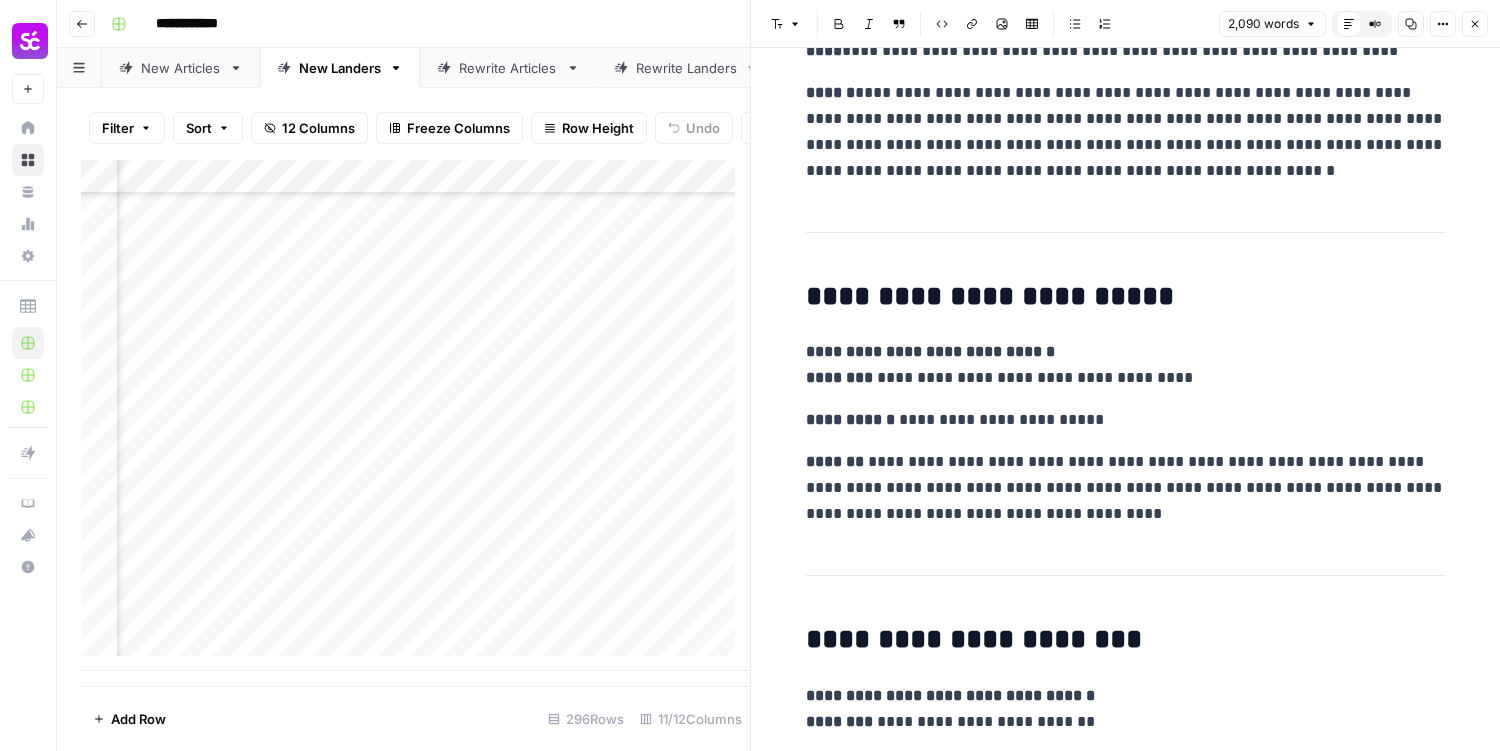 click on "[FIRST] [LAST] [ADDRESS] [CITY] [STATE] [ZIP] [COUNTRY] [PHONE] [EMAIL] [SSN] [CC] [DOB] [AGE]" at bounding box center (1126, -4462) 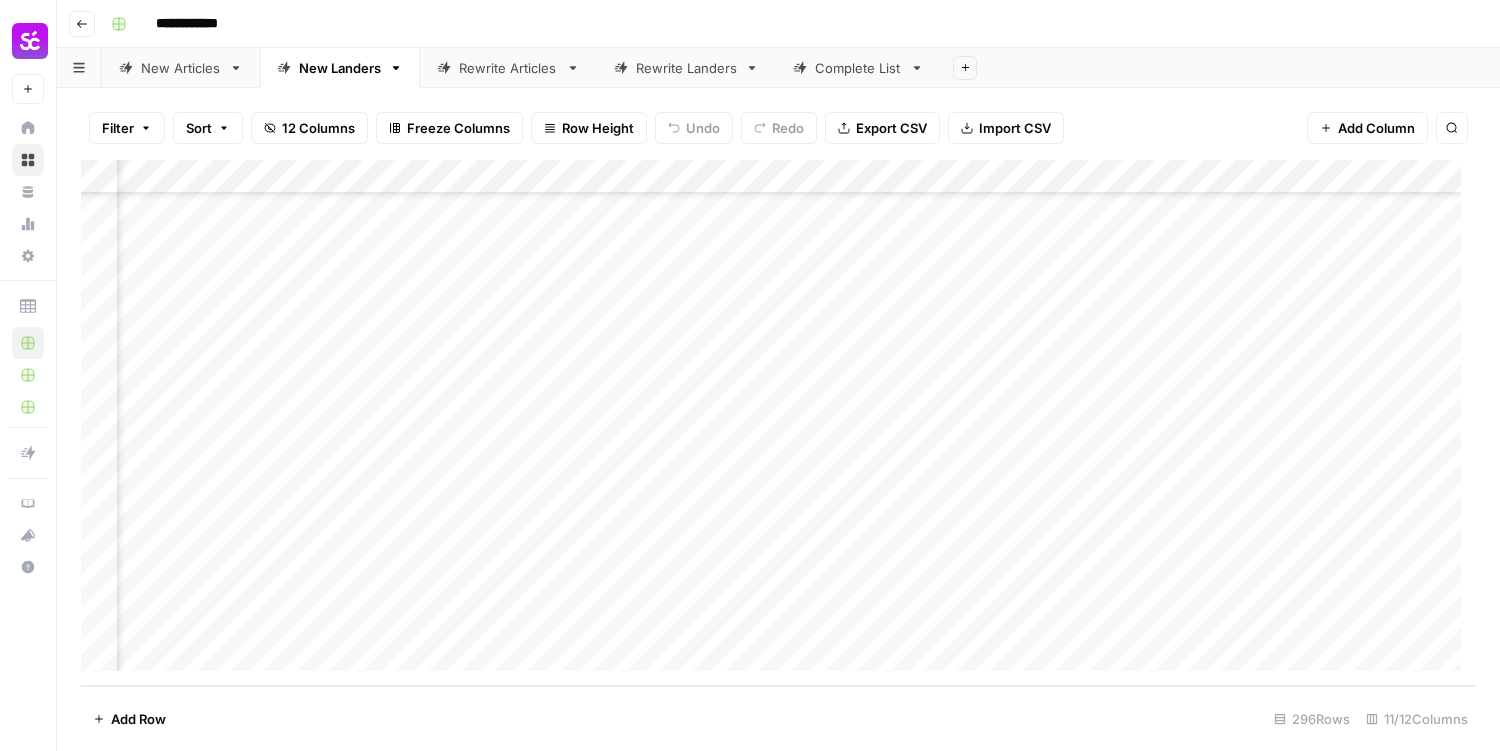 click on "Rewrite Landers" at bounding box center [686, 68] 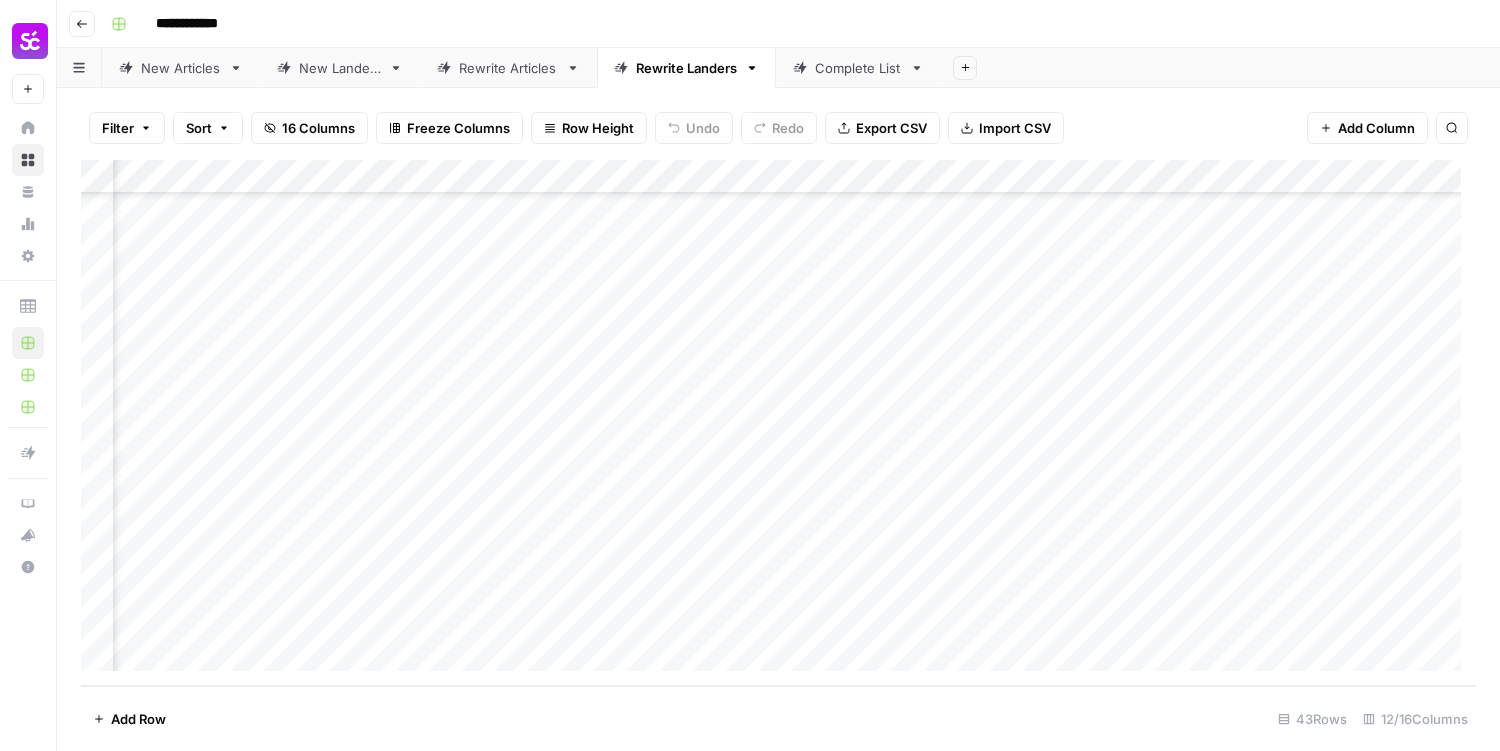 scroll, scrollTop: 1017, scrollLeft: 1173, axis: both 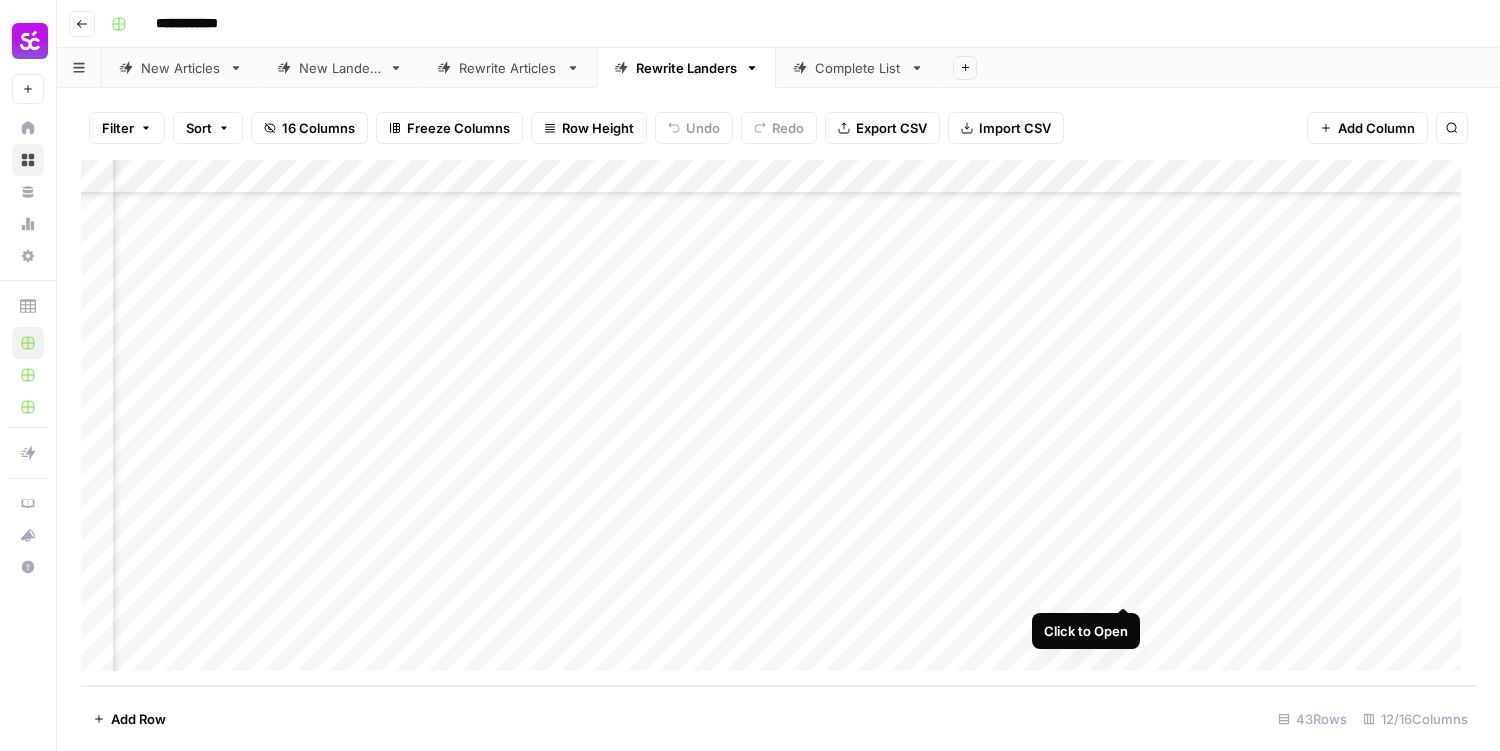 click on "Add Column" at bounding box center [778, 423] 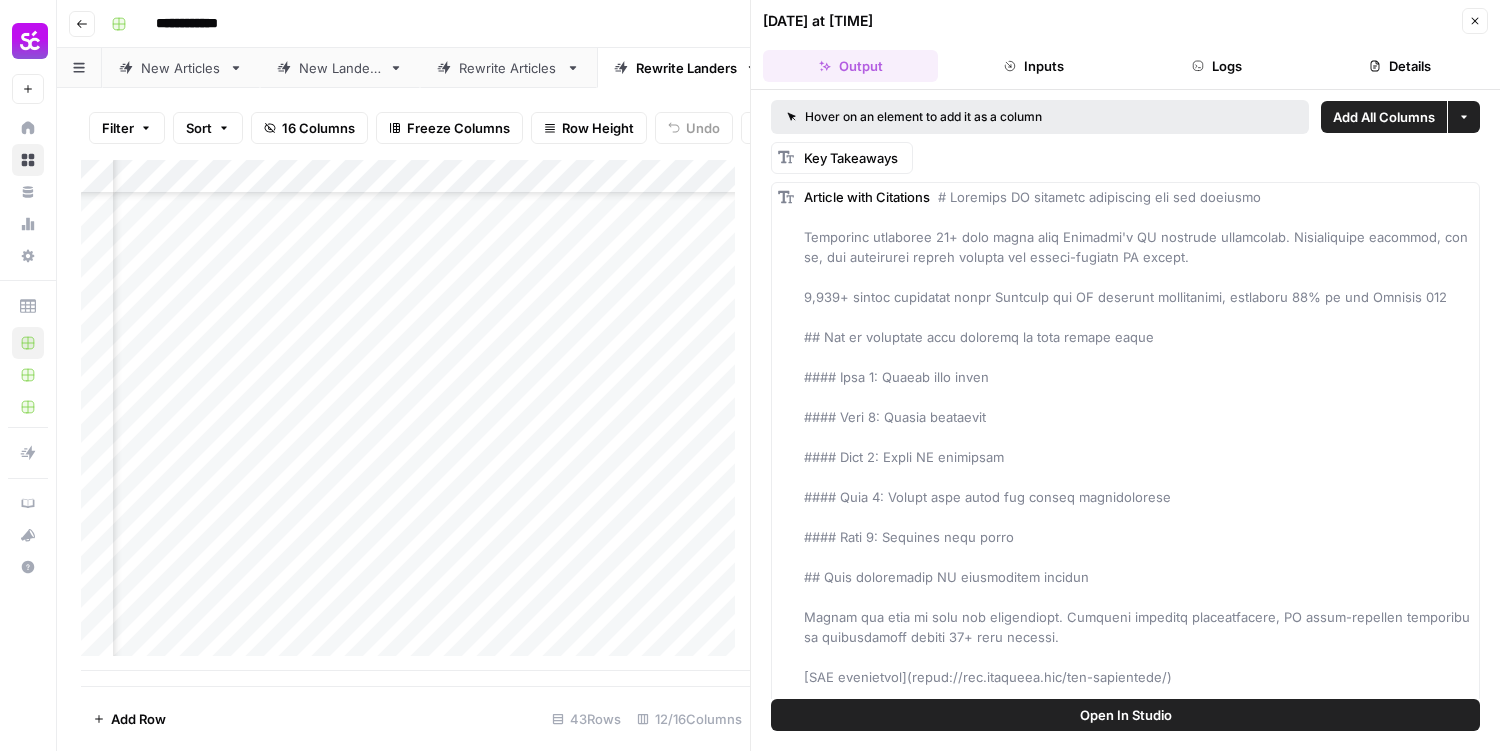 click 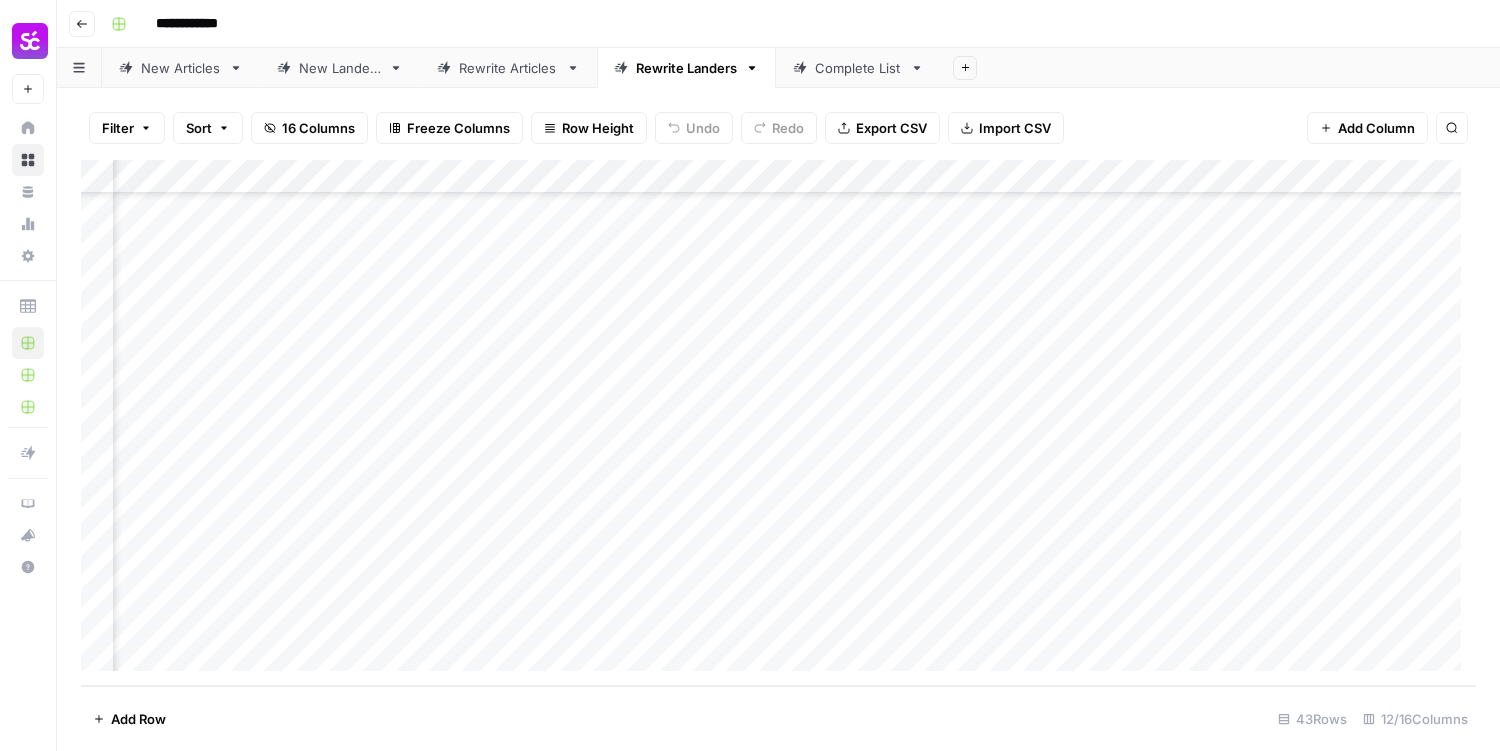 scroll, scrollTop: 1017, scrollLeft: 1353, axis: both 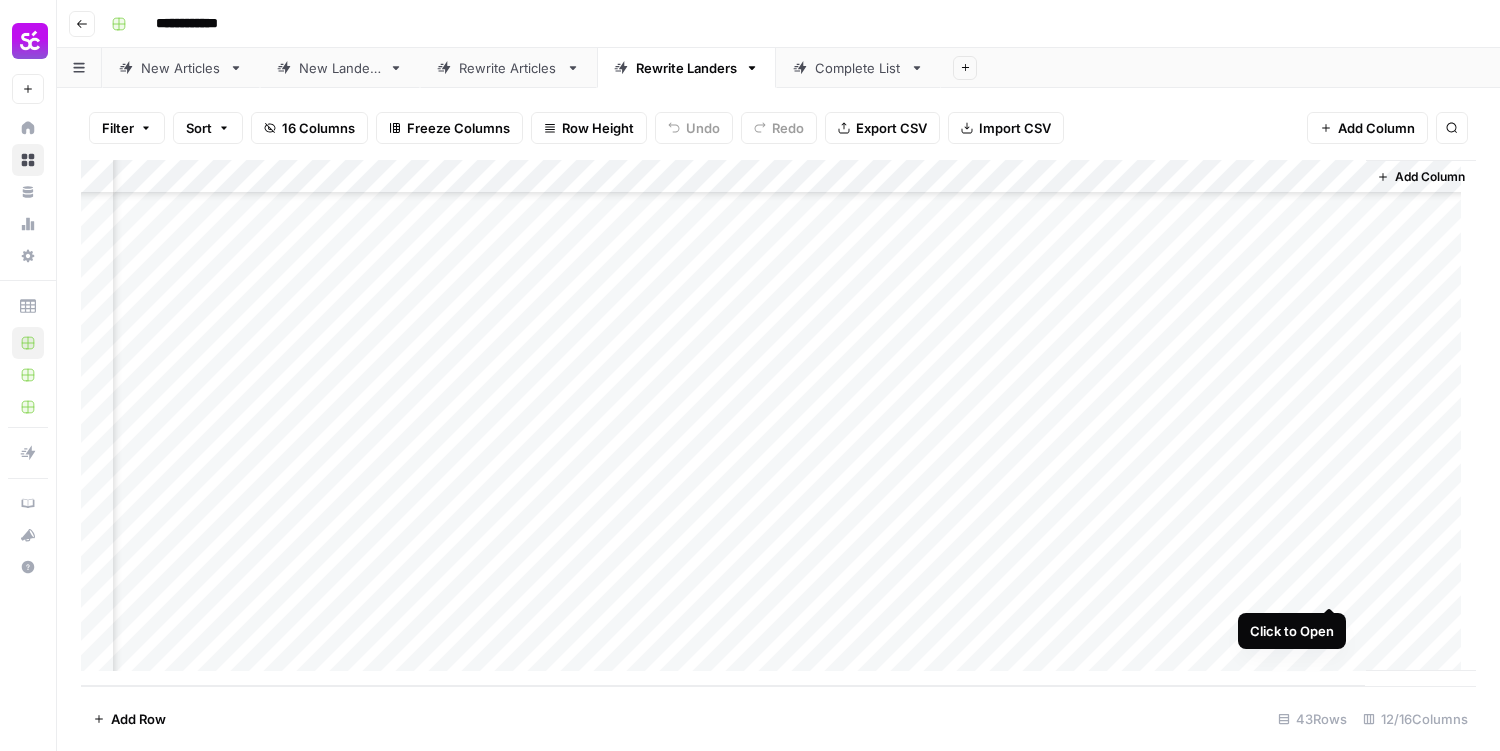 click on "Add Column" at bounding box center [778, 423] 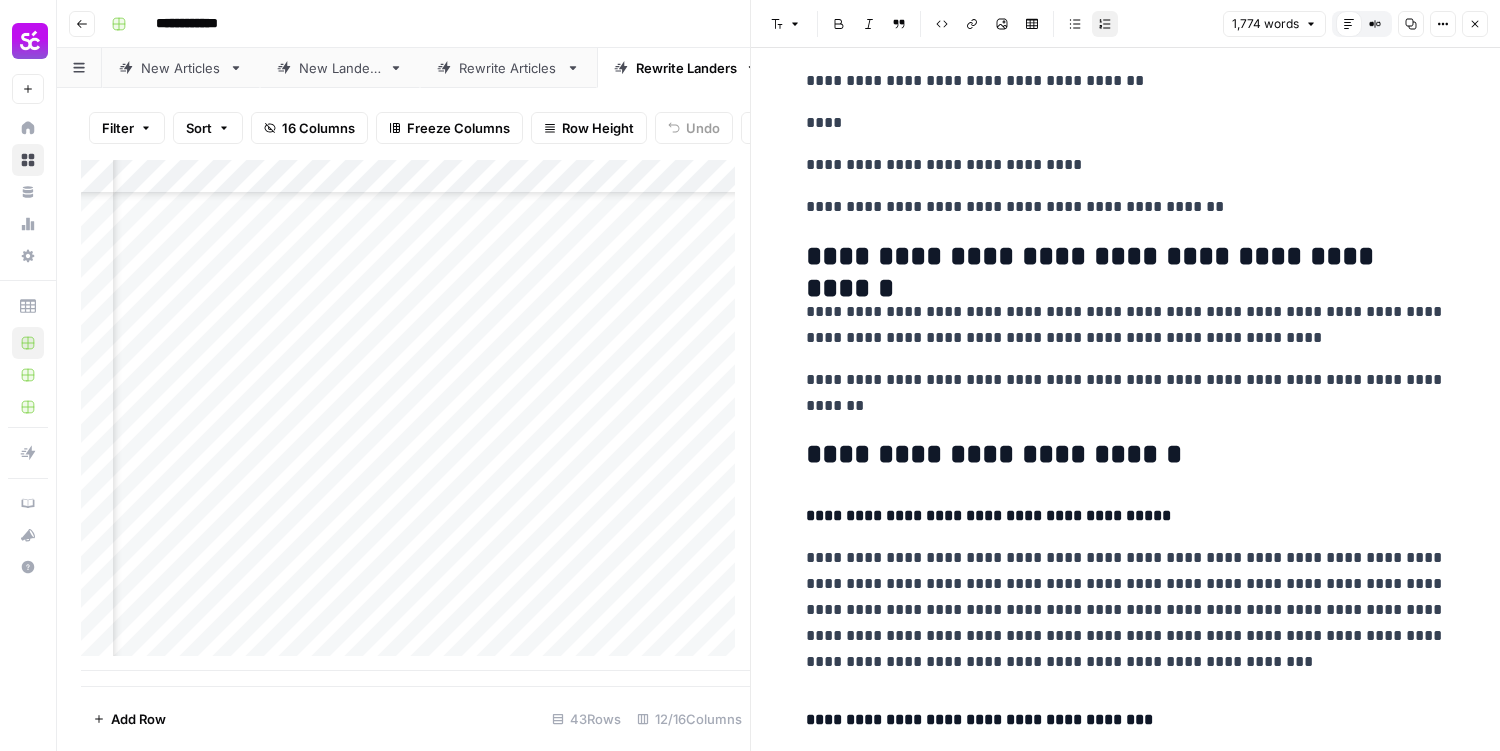 scroll, scrollTop: 3000, scrollLeft: 0, axis: vertical 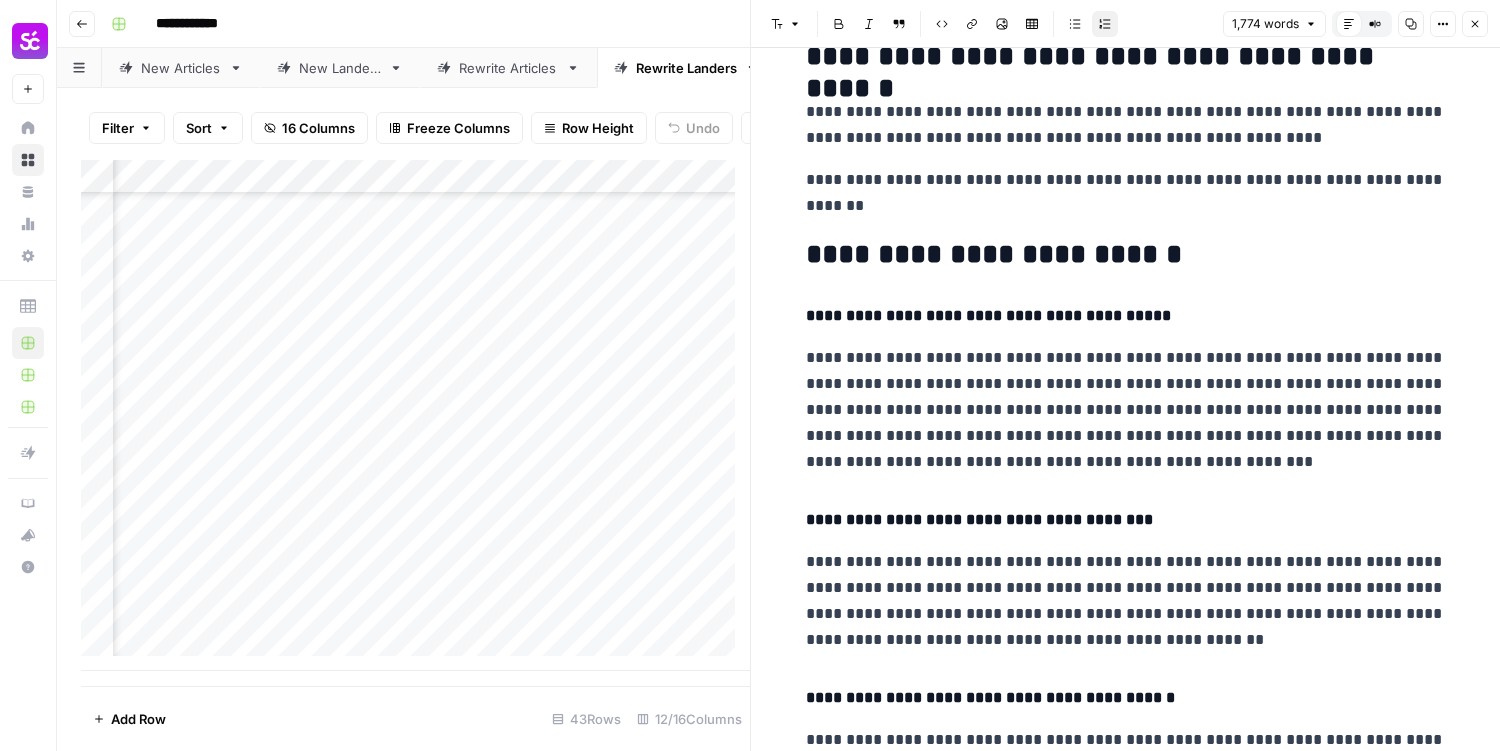click on "**********" at bounding box center [1126, 410] 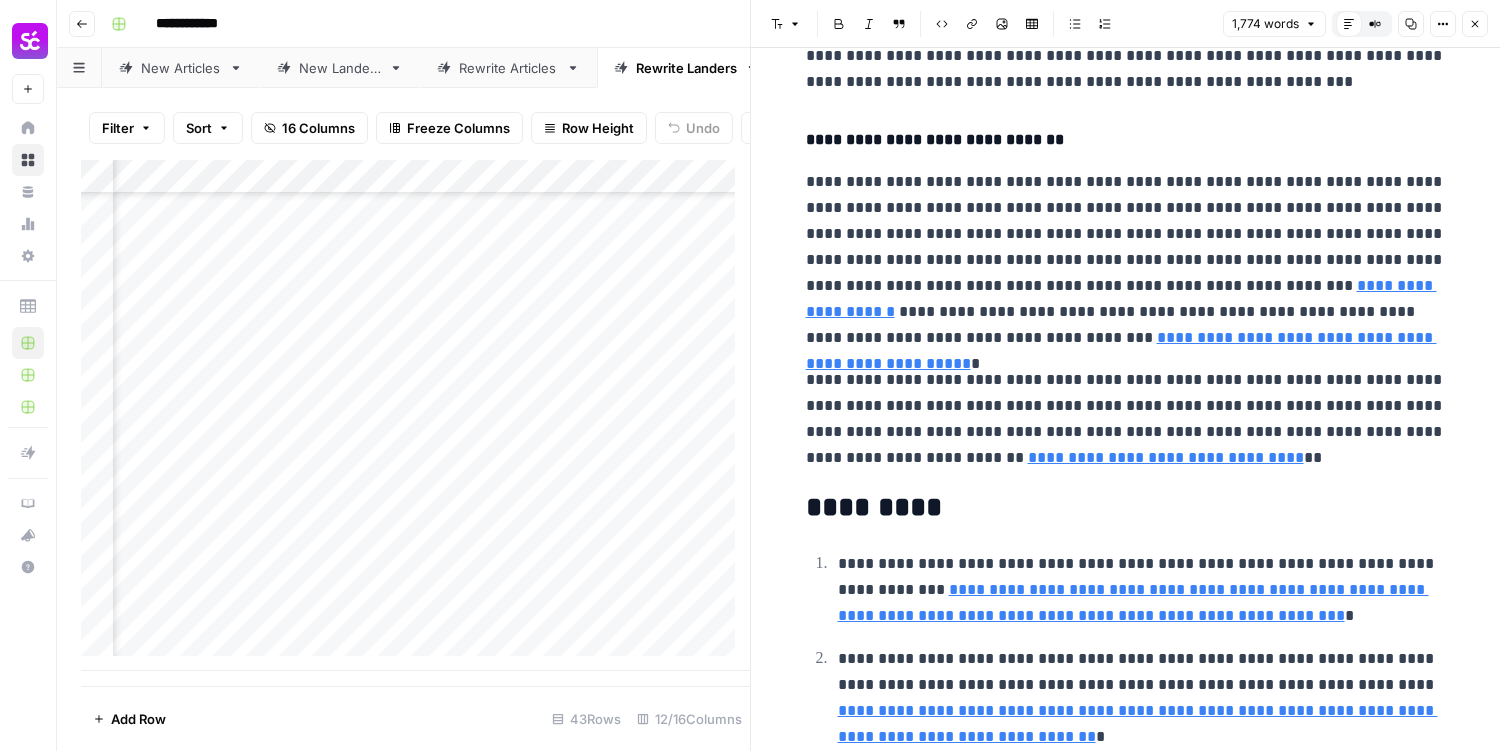 scroll, scrollTop: 7288, scrollLeft: 0, axis: vertical 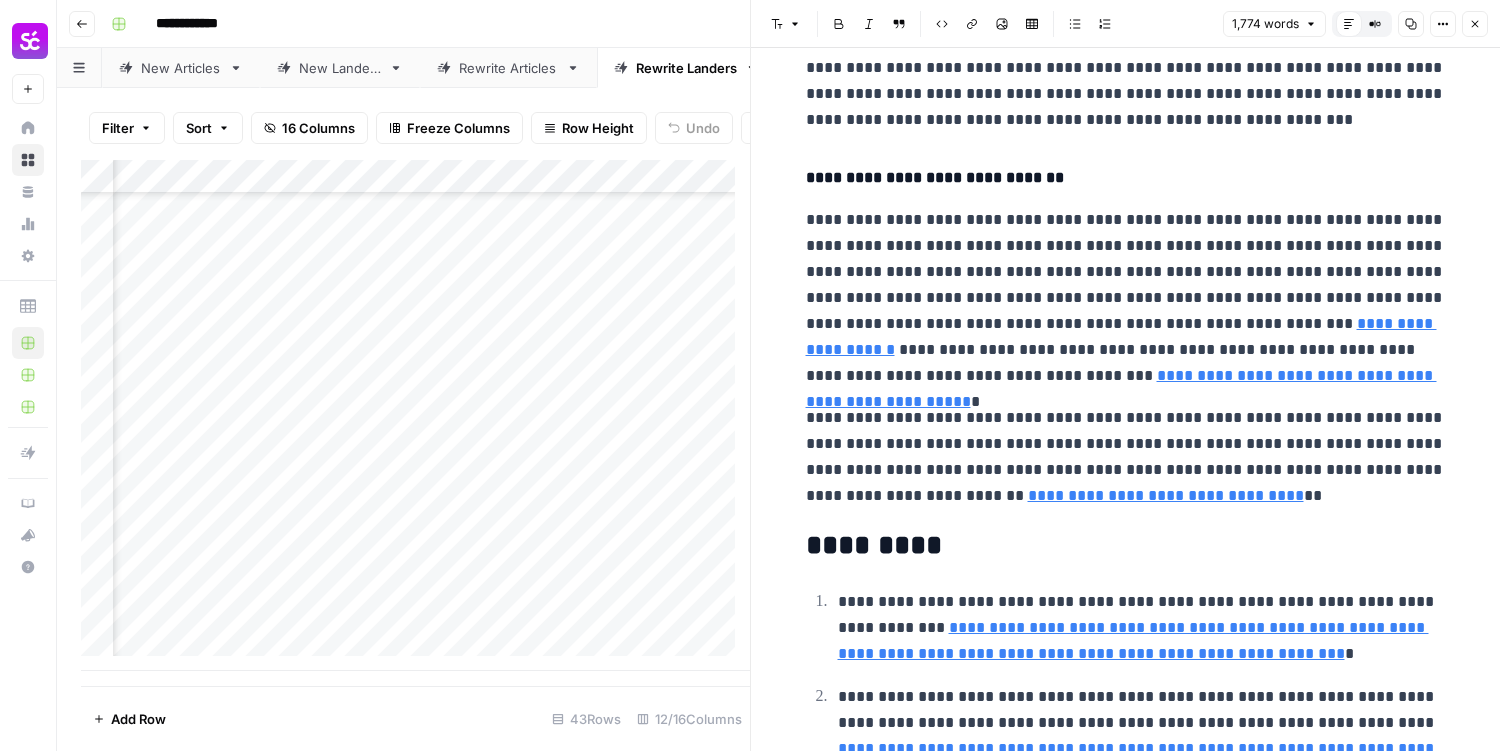 click on "**********" at bounding box center [1126, -3129] 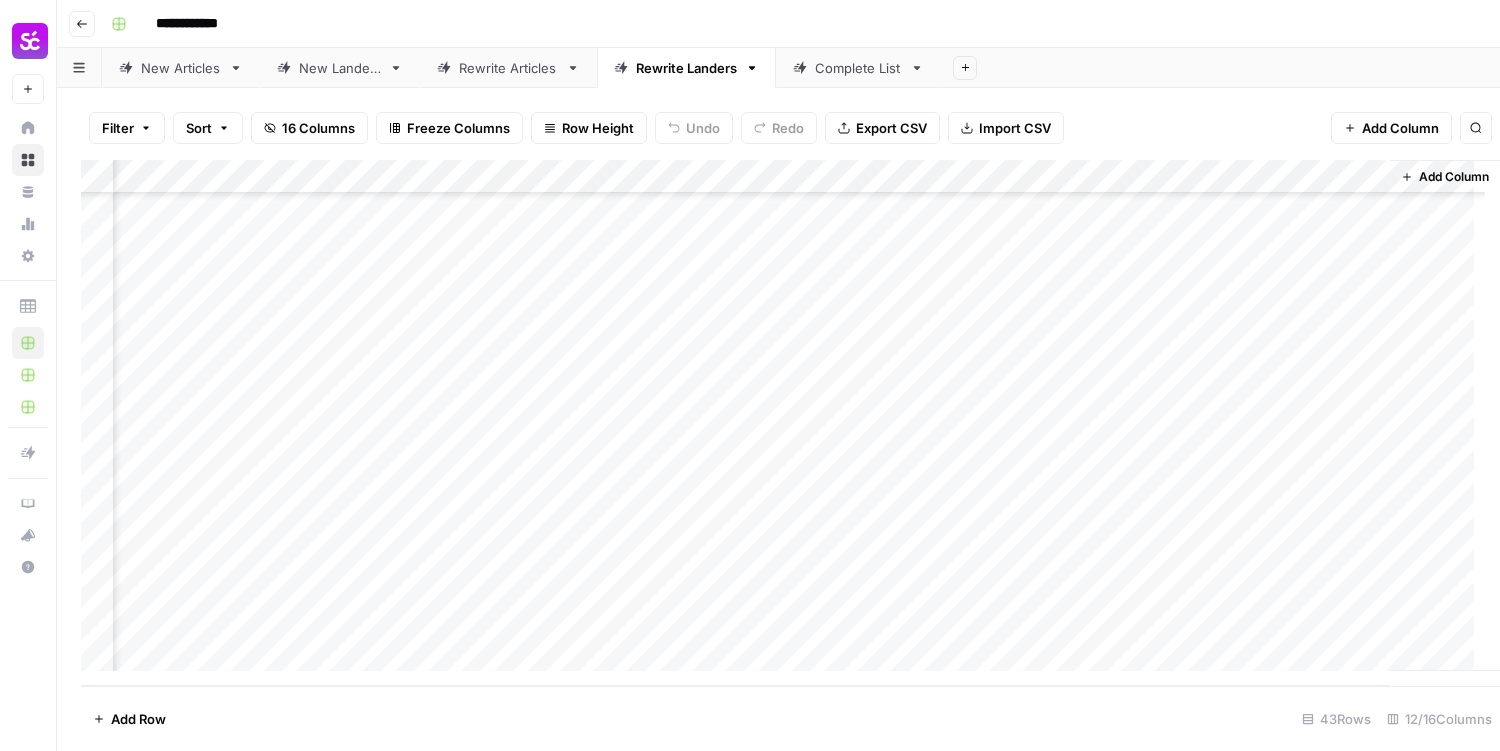 scroll, scrollTop: 1017, scrollLeft: 1329, axis: both 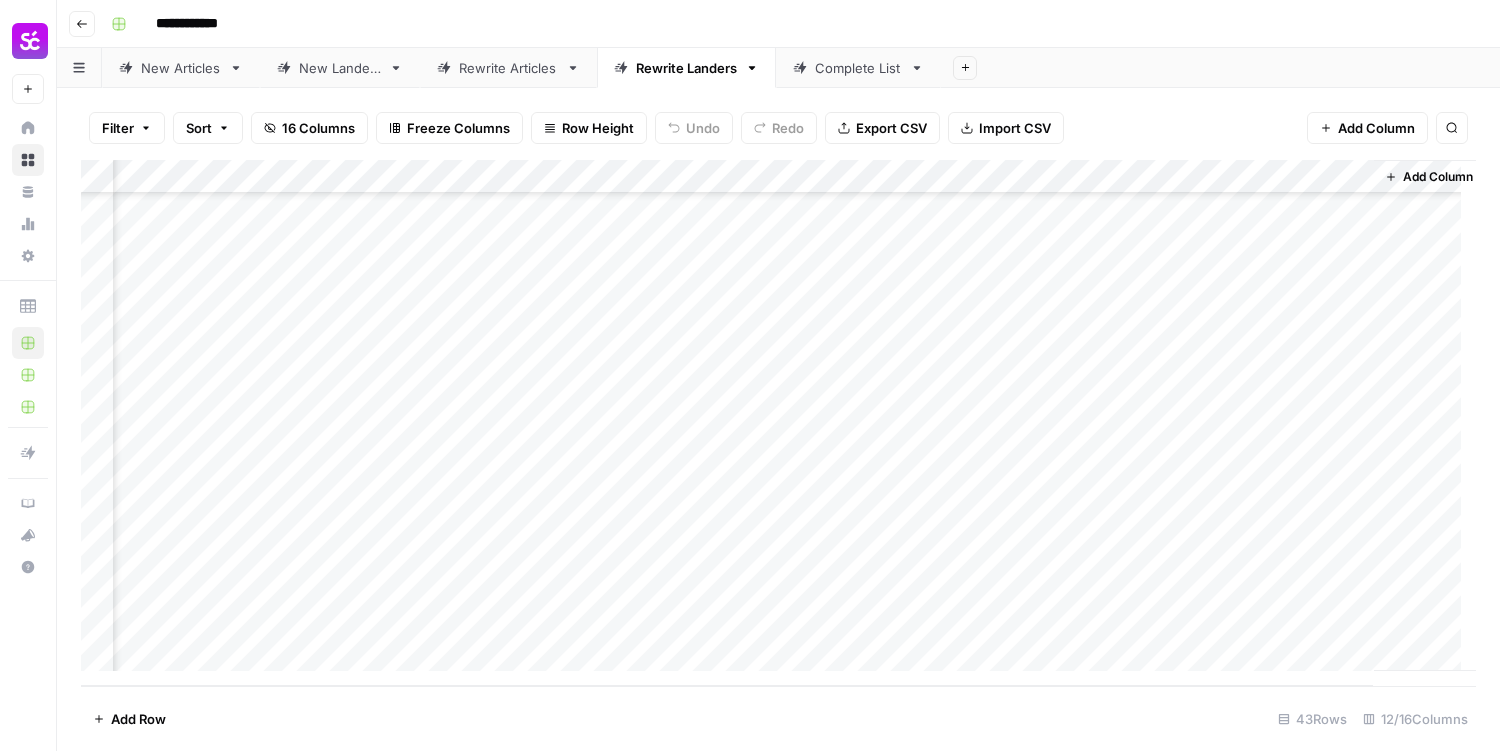 click on "Complete List" at bounding box center (858, 68) 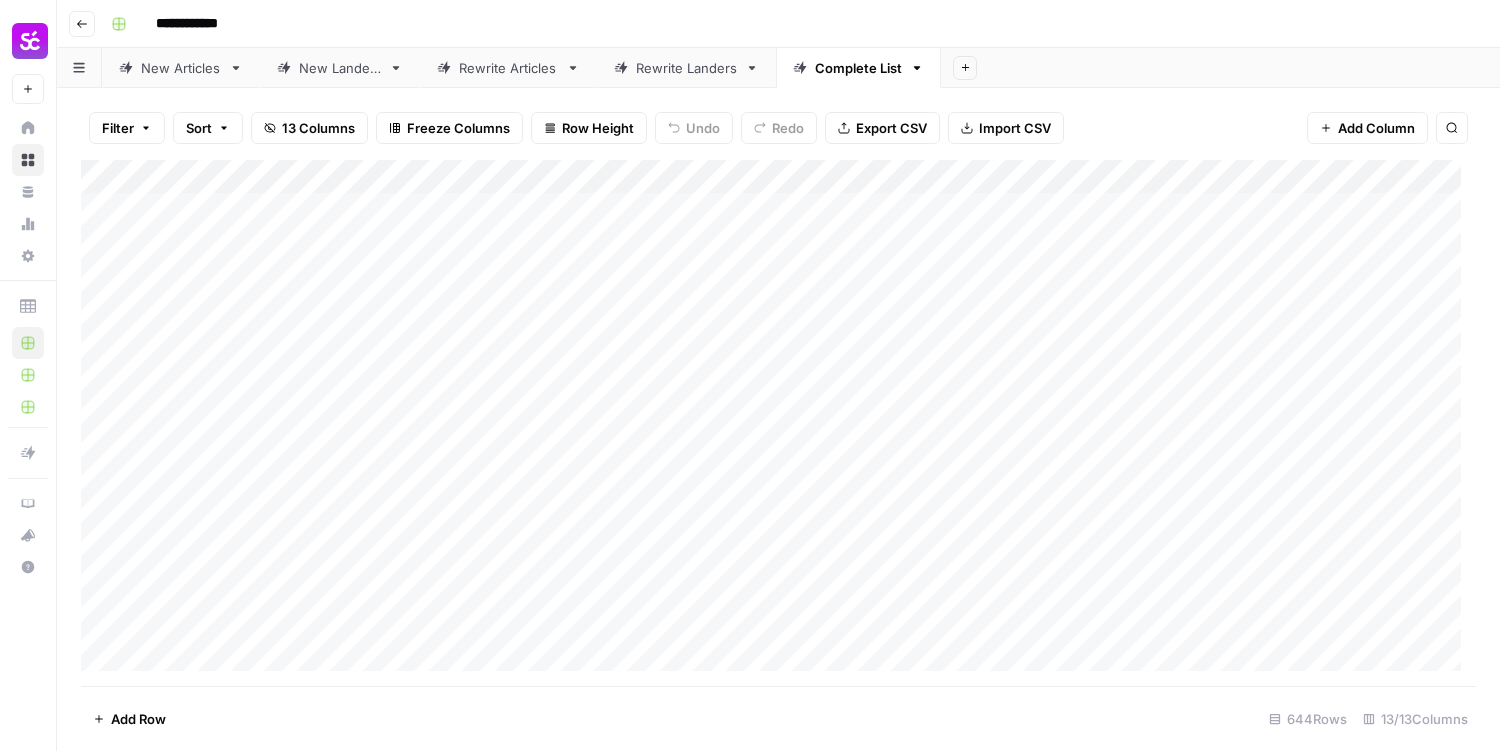 click on "Rewrite Articles" at bounding box center [508, 68] 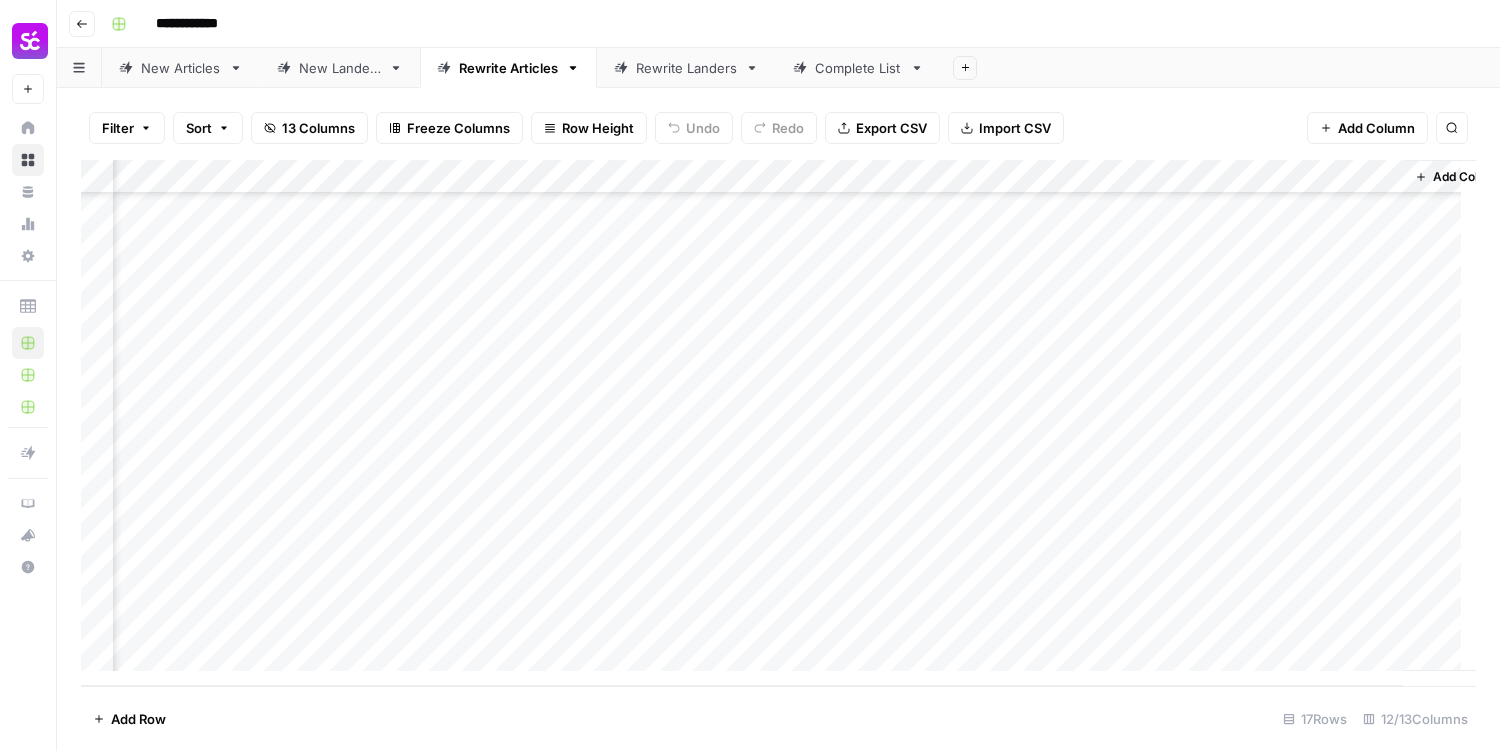 scroll, scrollTop: 133, scrollLeft: 1503, axis: both 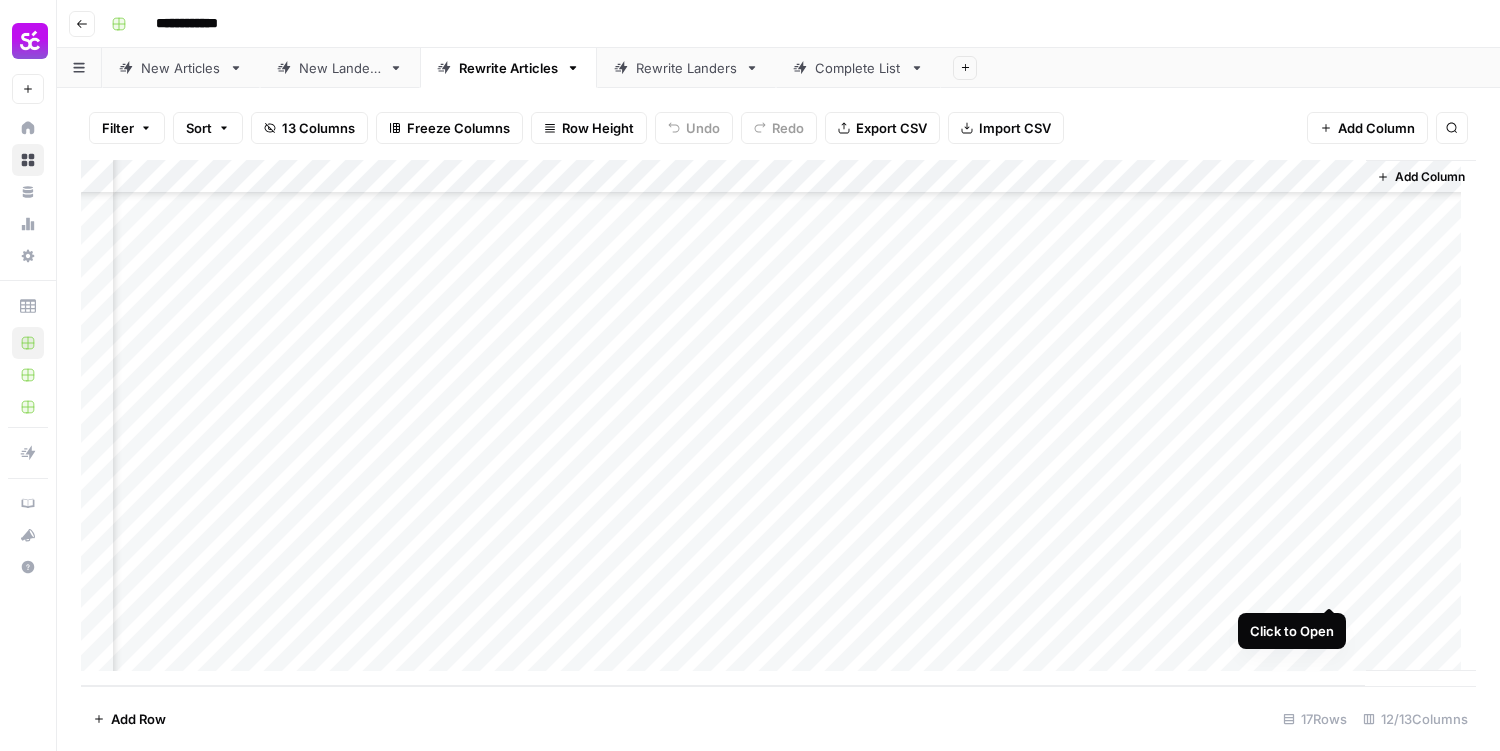 click on "Add Column" at bounding box center (778, 423) 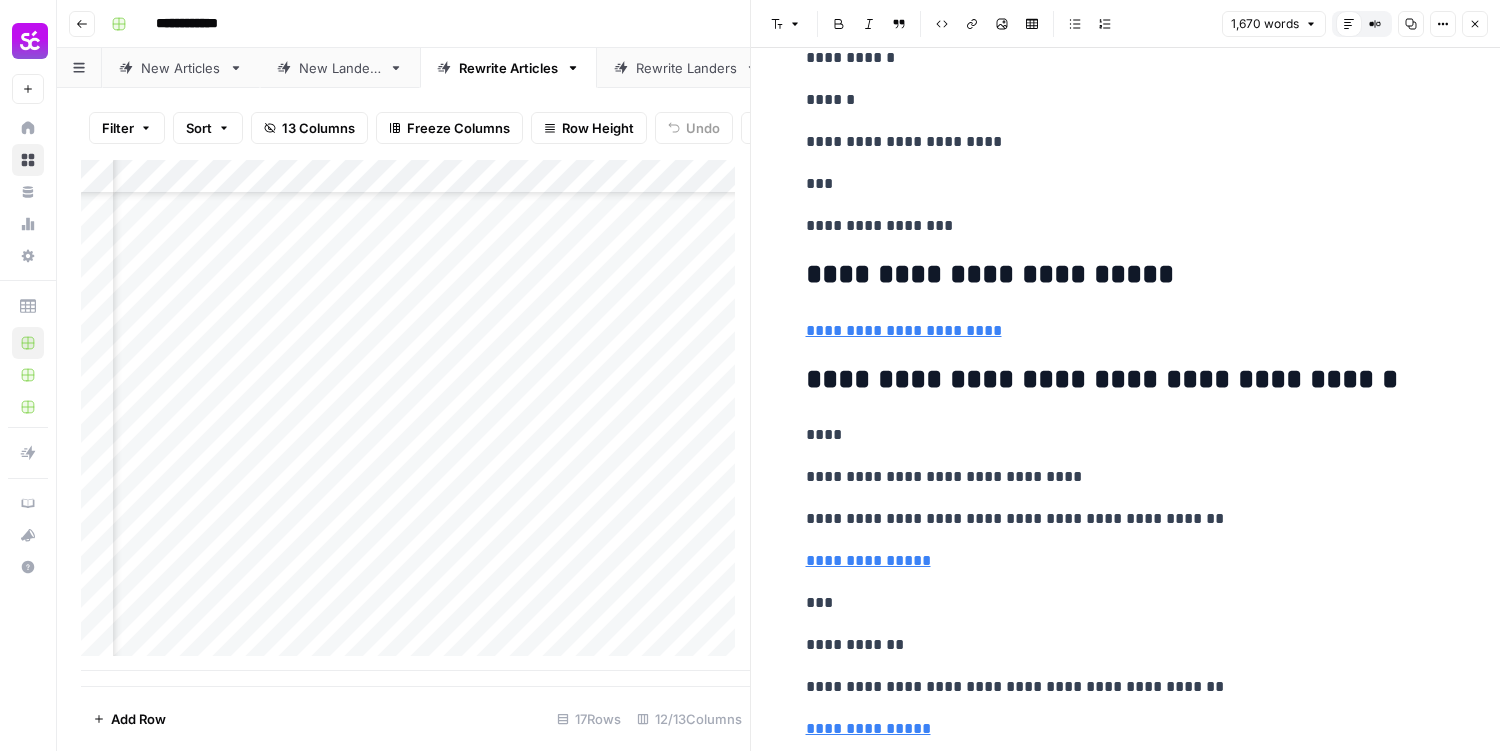 scroll, scrollTop: 3600, scrollLeft: 0, axis: vertical 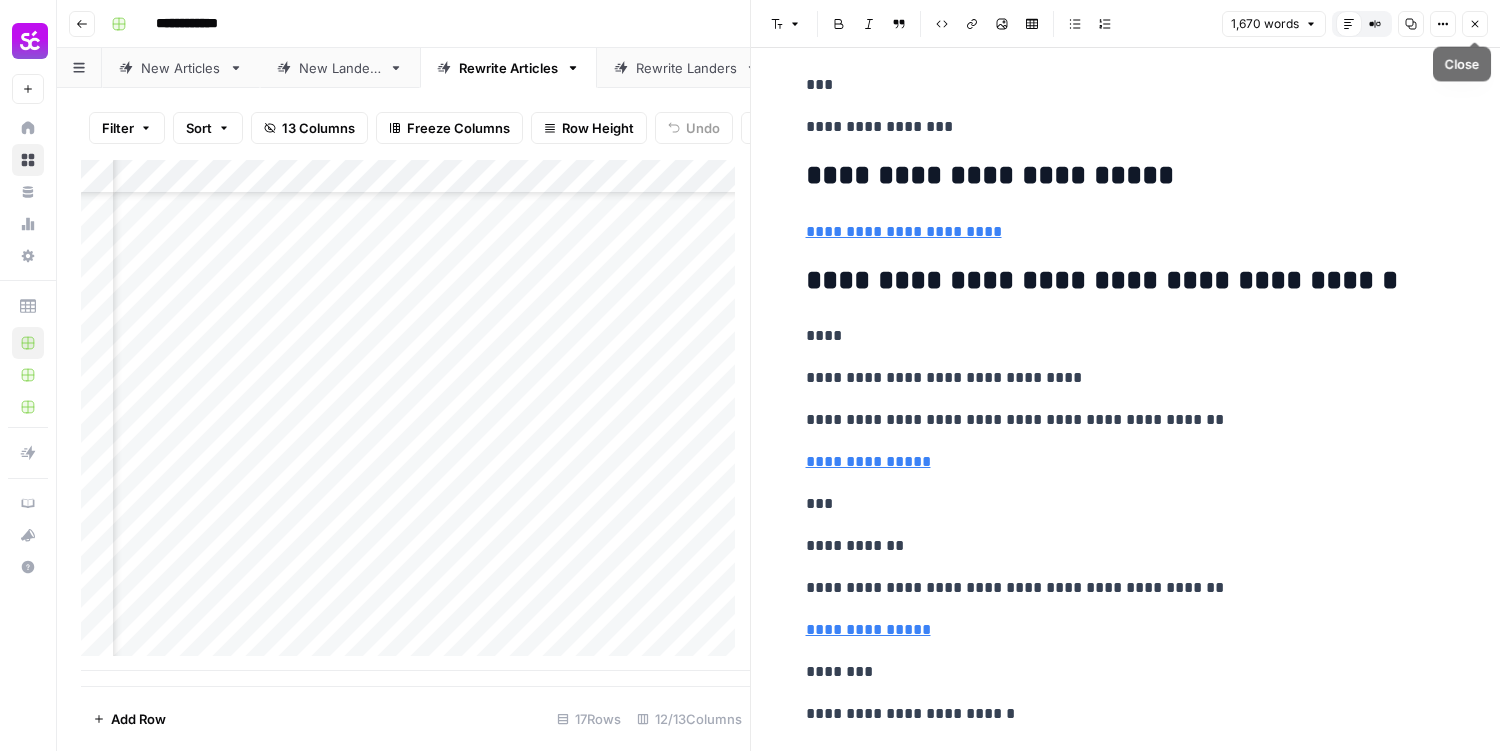 click 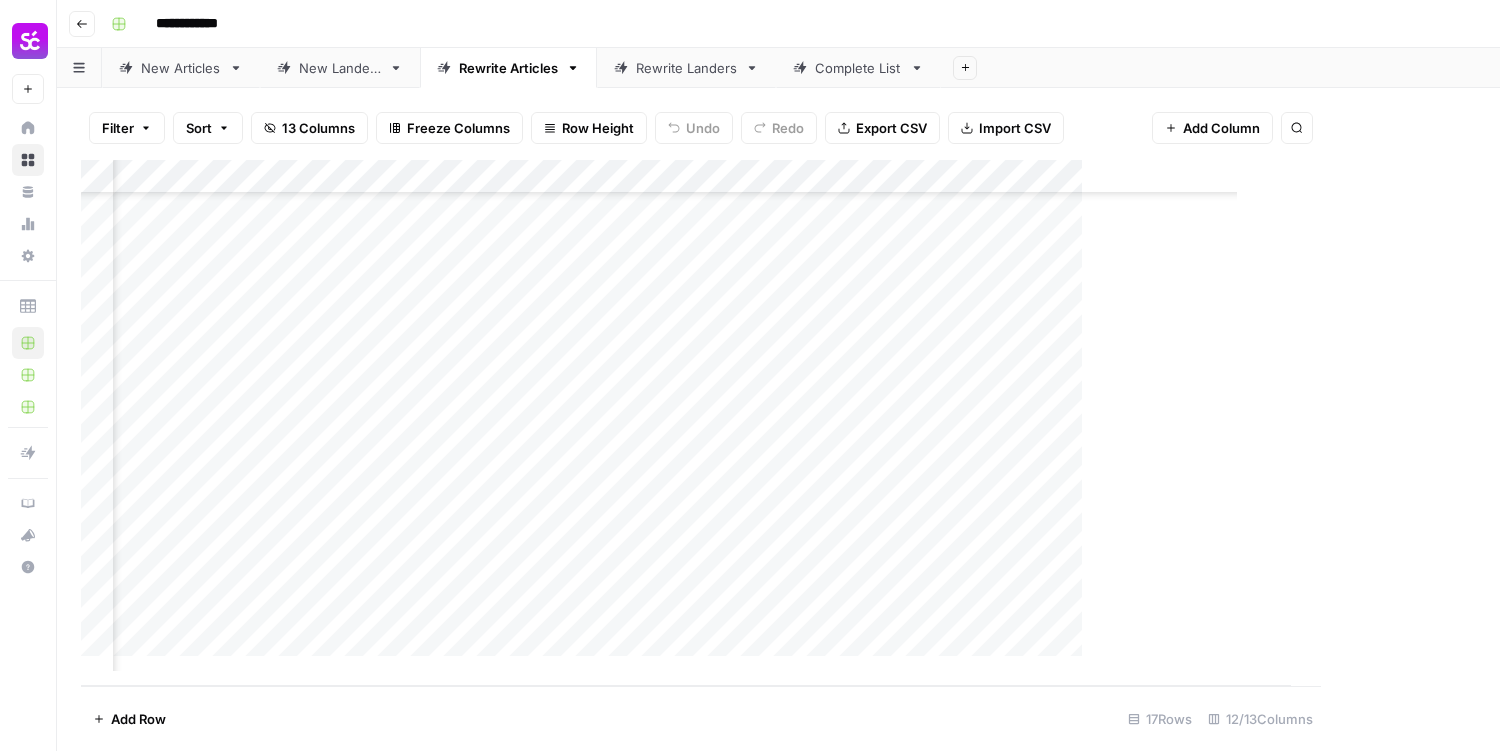 scroll, scrollTop: 133, scrollLeft: 1479, axis: both 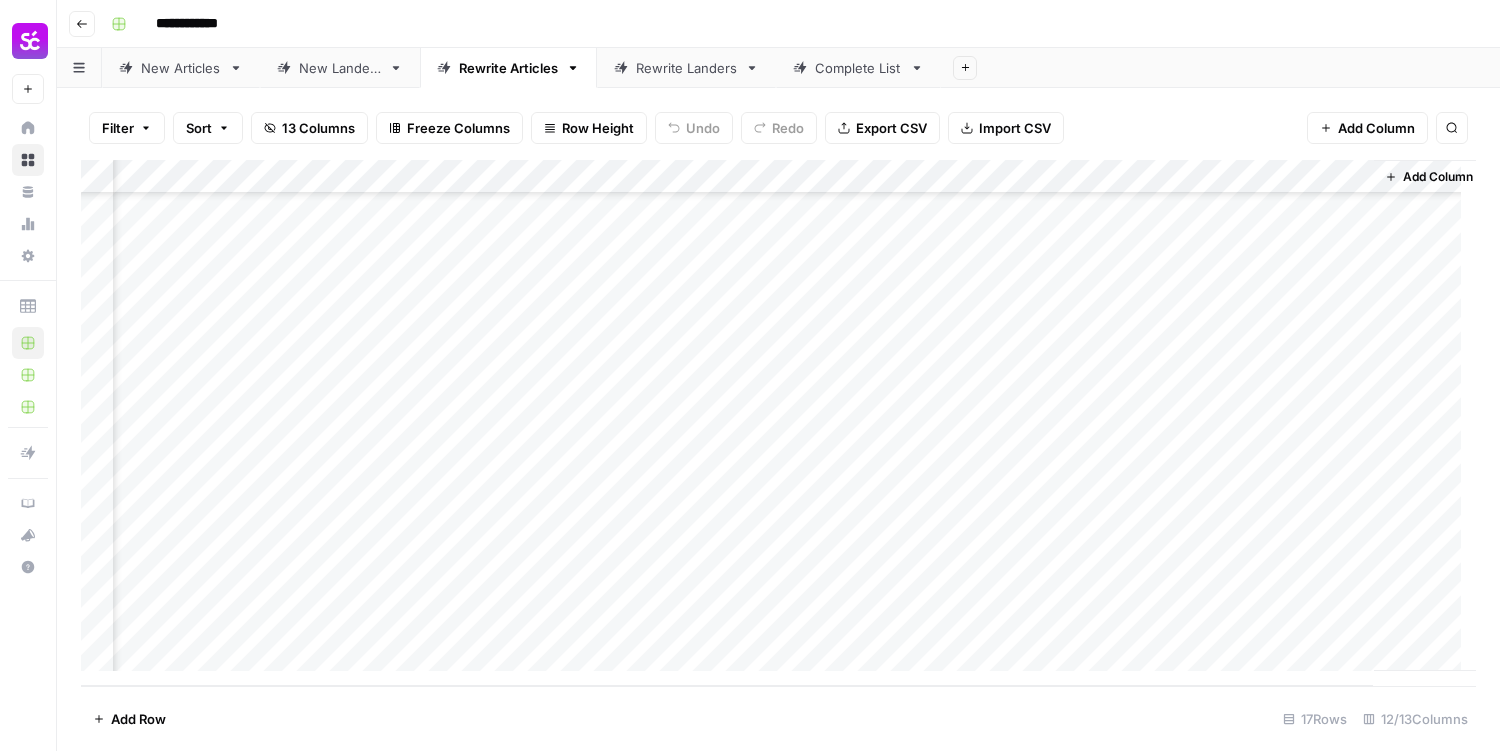click on "Add Column" at bounding box center (778, 423) 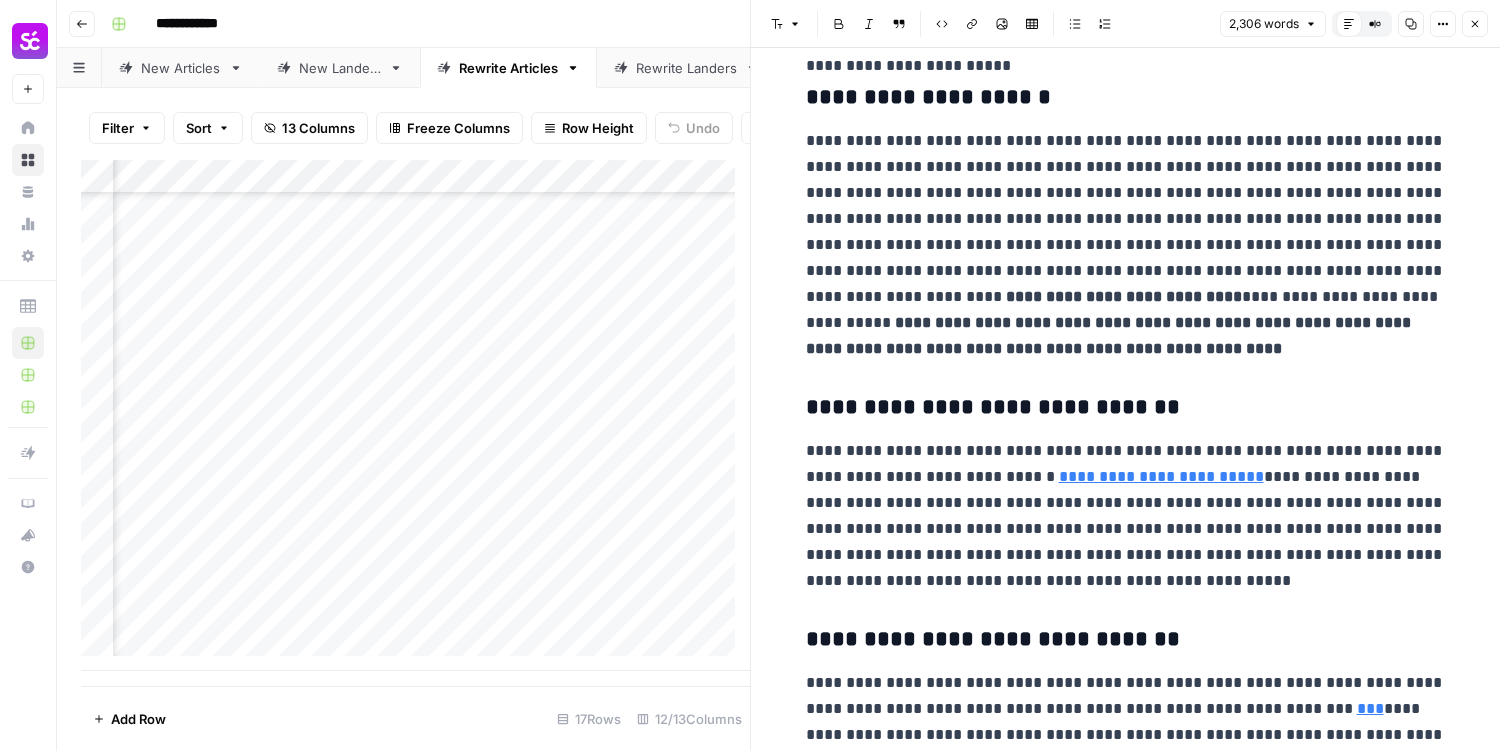 scroll, scrollTop: 2000, scrollLeft: 0, axis: vertical 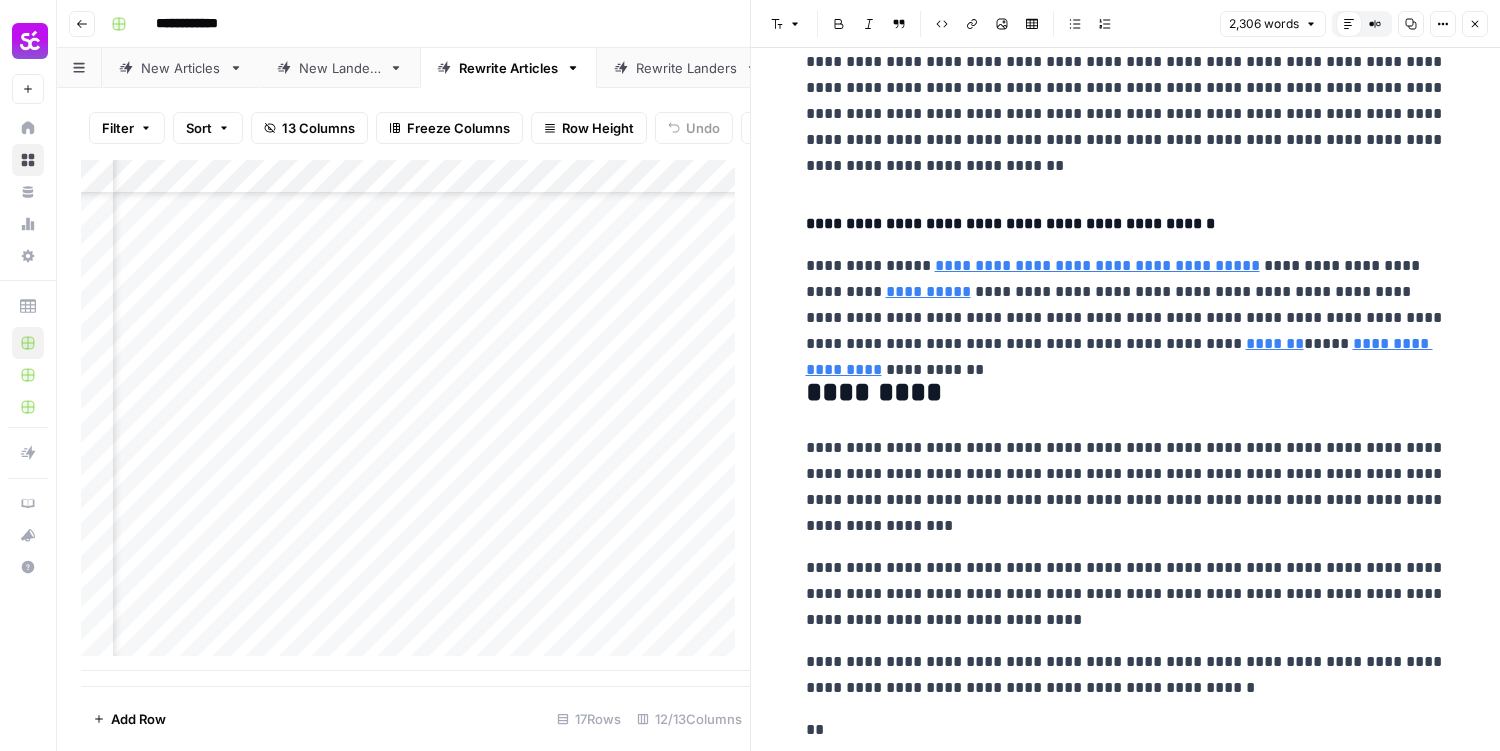 click on "**********" at bounding box center (1126, 487) 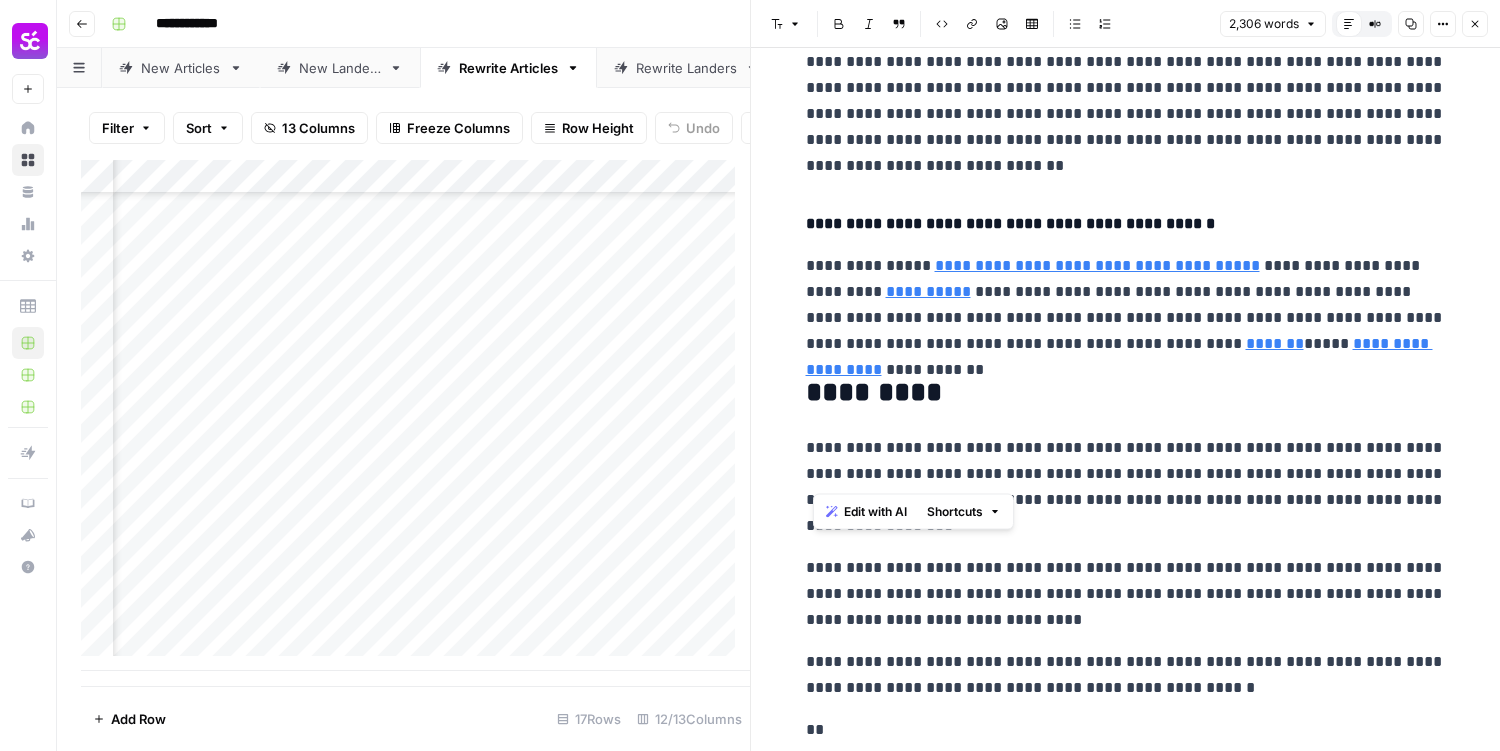 drag, startPoint x: 812, startPoint y: 439, endPoint x: 1162, endPoint y: 465, distance: 350.9644 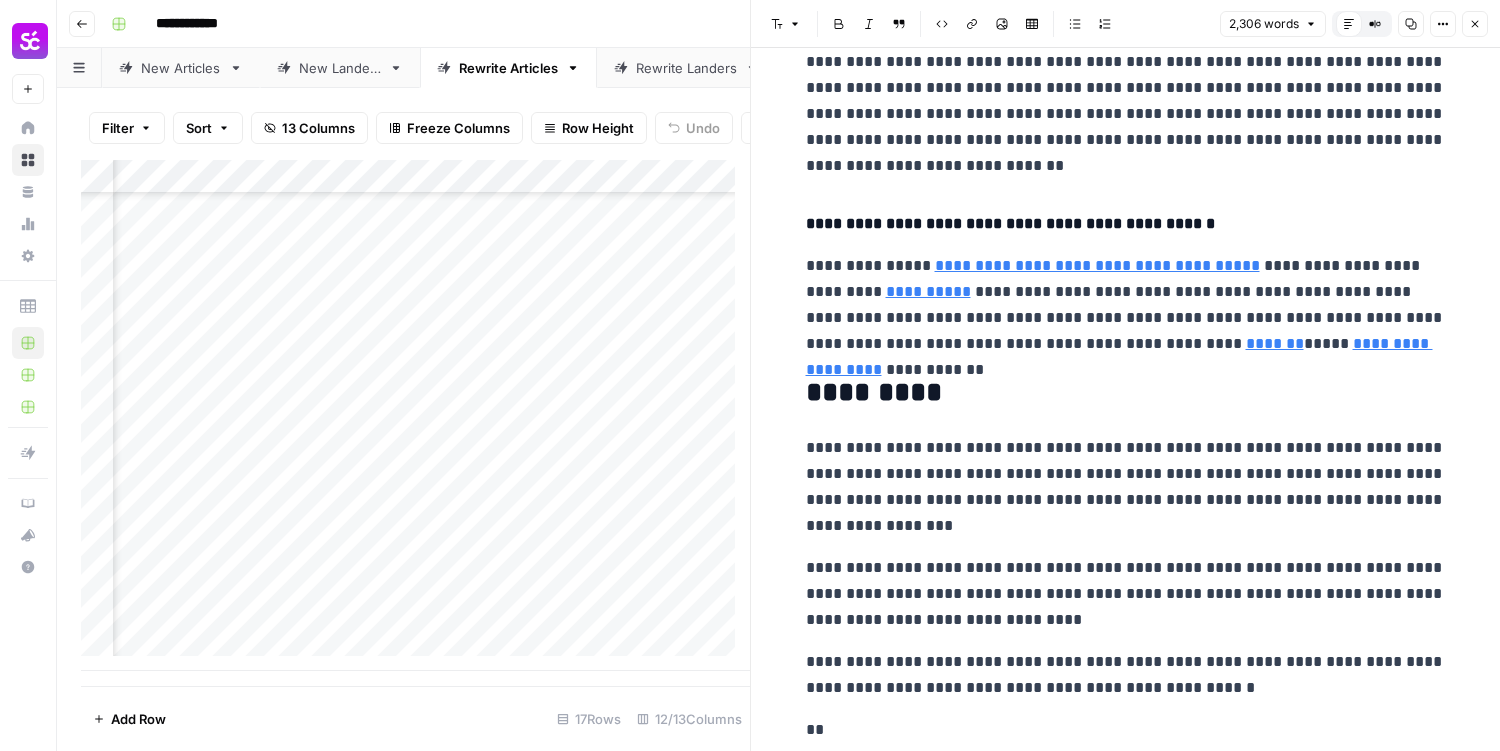 drag, startPoint x: 1257, startPoint y: 472, endPoint x: 1130, endPoint y: 466, distance: 127.141655 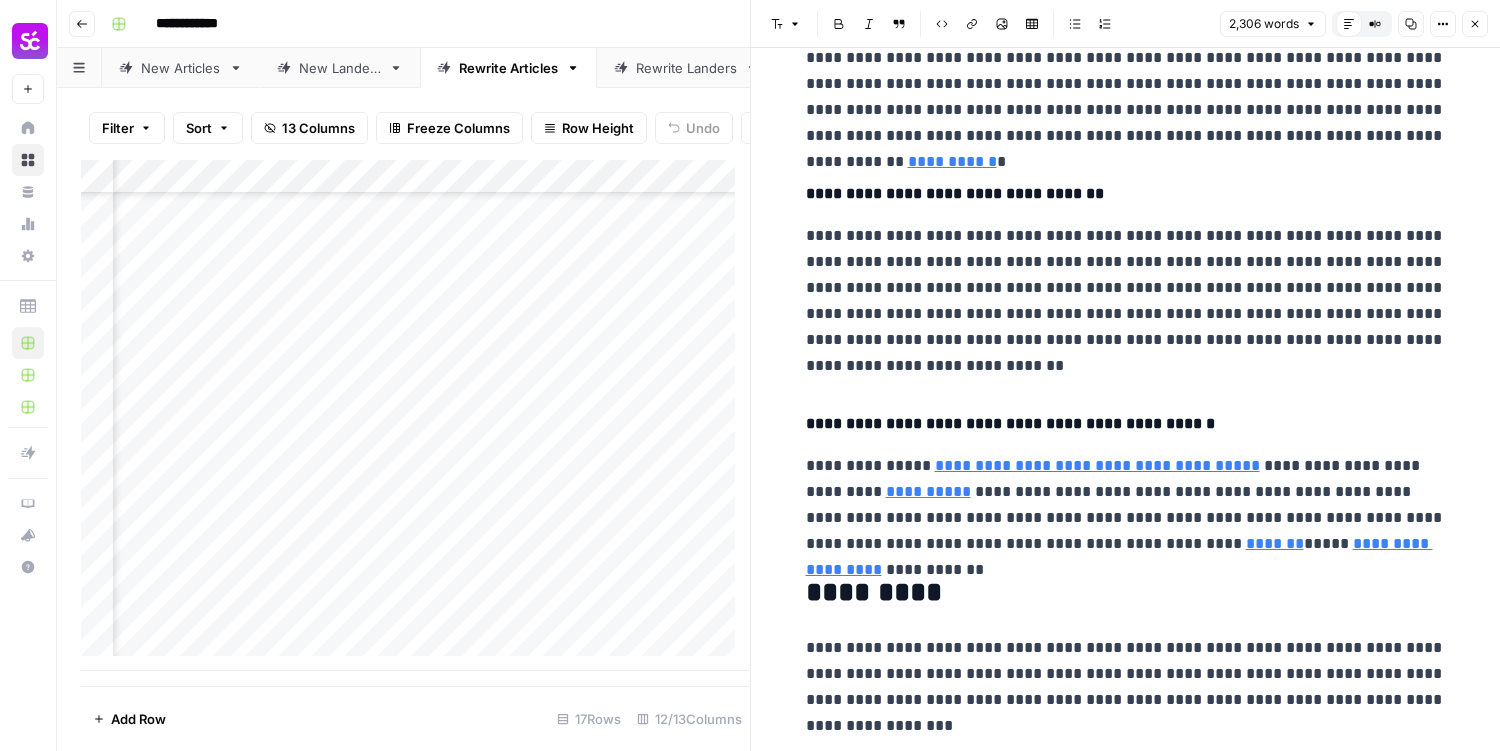 scroll, scrollTop: 6923, scrollLeft: 0, axis: vertical 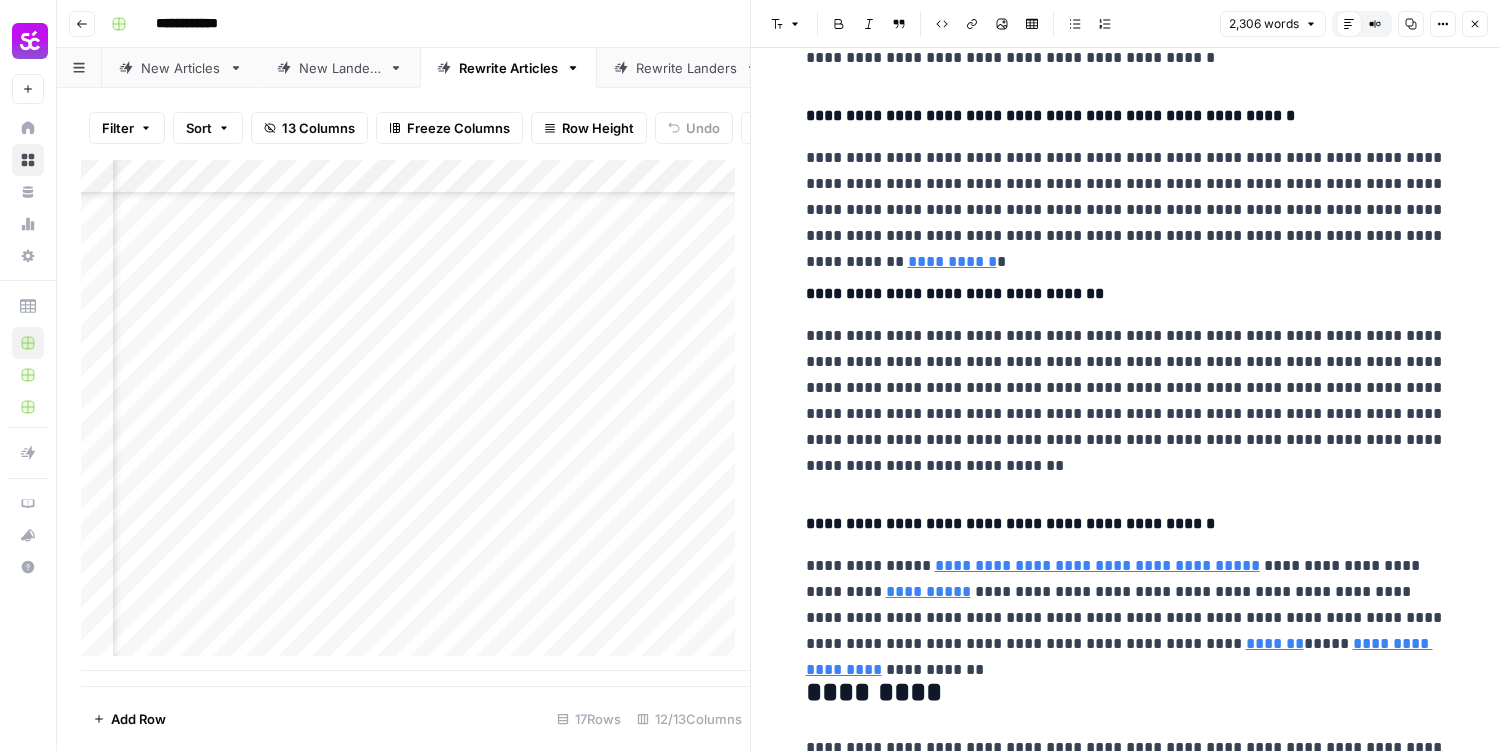click on "New Articles" at bounding box center [181, 68] 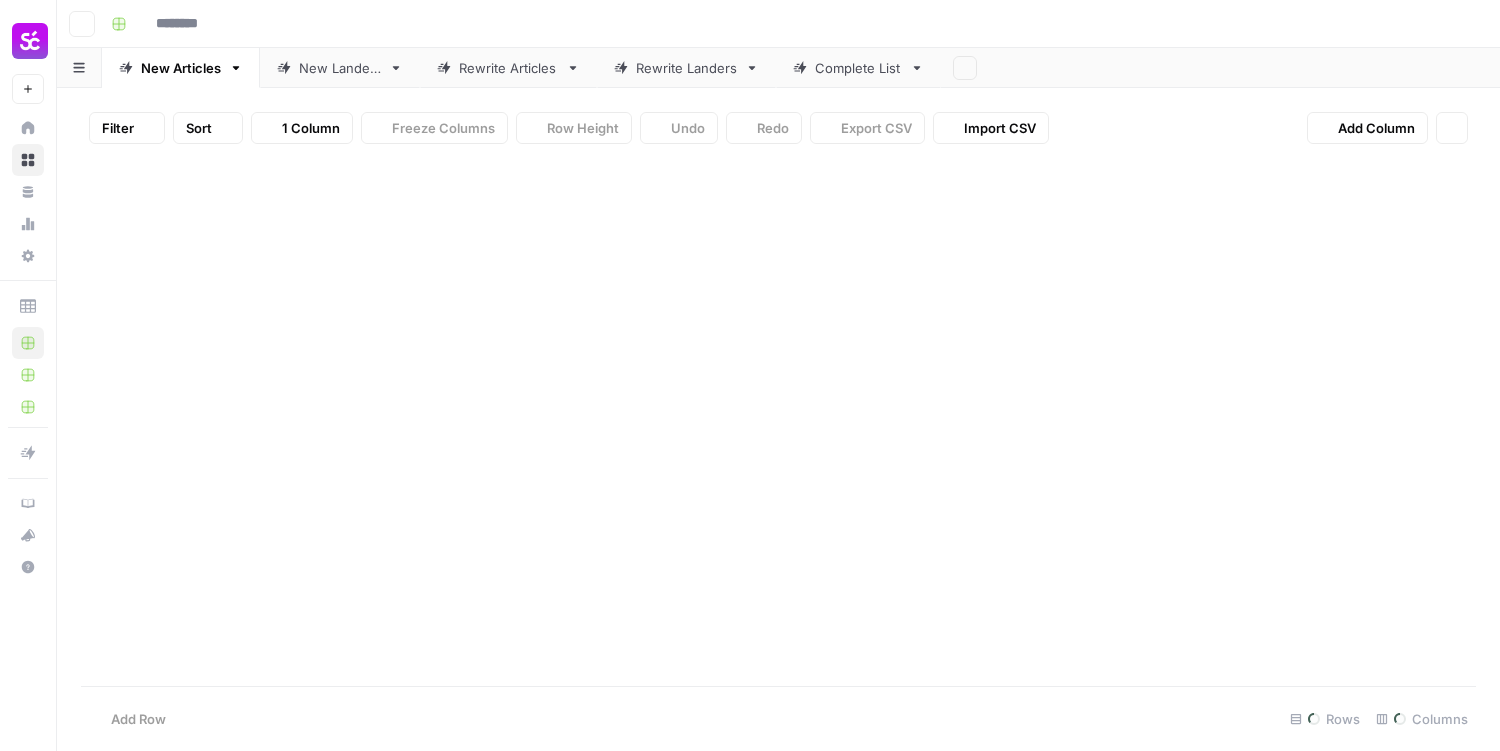 type on "**********" 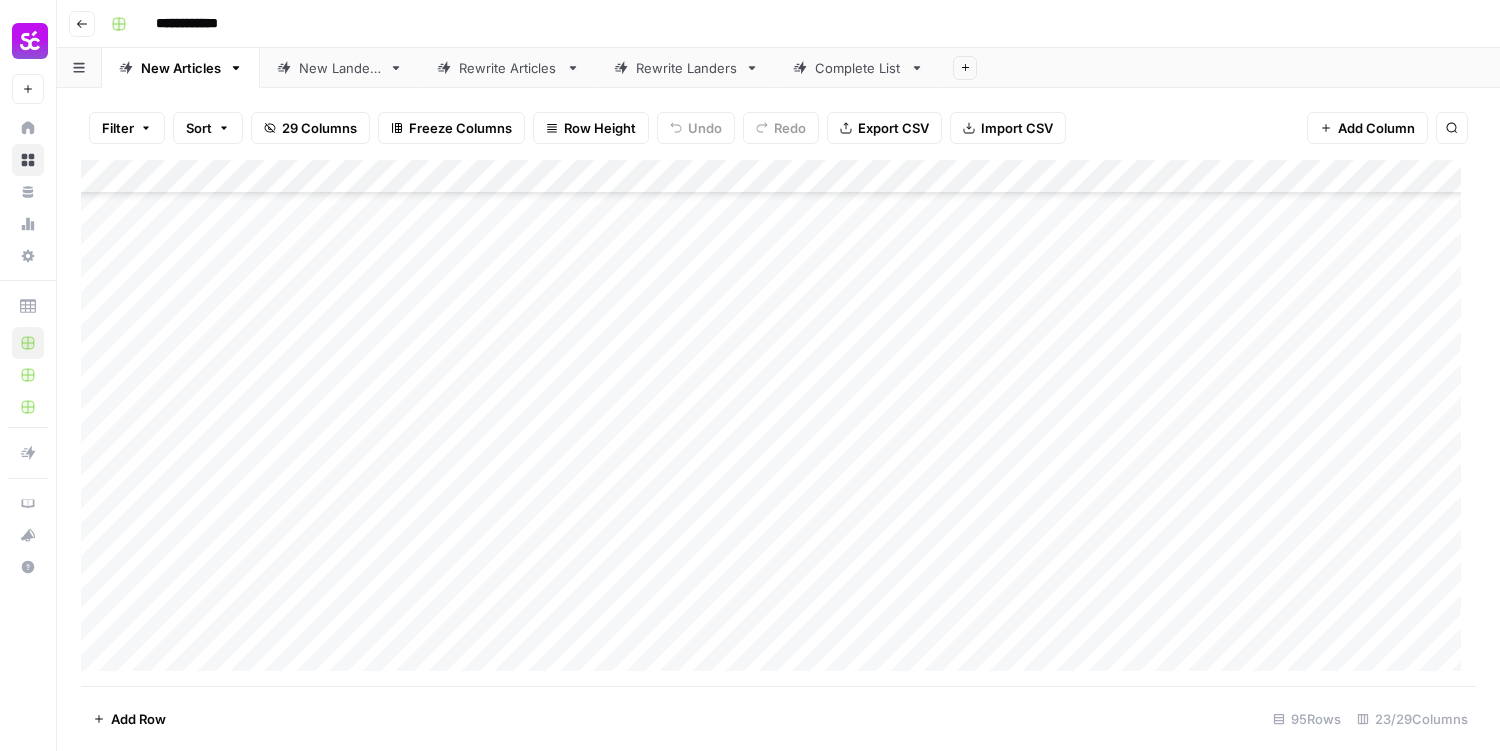 scroll, scrollTop: 2785, scrollLeft: 0, axis: vertical 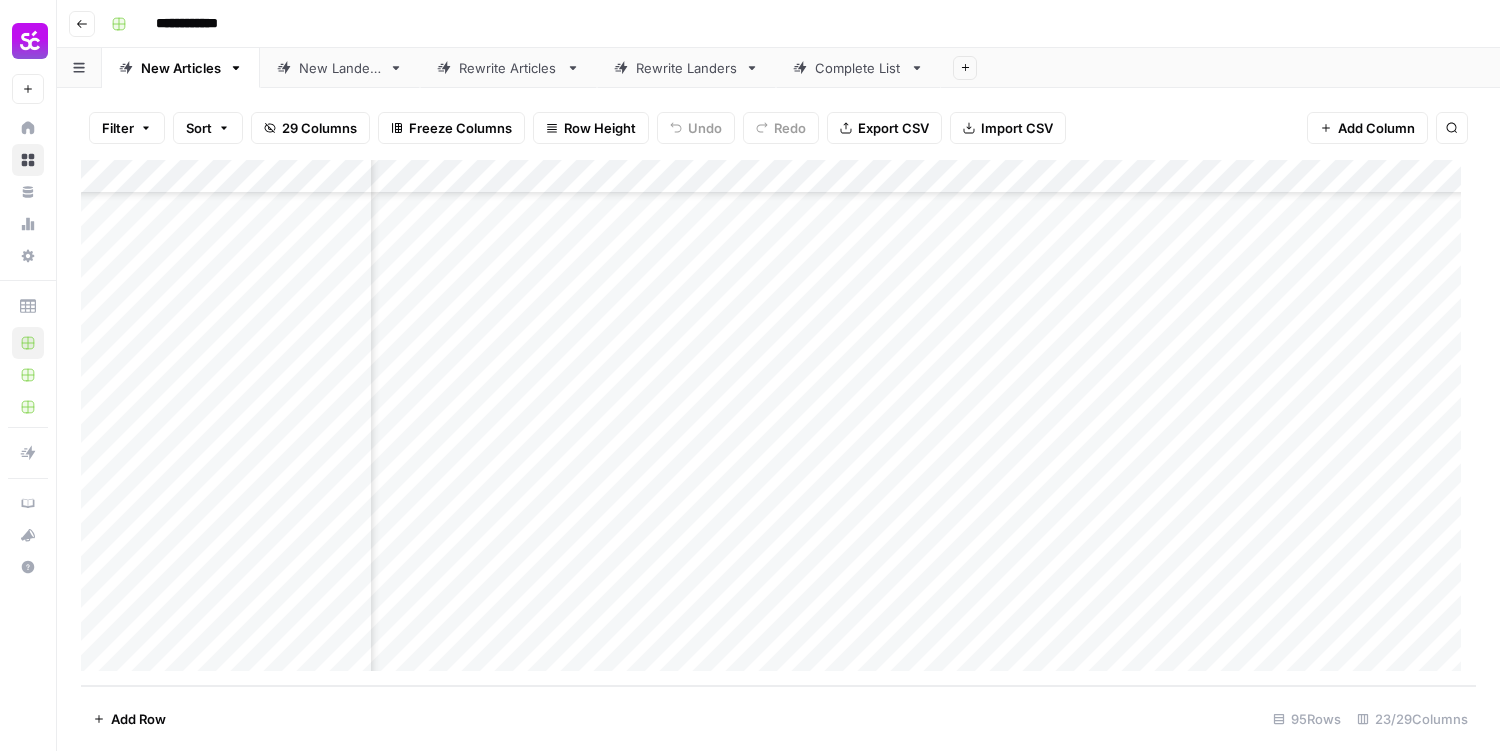 click on "Add Column" at bounding box center (778, 423) 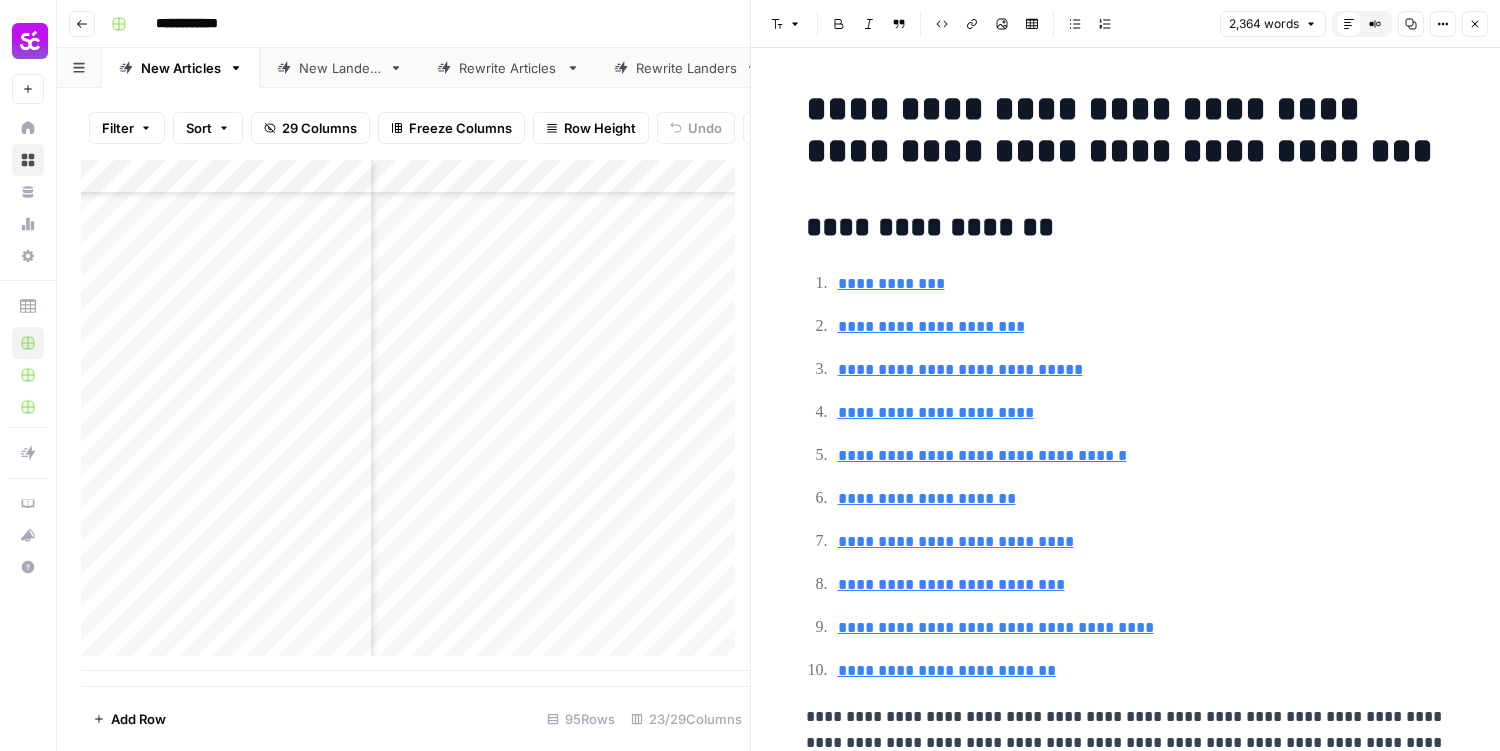 click 